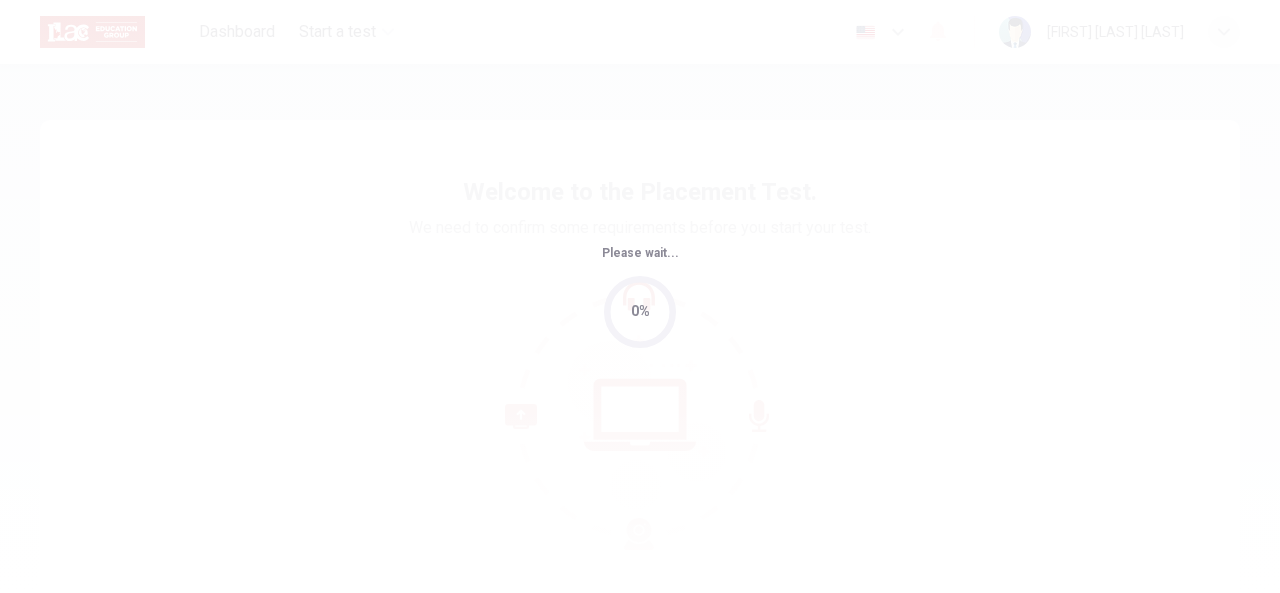 scroll, scrollTop: 0, scrollLeft: 0, axis: both 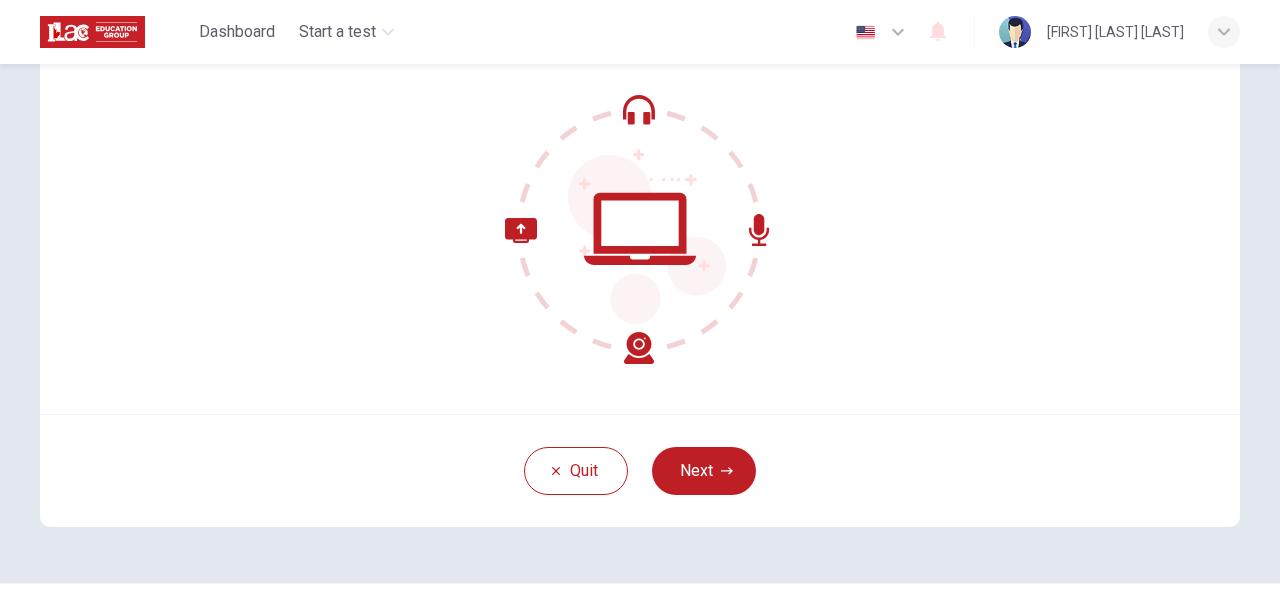 click on "Quit Next" at bounding box center [640, 470] 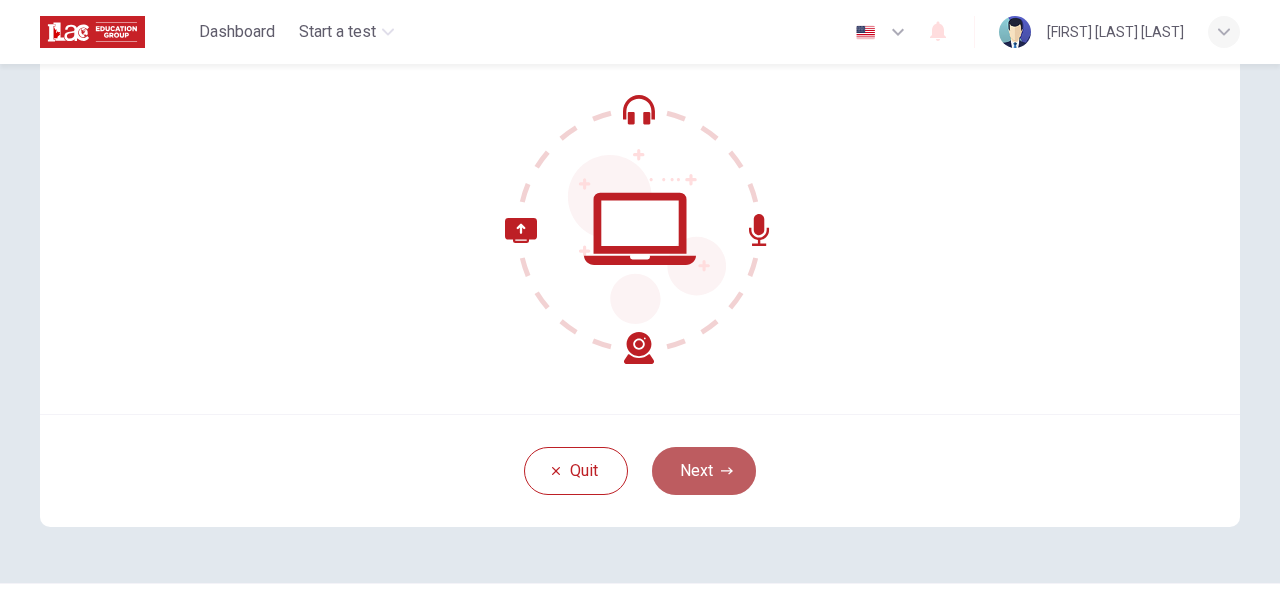 click on "Next" at bounding box center [704, 471] 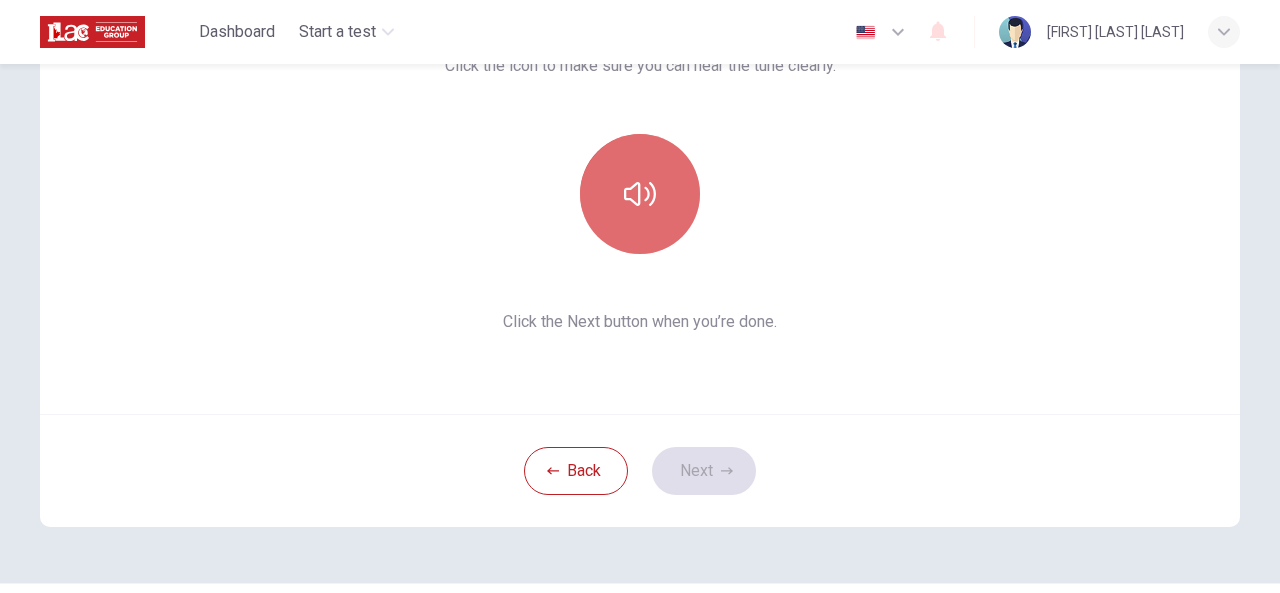 click at bounding box center [640, 194] 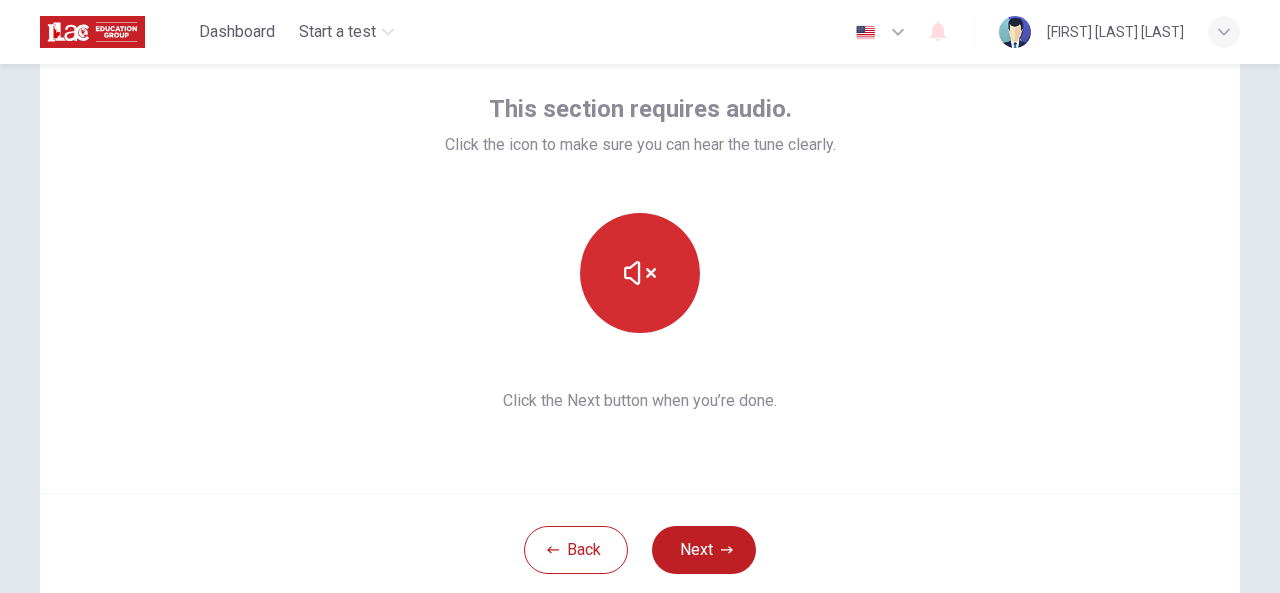 scroll, scrollTop: 106, scrollLeft: 0, axis: vertical 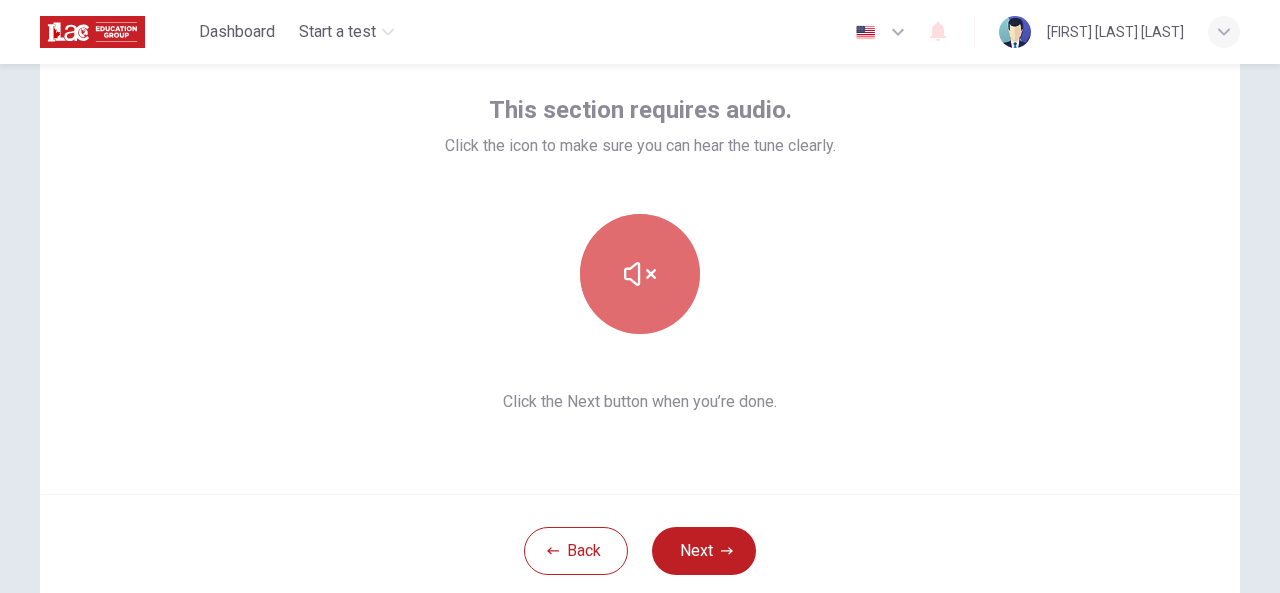 click 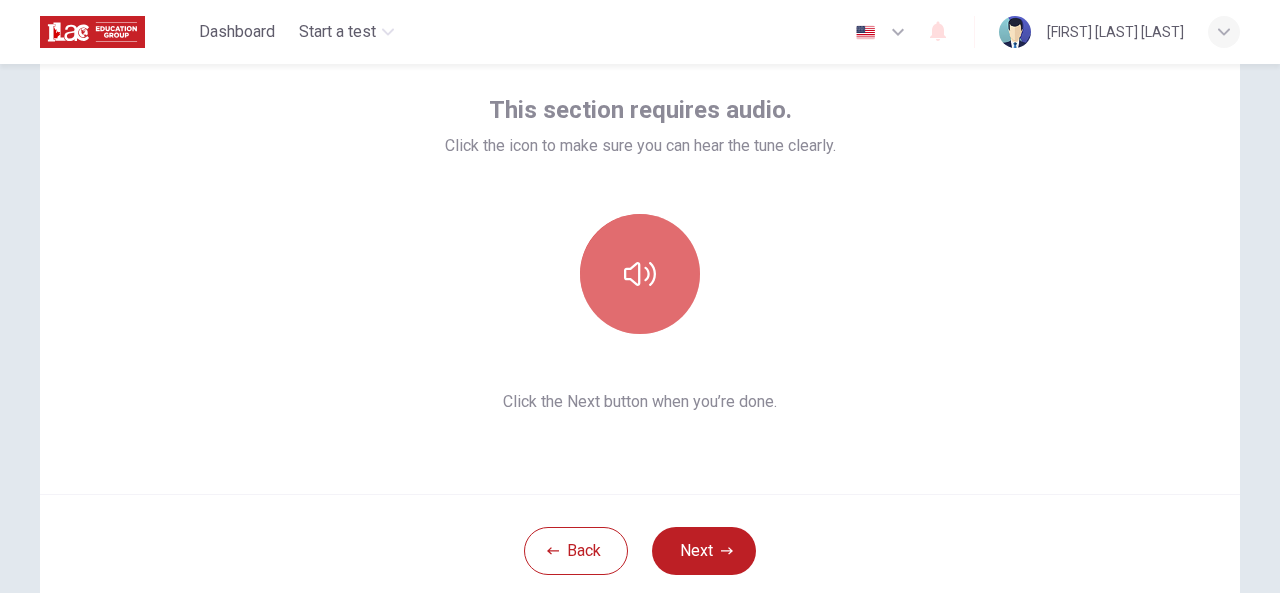 click 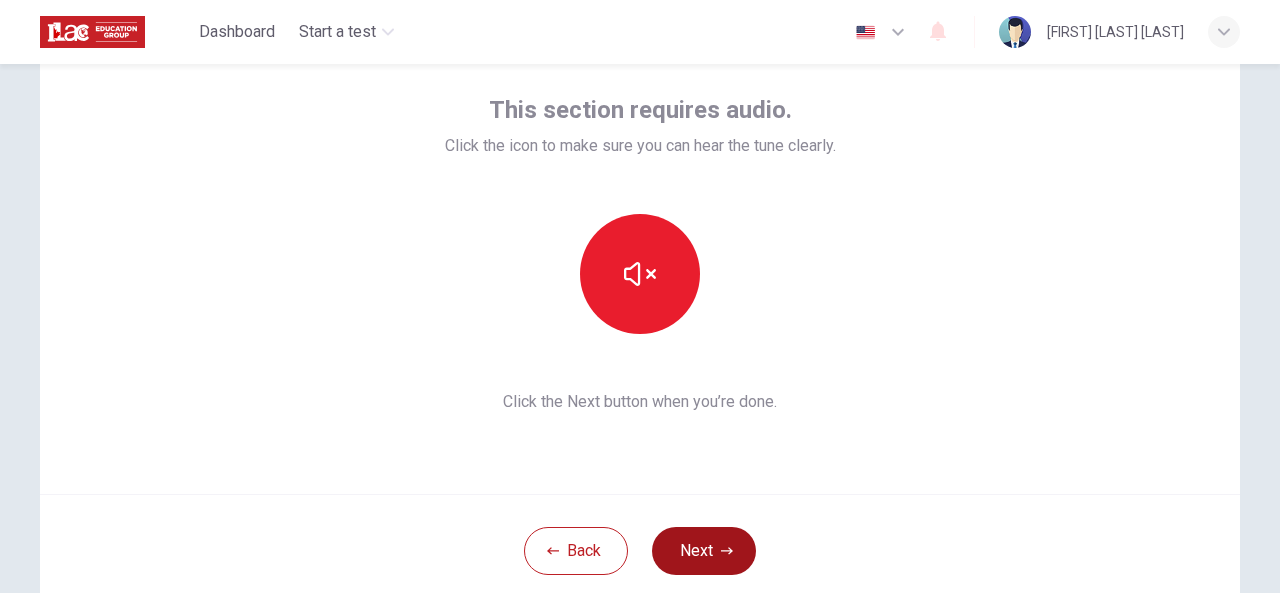 click on "Next" at bounding box center (704, 551) 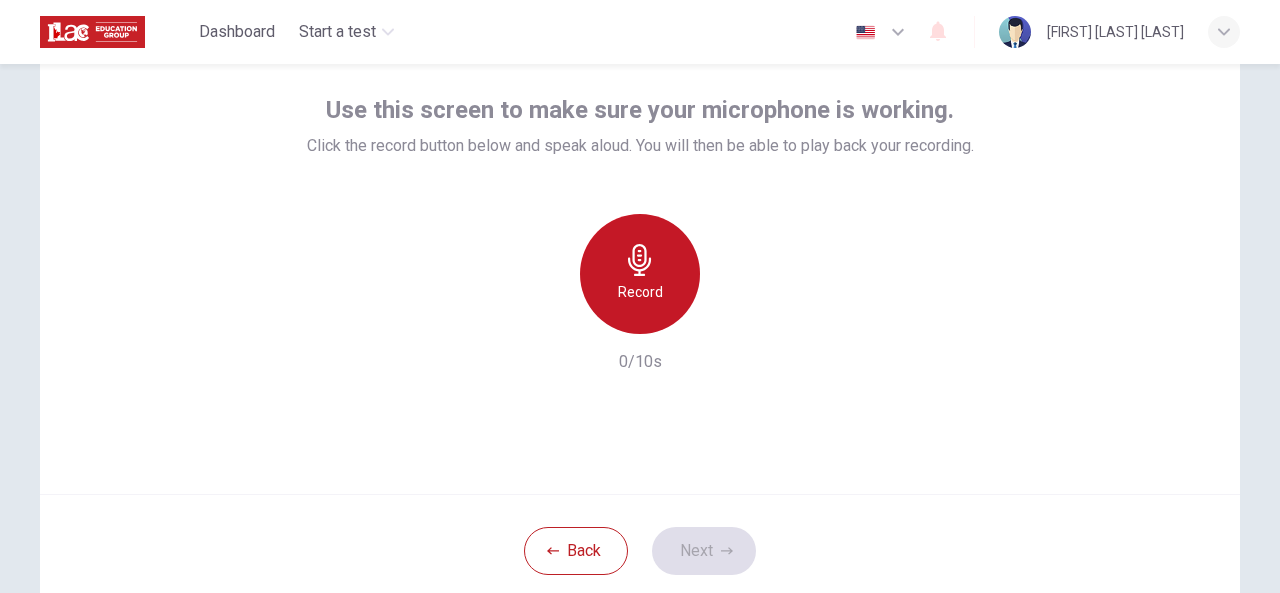 click on "Record" at bounding box center [640, 292] 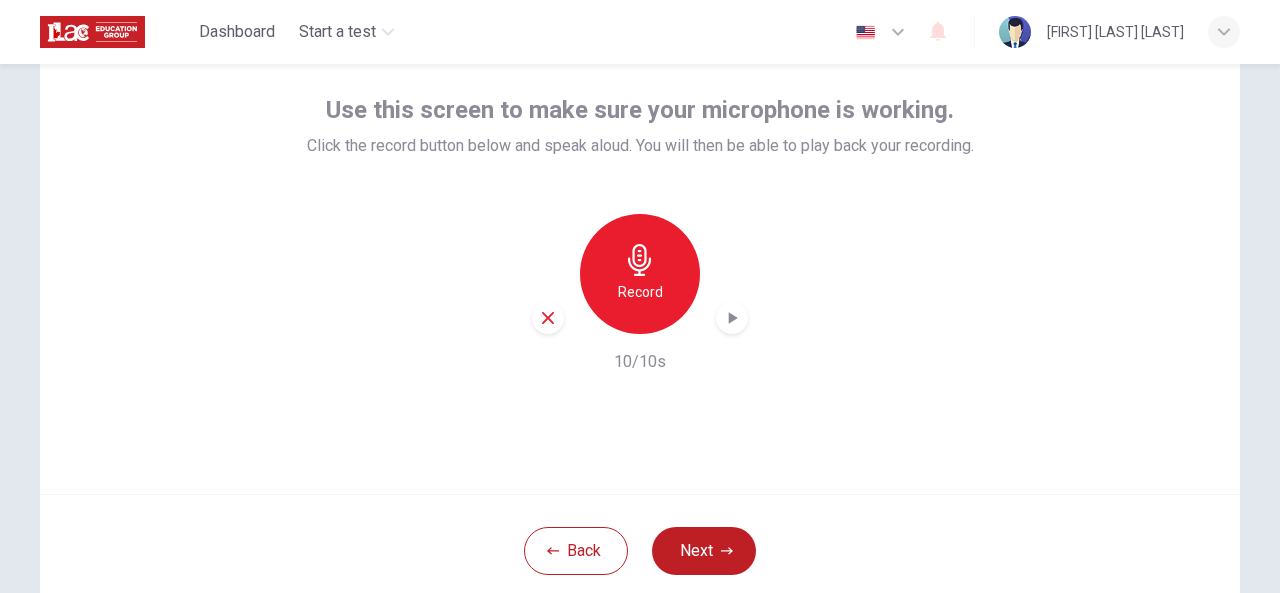 click 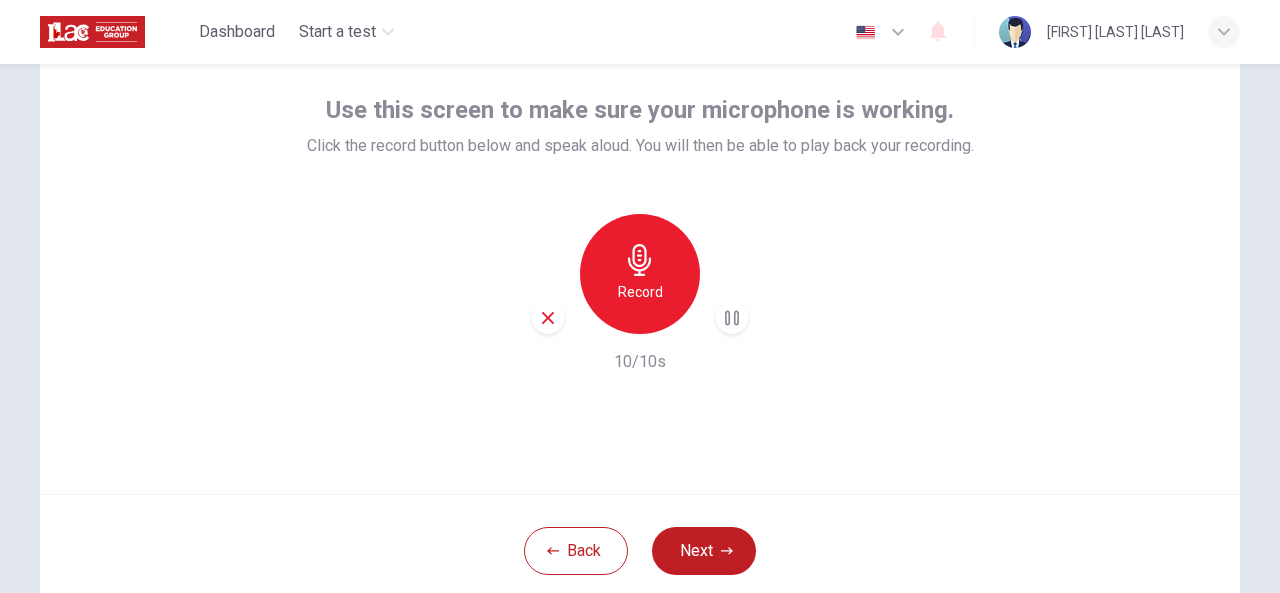 type 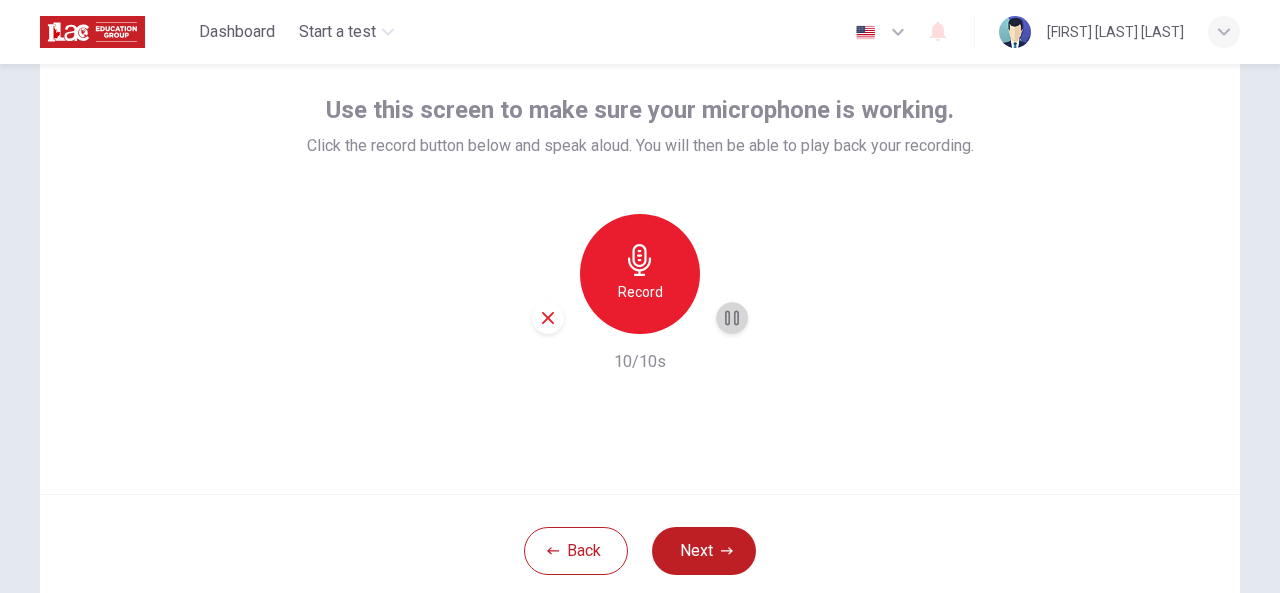 click 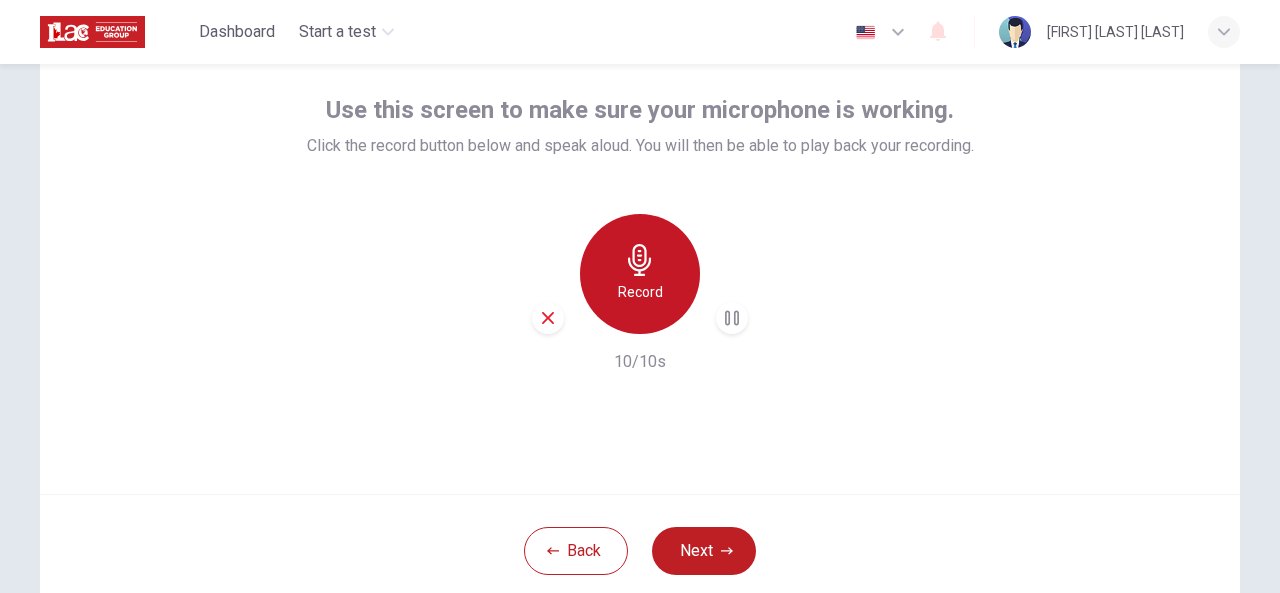 click on "Record" at bounding box center [640, 274] 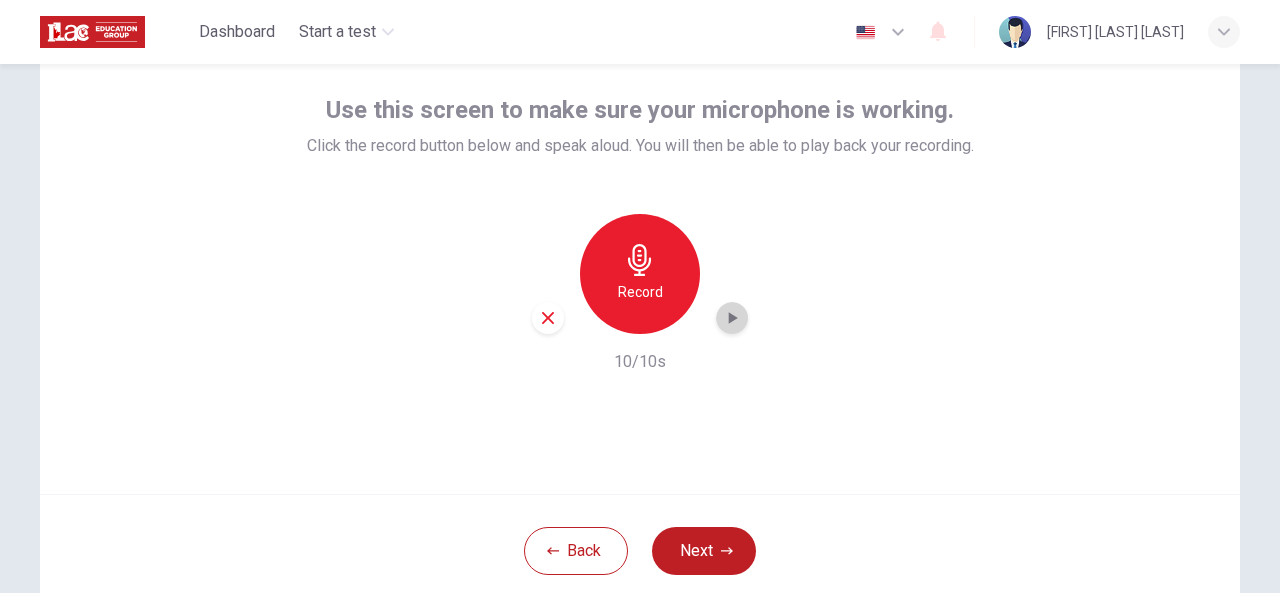 click 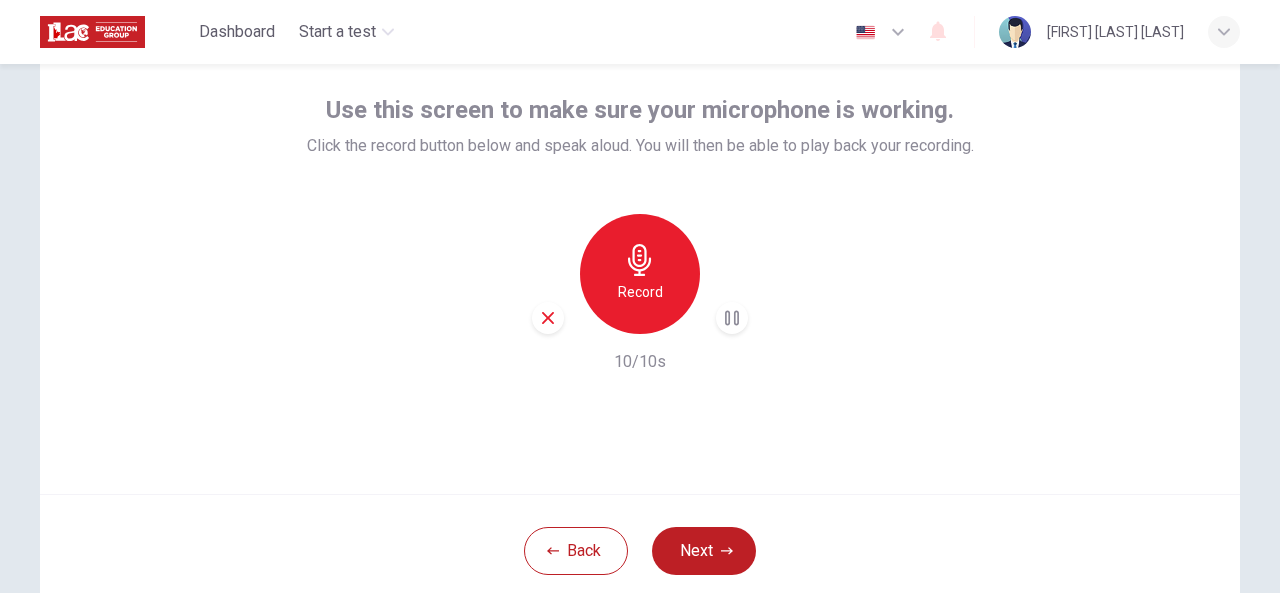 type 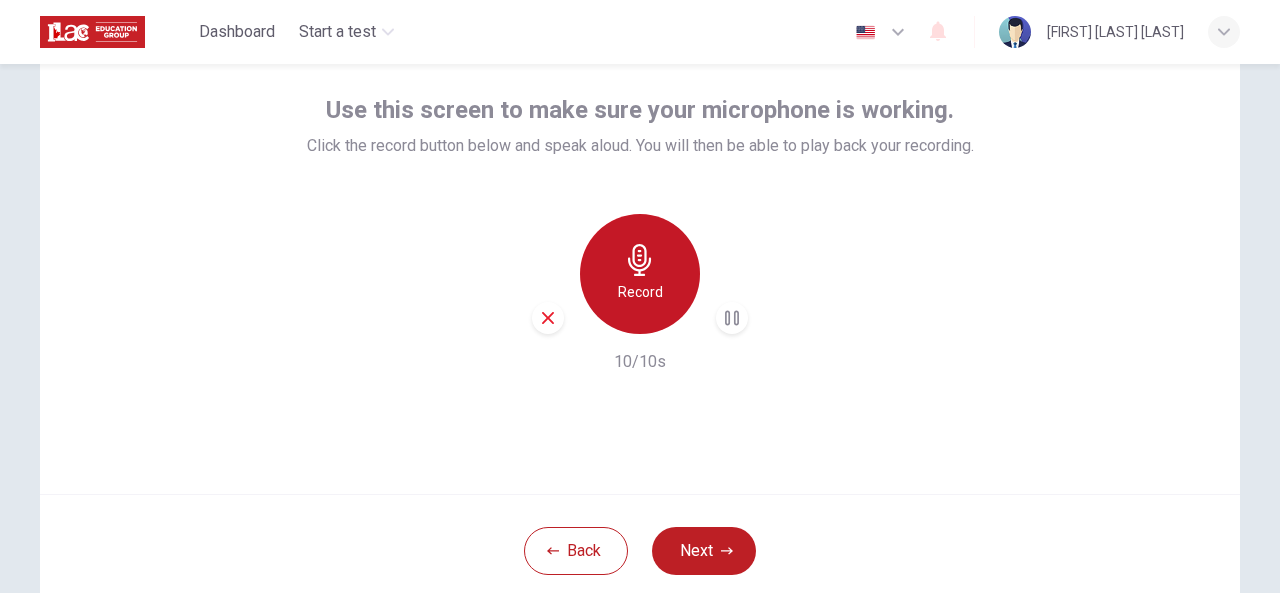 click on "Record" at bounding box center (640, 292) 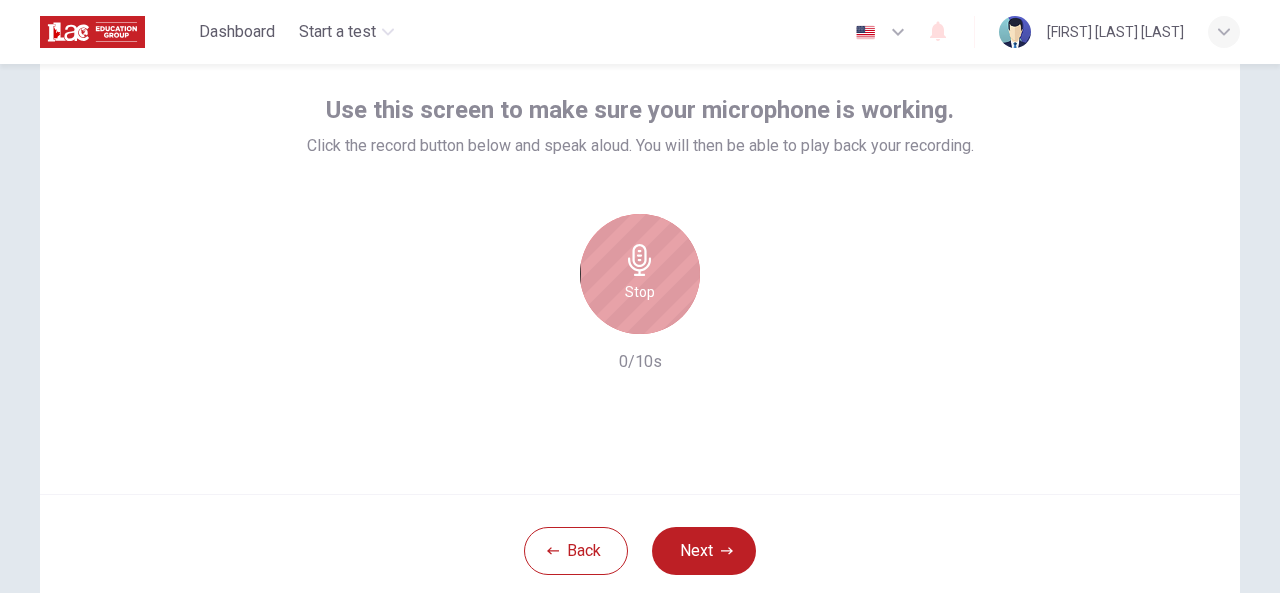 click on "Stop" at bounding box center (640, 292) 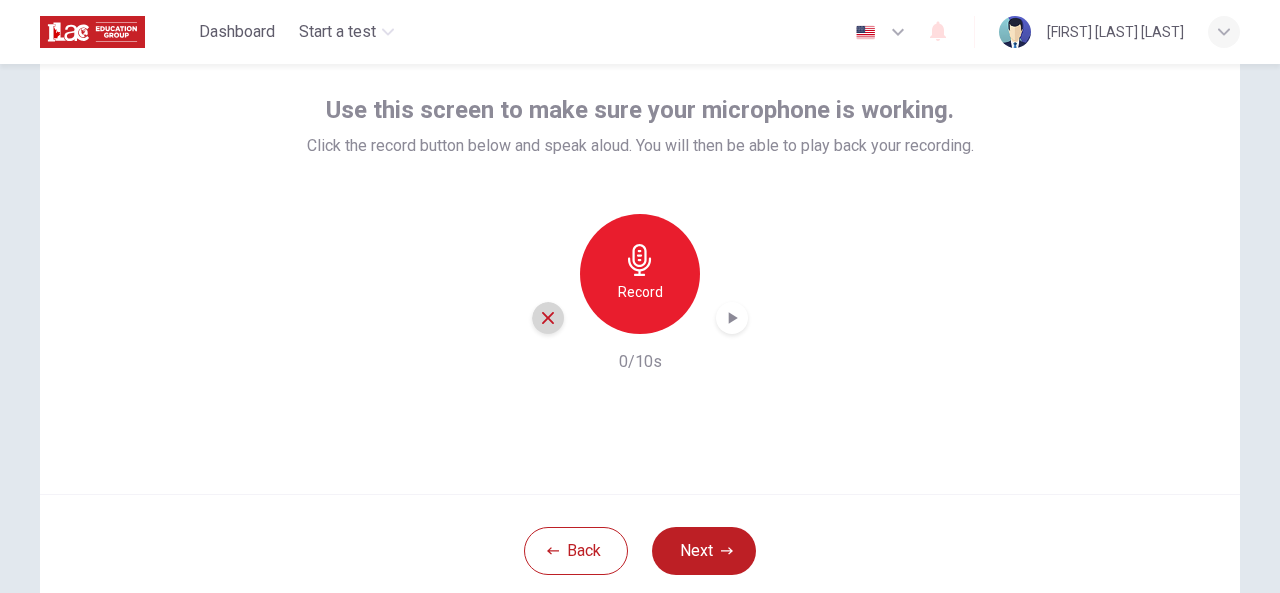 click 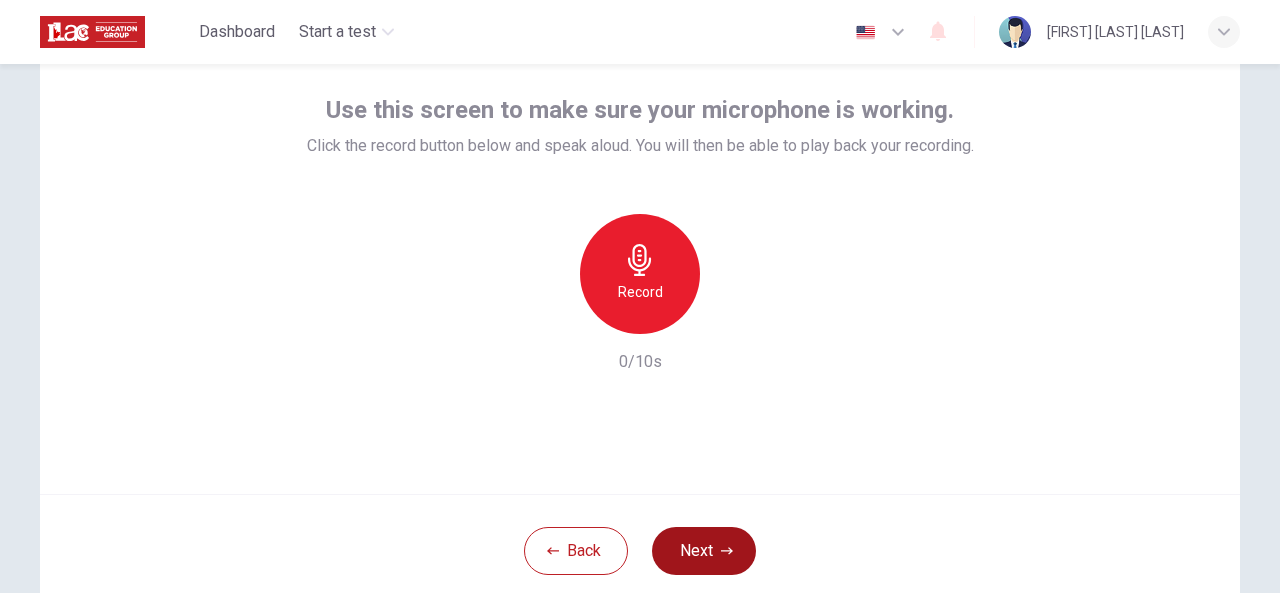 click on "Next" at bounding box center (704, 551) 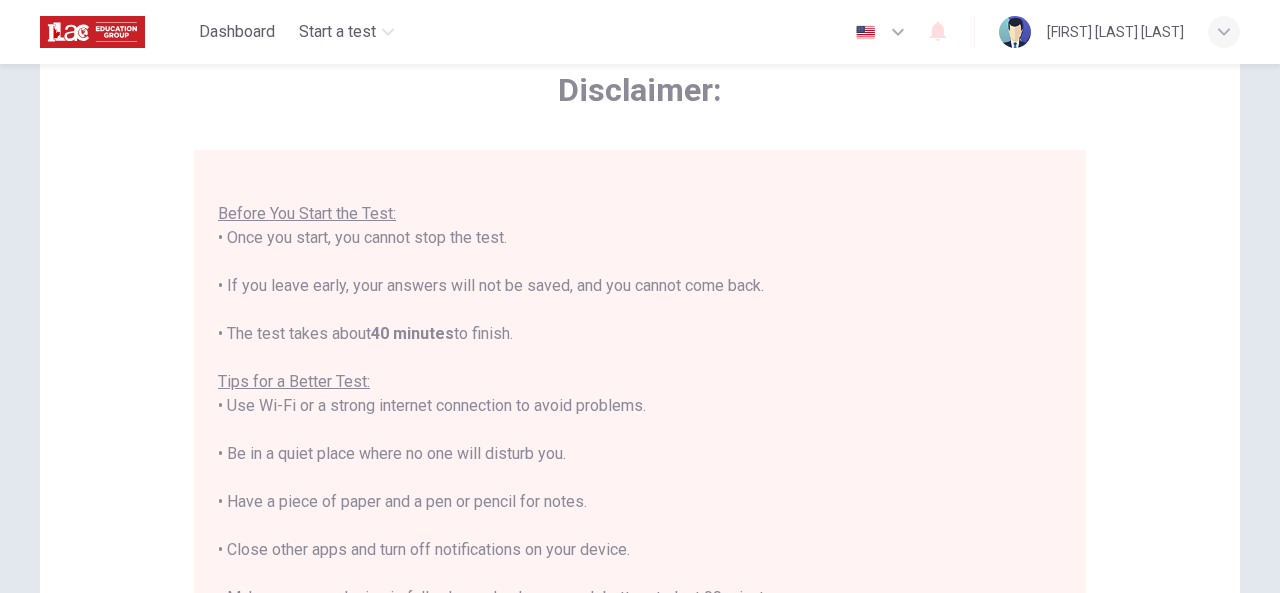 scroll, scrollTop: 22, scrollLeft: 0, axis: vertical 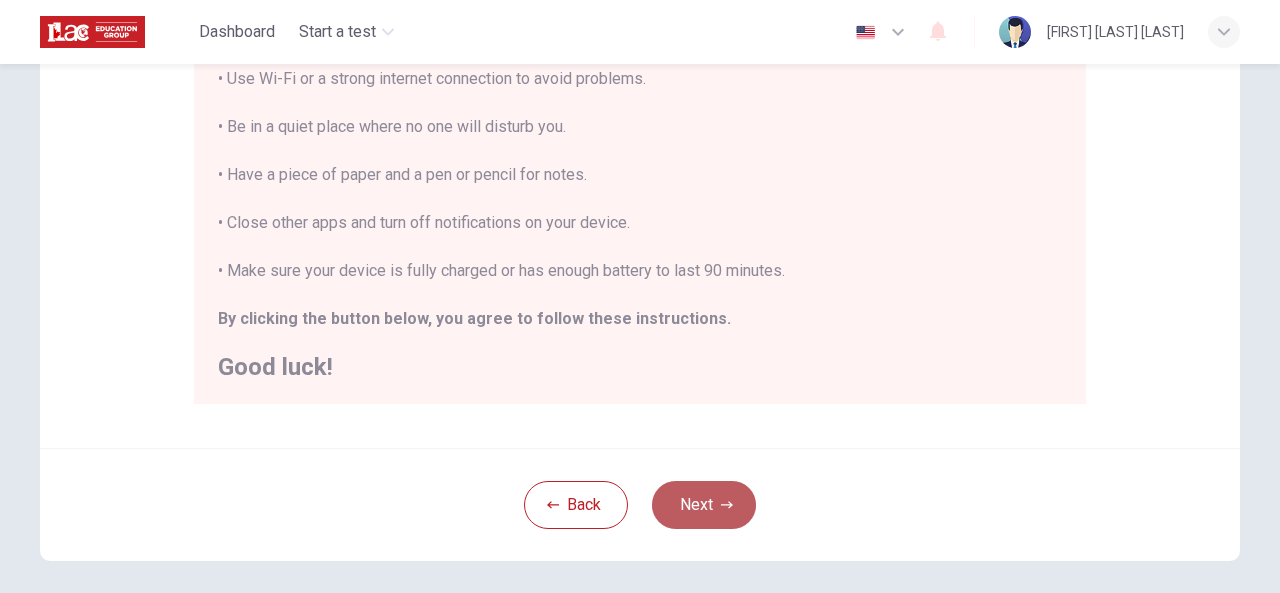 click on "Next" at bounding box center [704, 505] 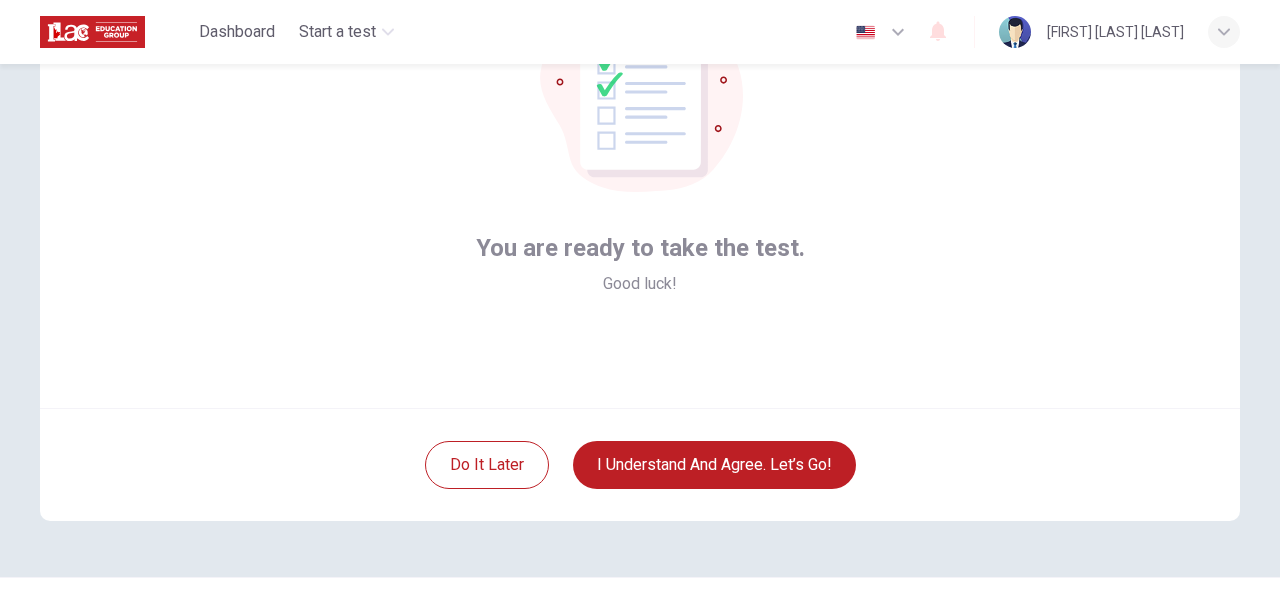 scroll, scrollTop: 193, scrollLeft: 0, axis: vertical 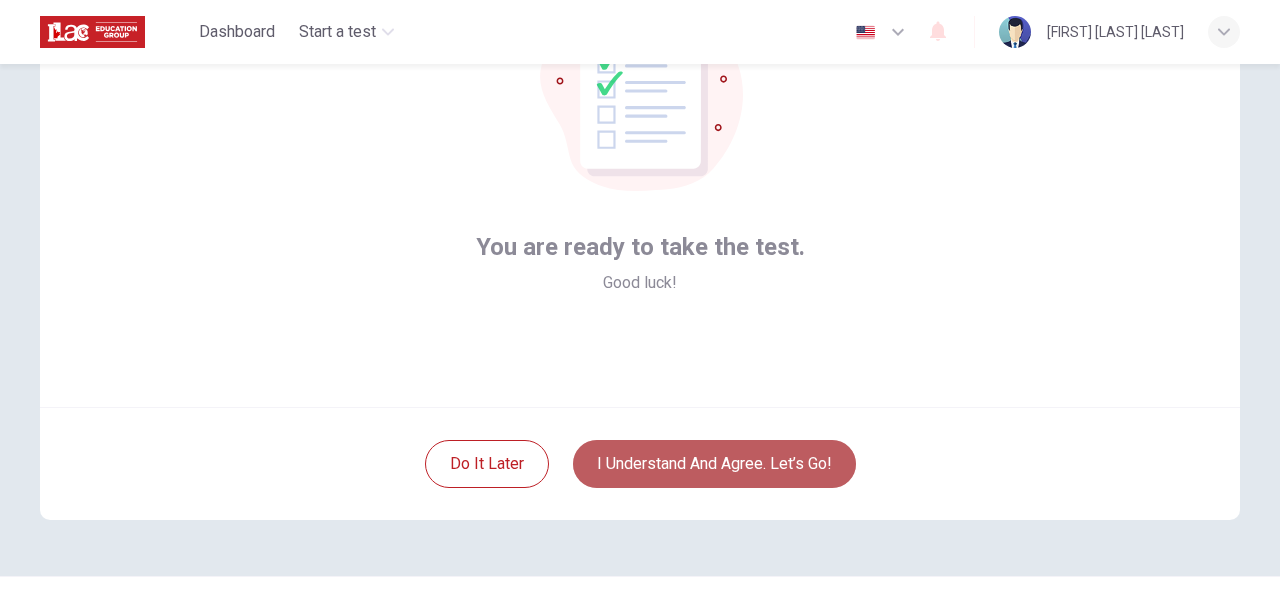 click on "I understand and agree. Let’s go!" at bounding box center (714, 464) 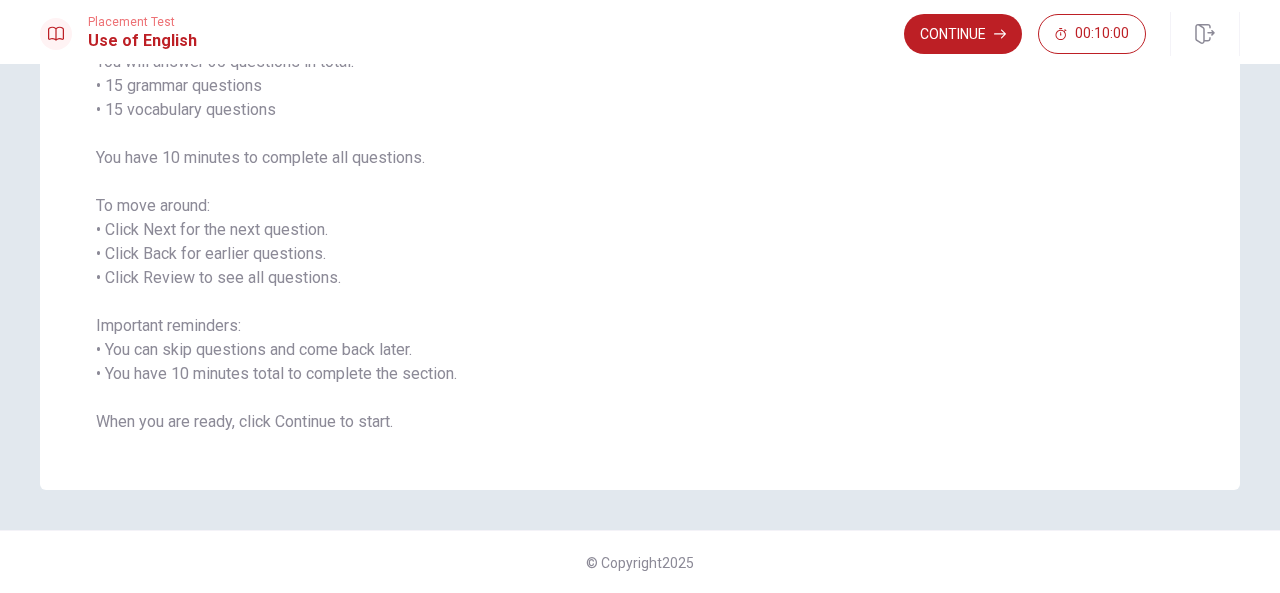 scroll, scrollTop: 0, scrollLeft: 0, axis: both 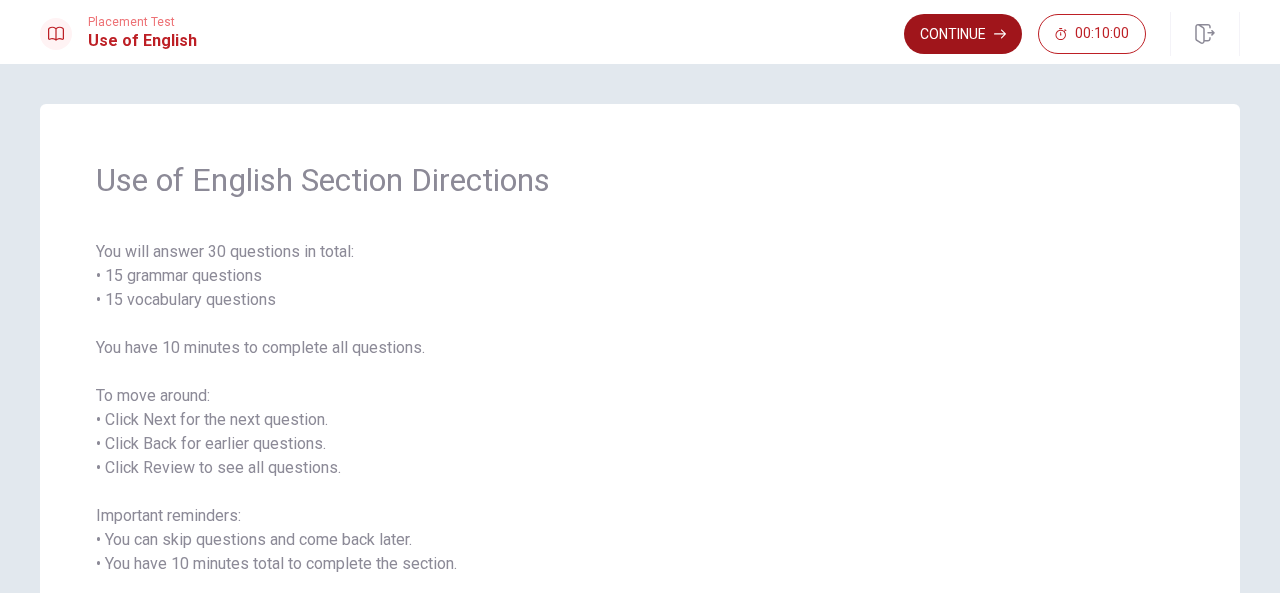 click on "Continue" at bounding box center (963, 34) 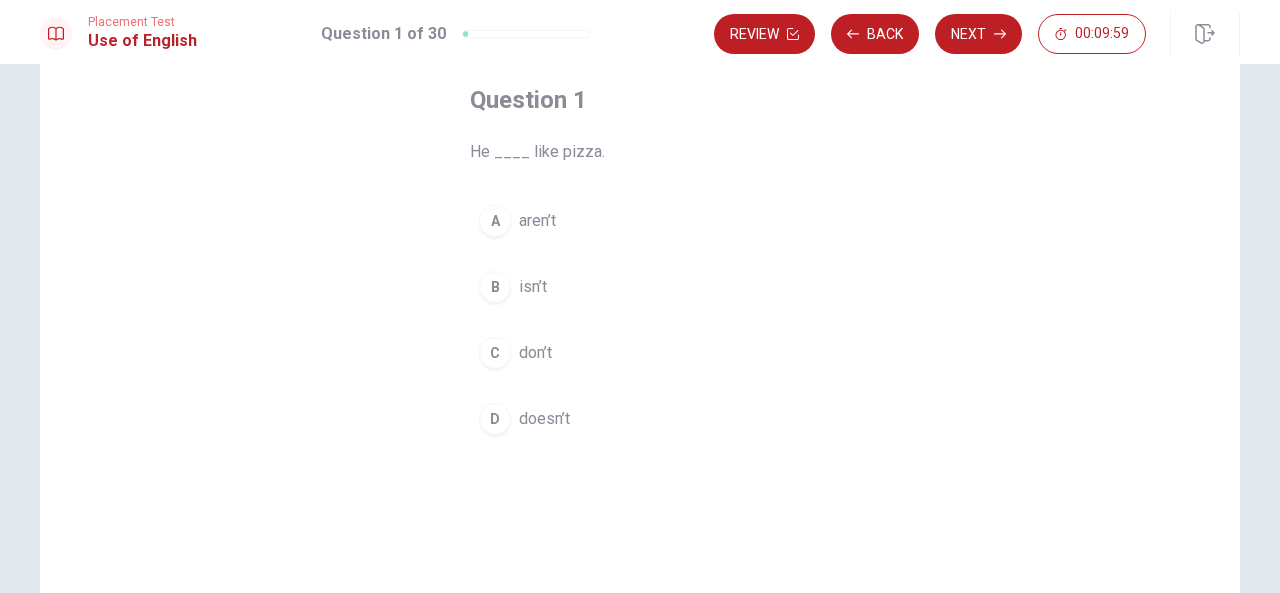 scroll, scrollTop: 105, scrollLeft: 0, axis: vertical 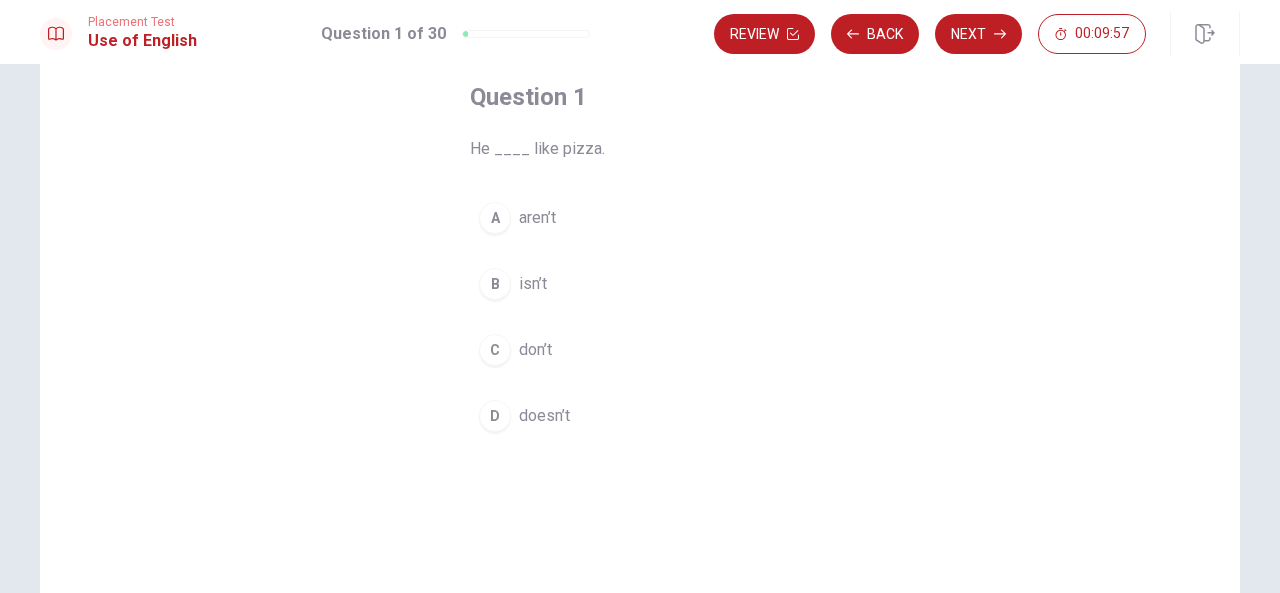 click on "D" at bounding box center (495, 416) 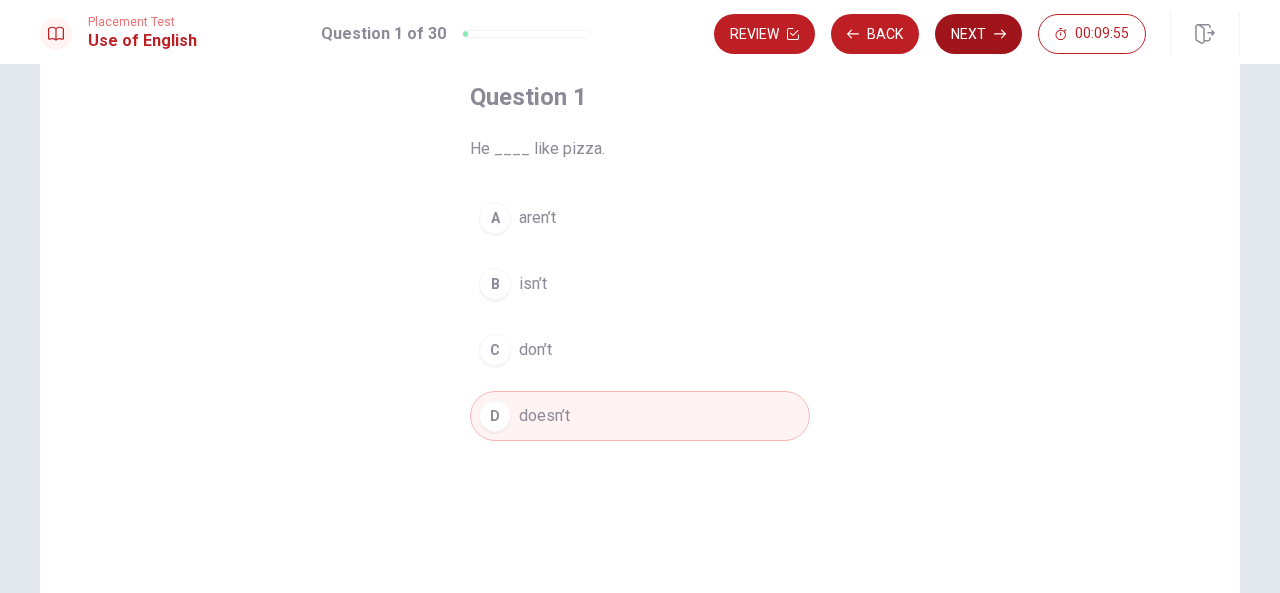click on "Next" at bounding box center [978, 34] 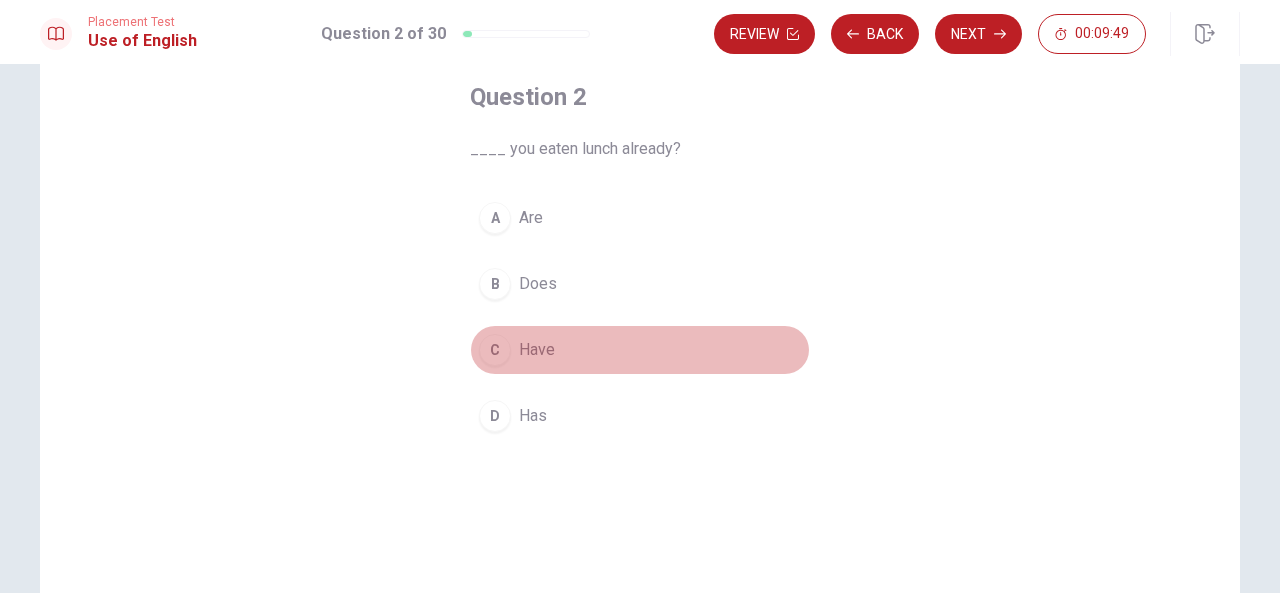click on "C" at bounding box center (495, 350) 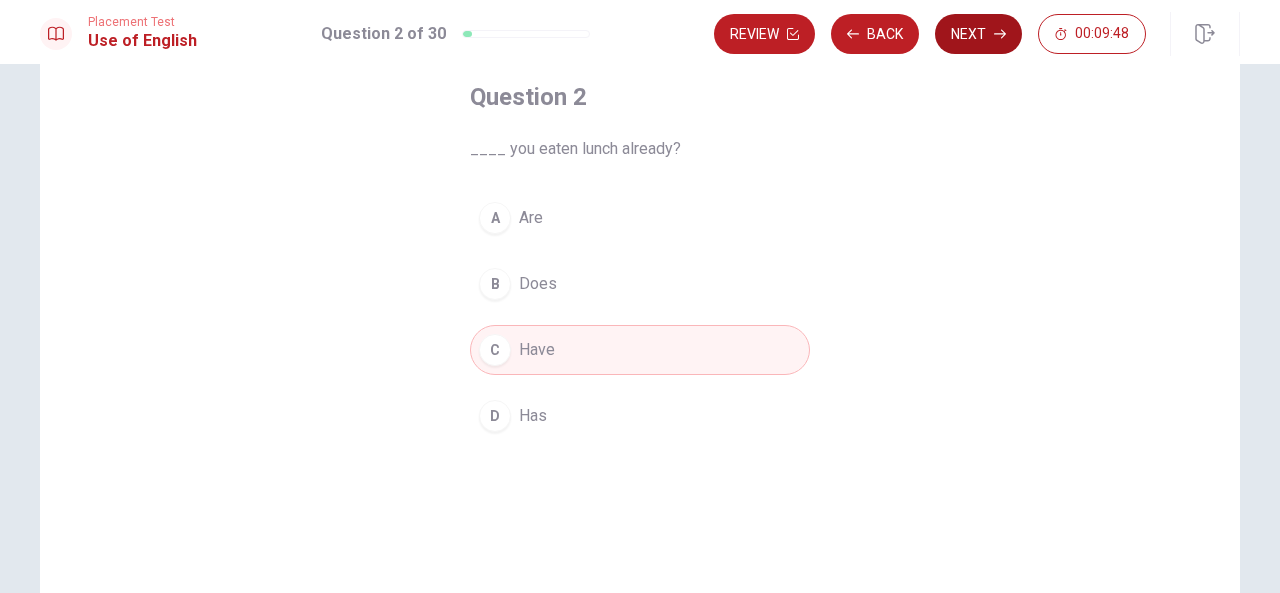 click on "Next" at bounding box center [978, 34] 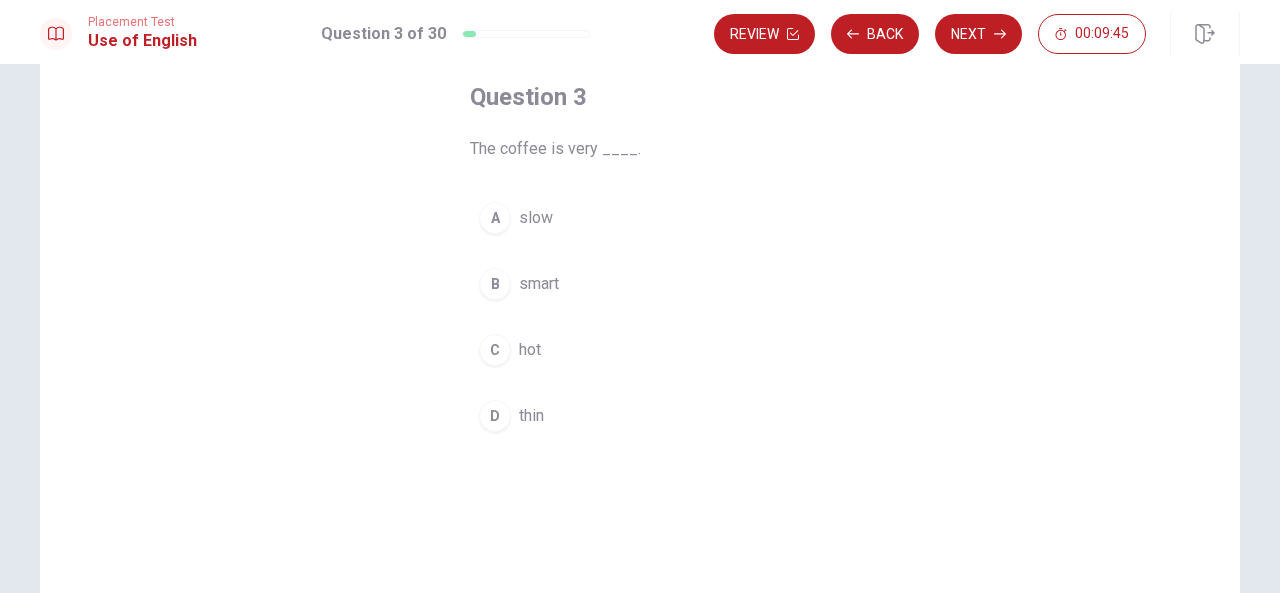 click on "C" at bounding box center (495, 350) 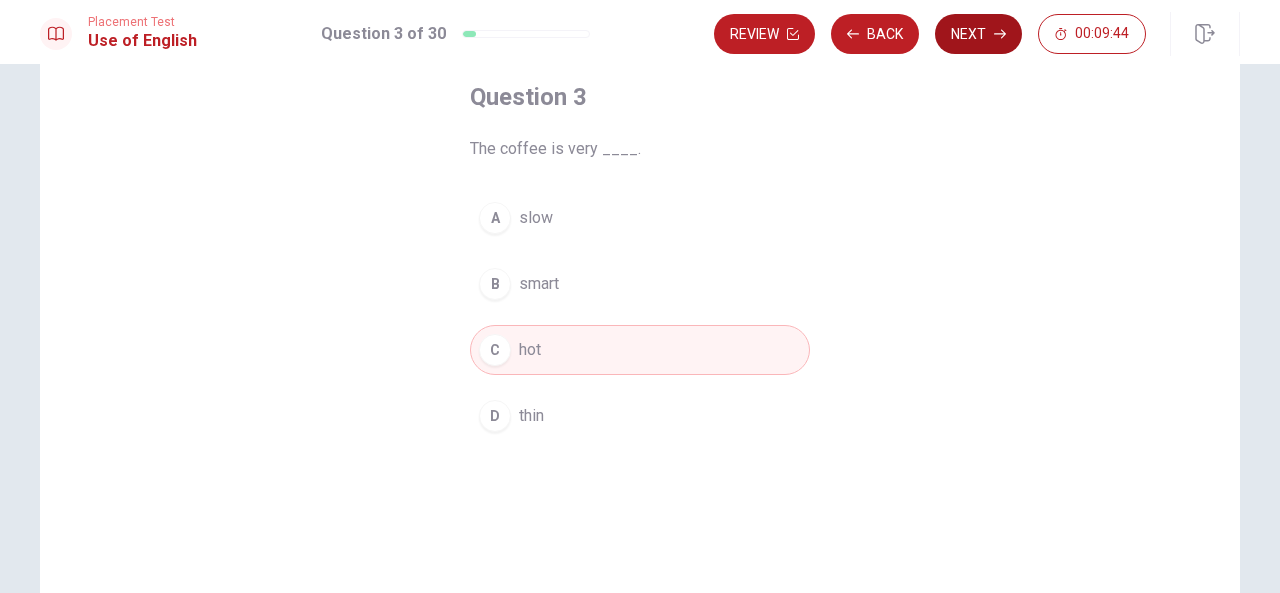 click on "Next" at bounding box center (978, 34) 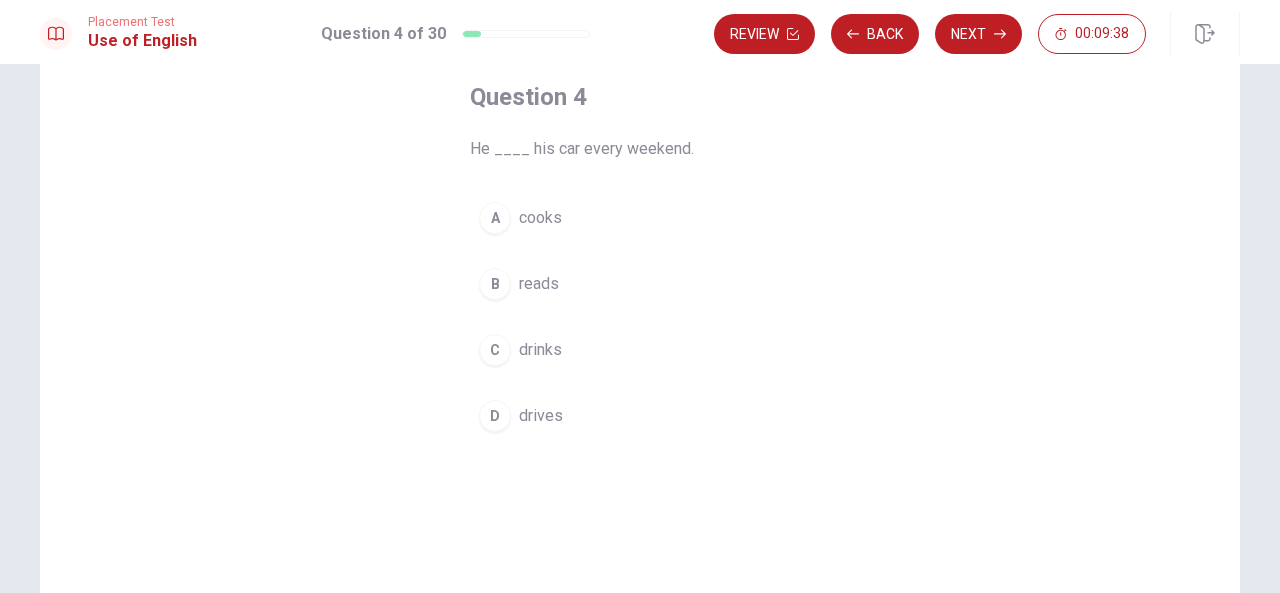 click on "D" at bounding box center (495, 416) 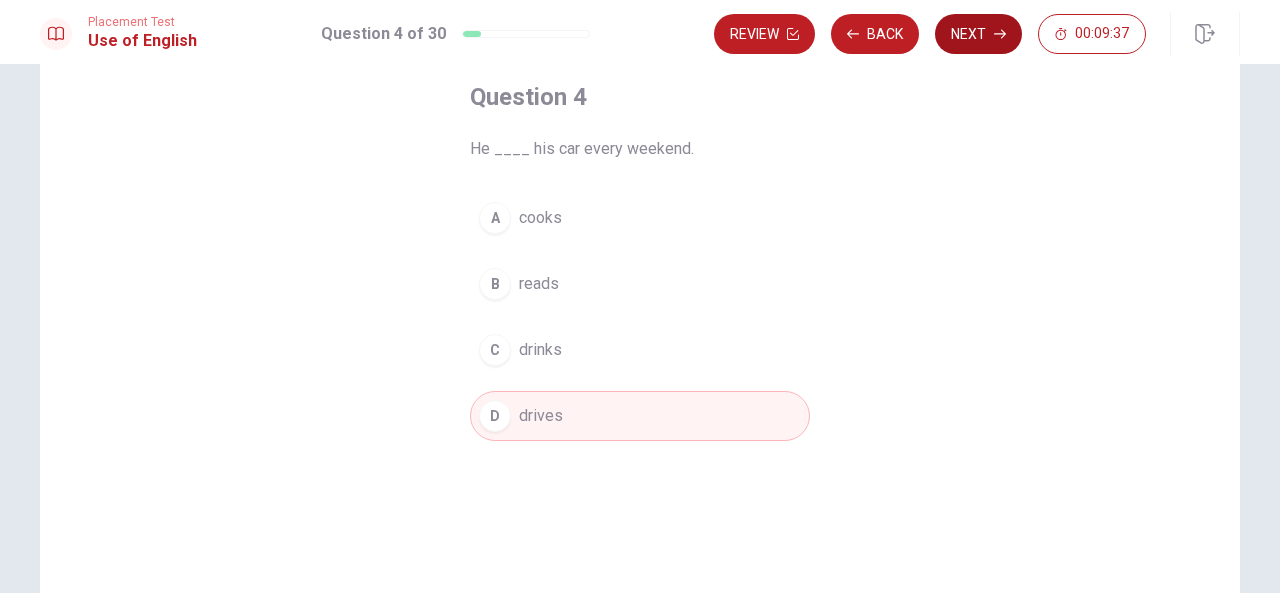 click on "Next" at bounding box center (978, 34) 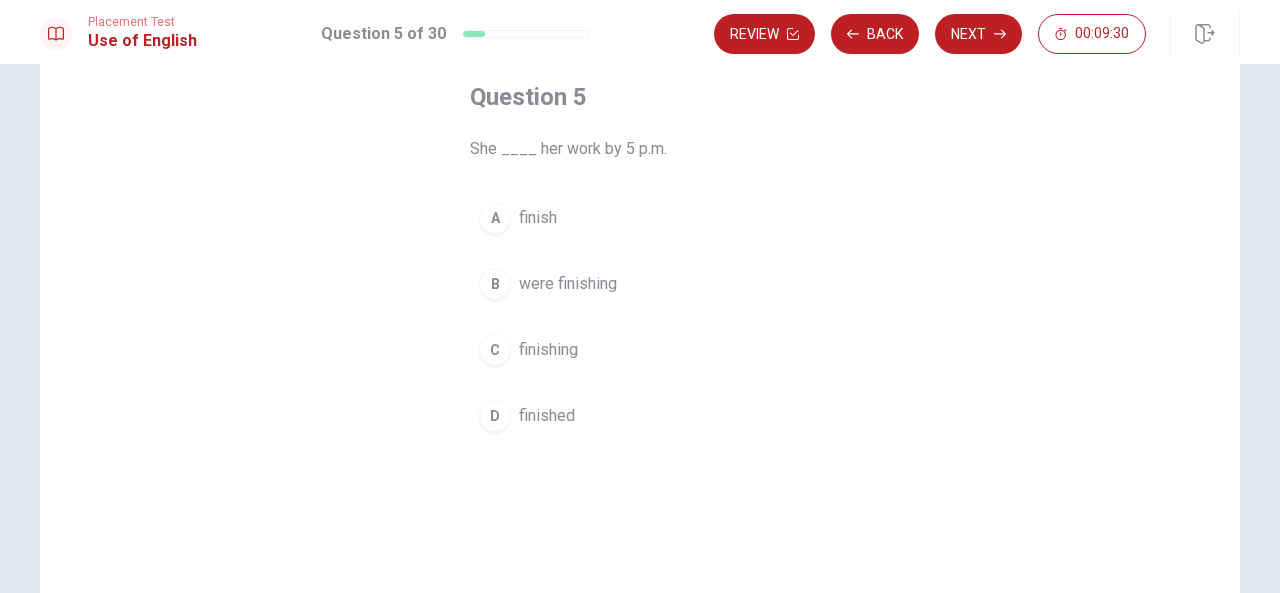 click on "finish" at bounding box center (538, 218) 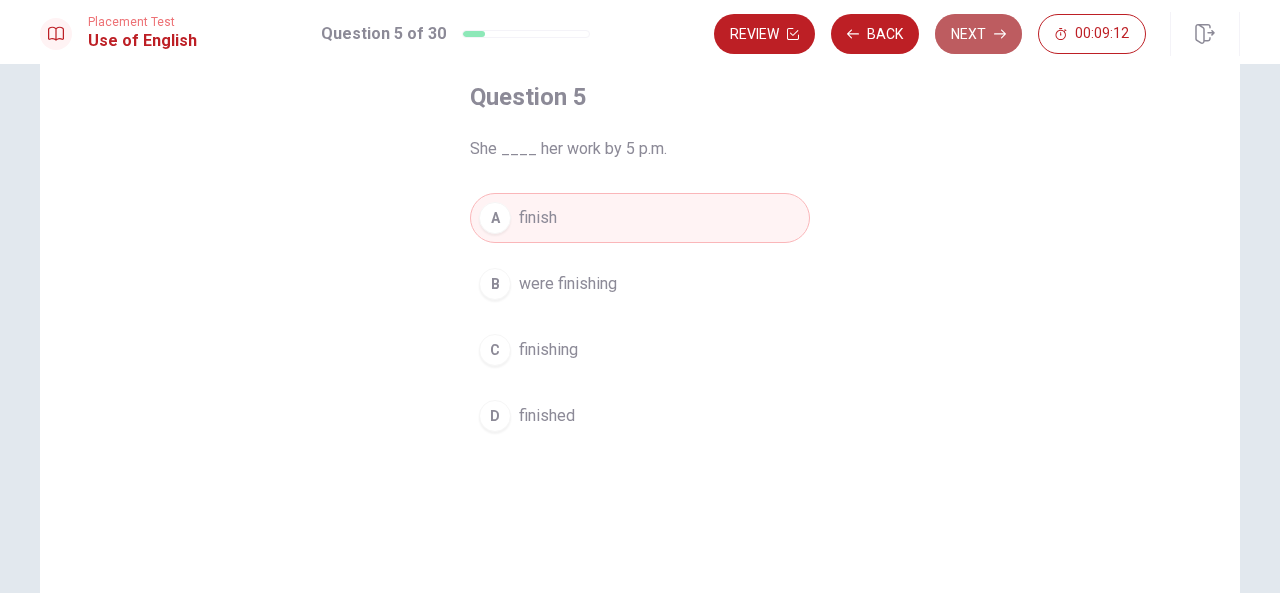 click 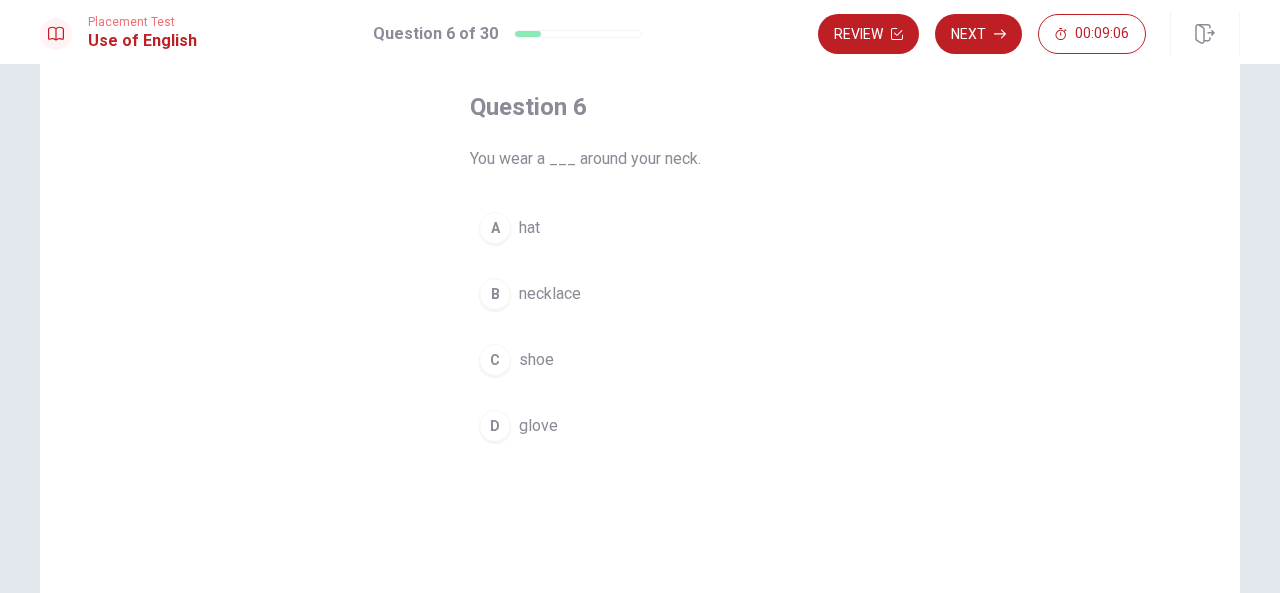 scroll, scrollTop: 96, scrollLeft: 0, axis: vertical 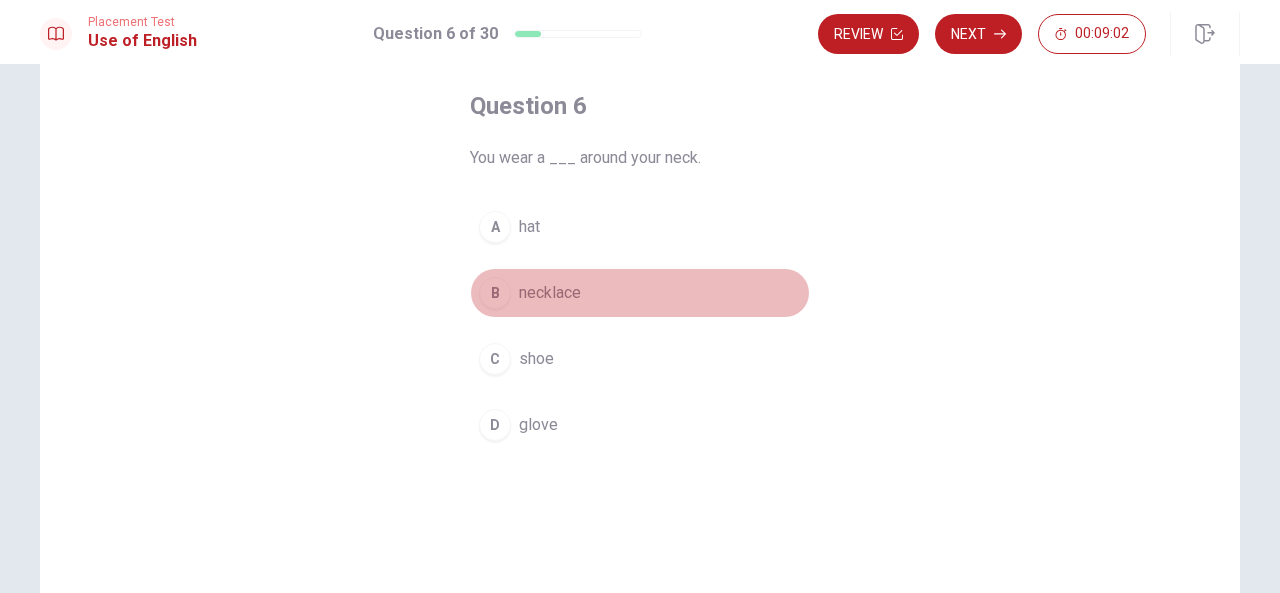 click on "B" at bounding box center [495, 293] 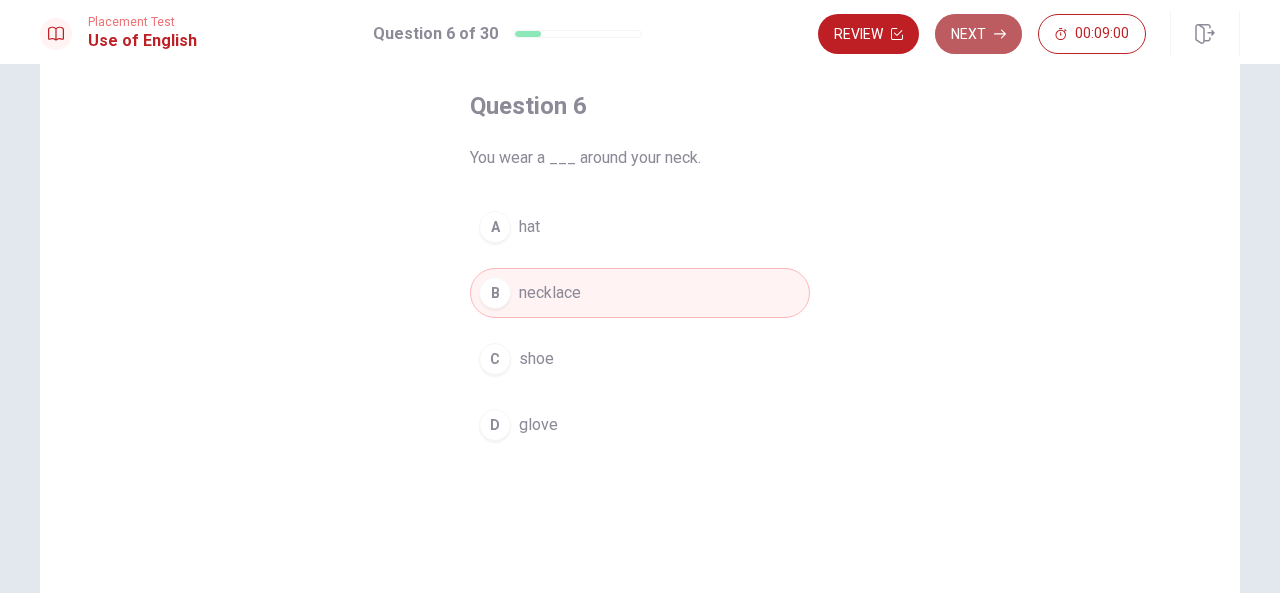 click on "Next" at bounding box center (978, 34) 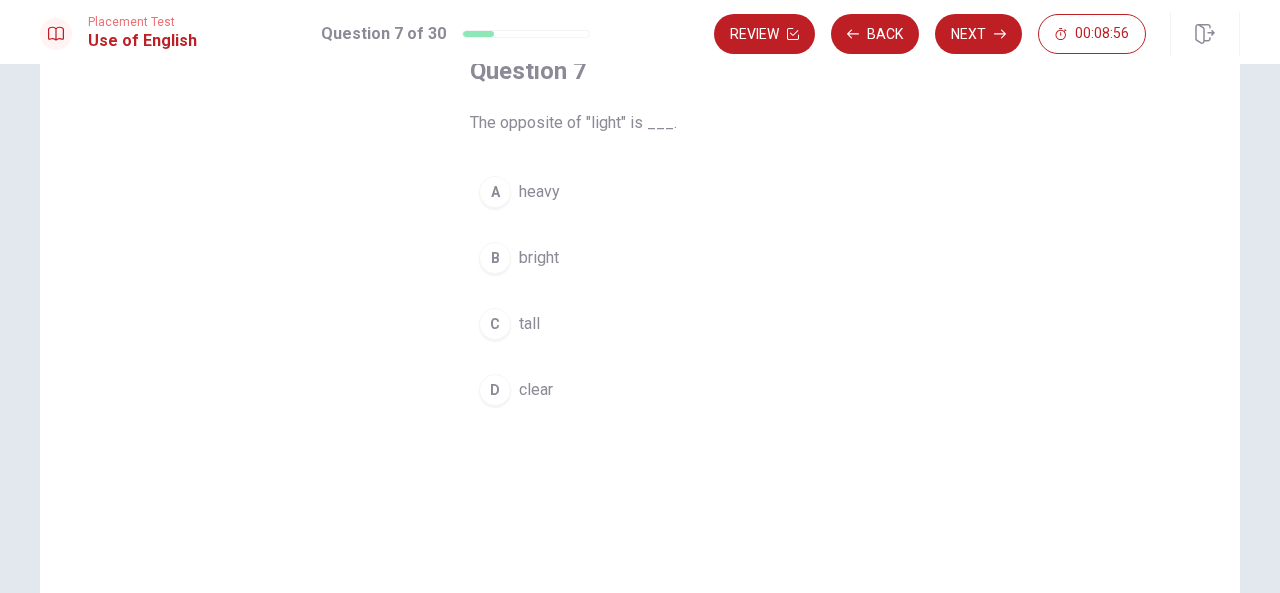 scroll, scrollTop: 132, scrollLeft: 0, axis: vertical 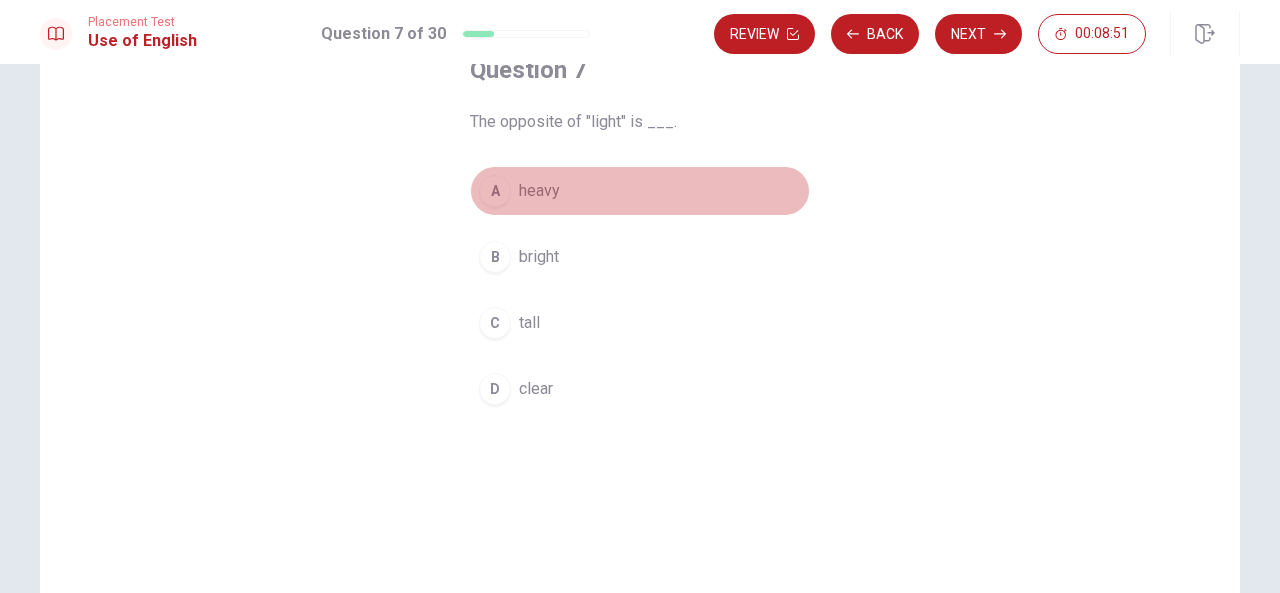 click on "A" at bounding box center [495, 191] 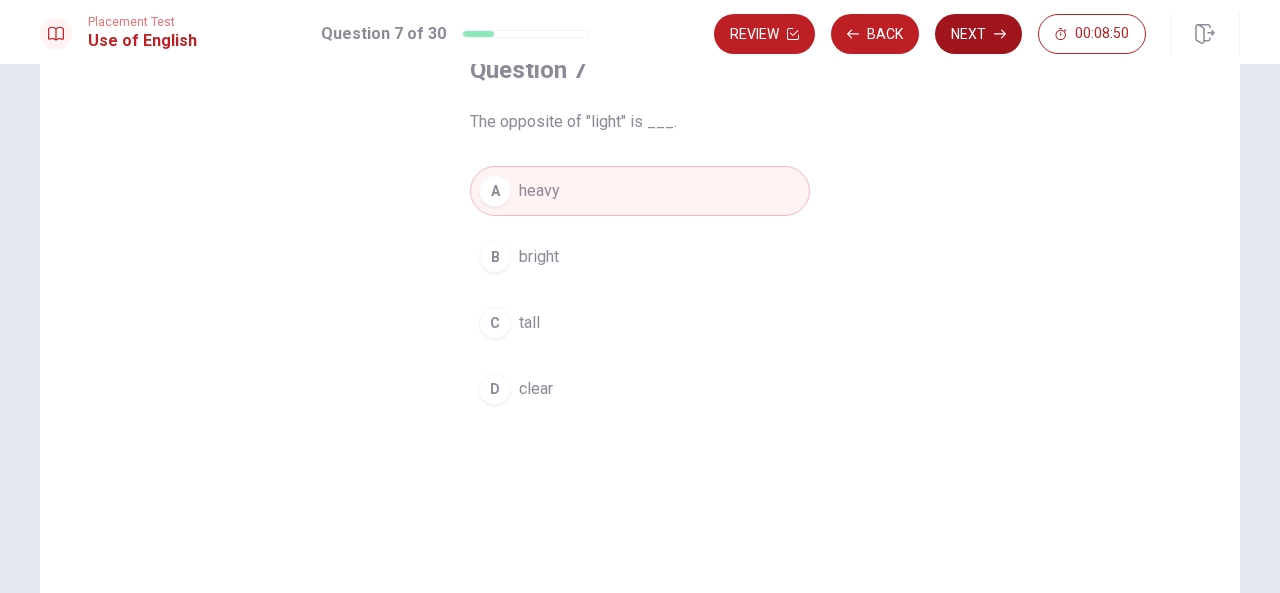 click on "Next" at bounding box center (978, 34) 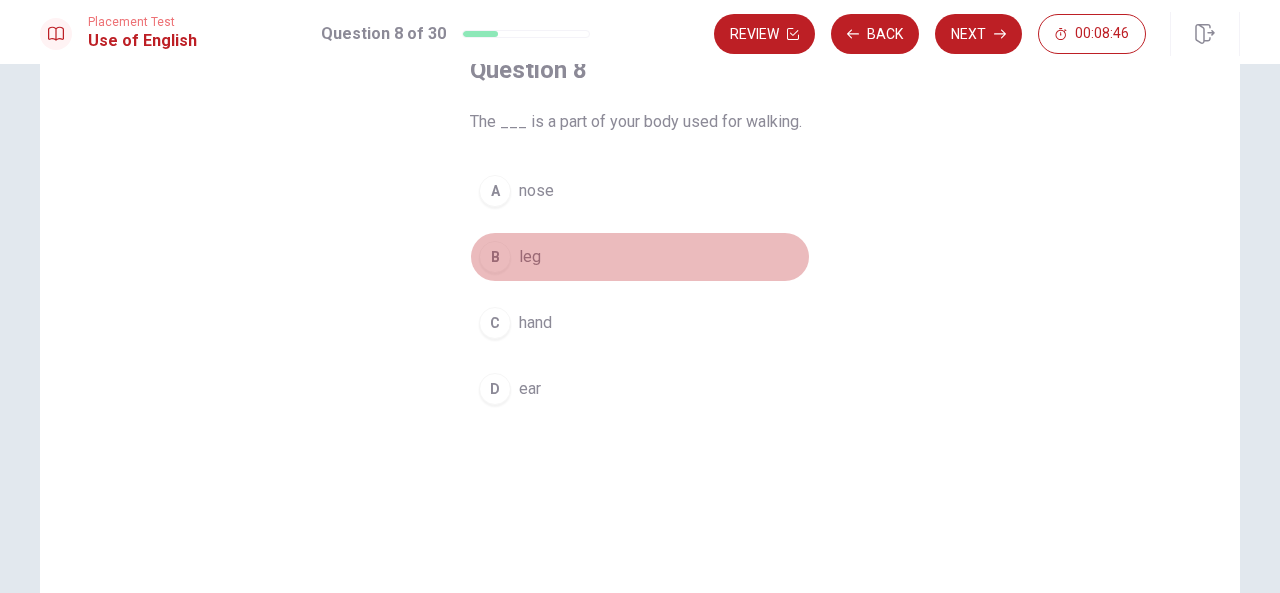 click on "B" at bounding box center [495, 257] 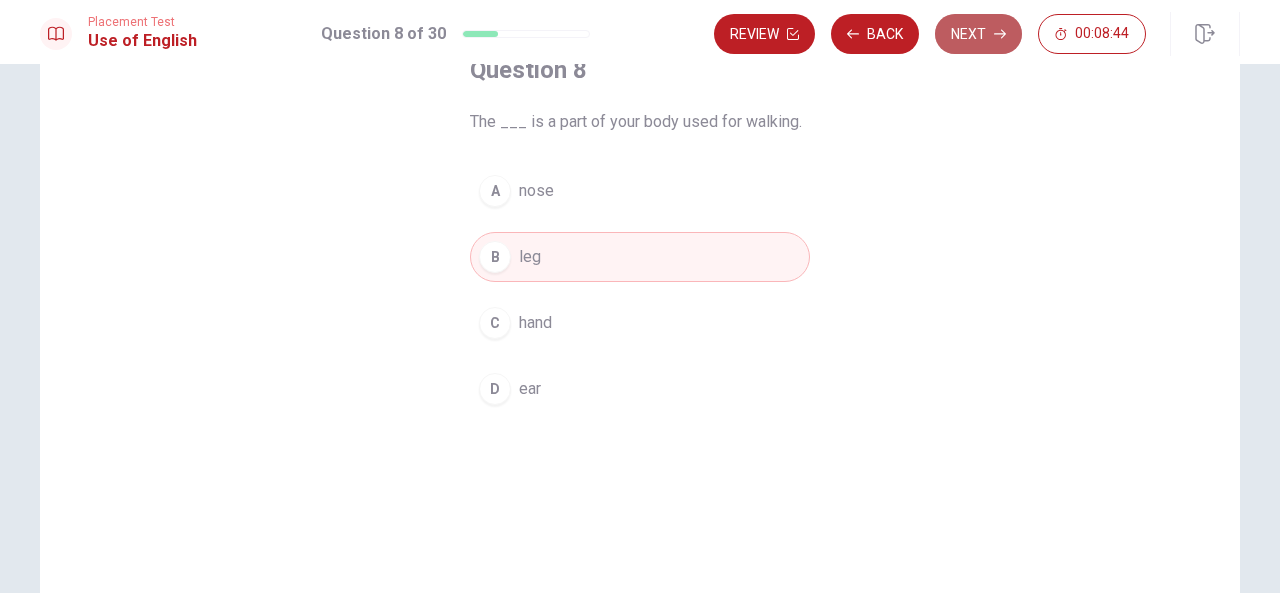 click on "Next" at bounding box center [978, 34] 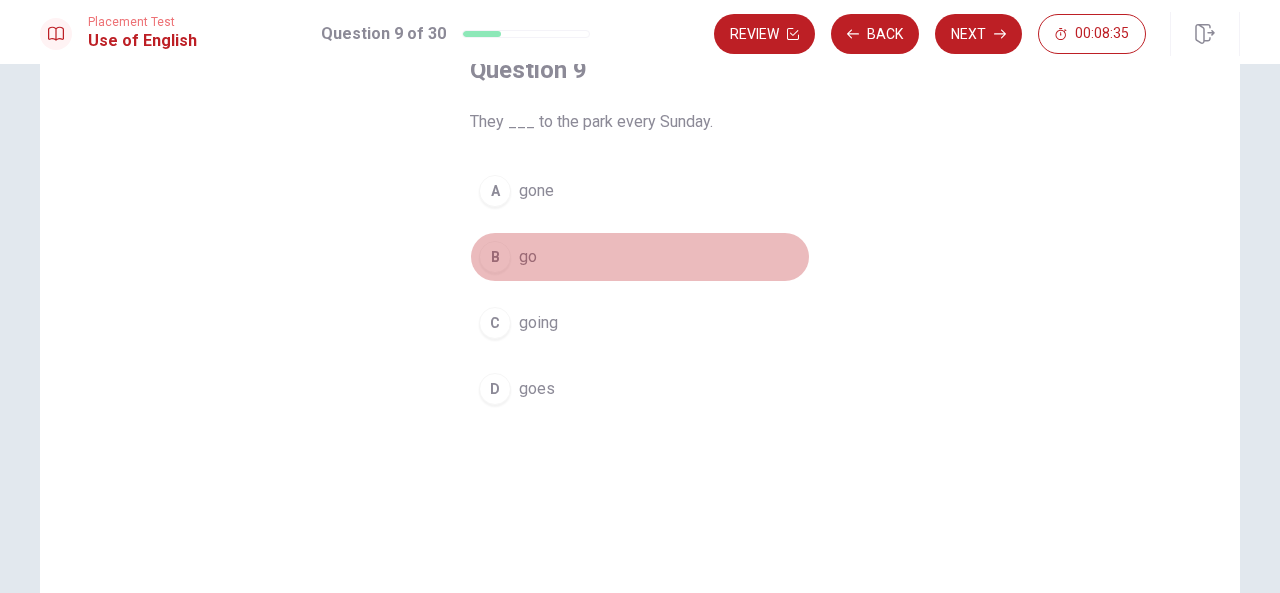 click on "B" at bounding box center [495, 257] 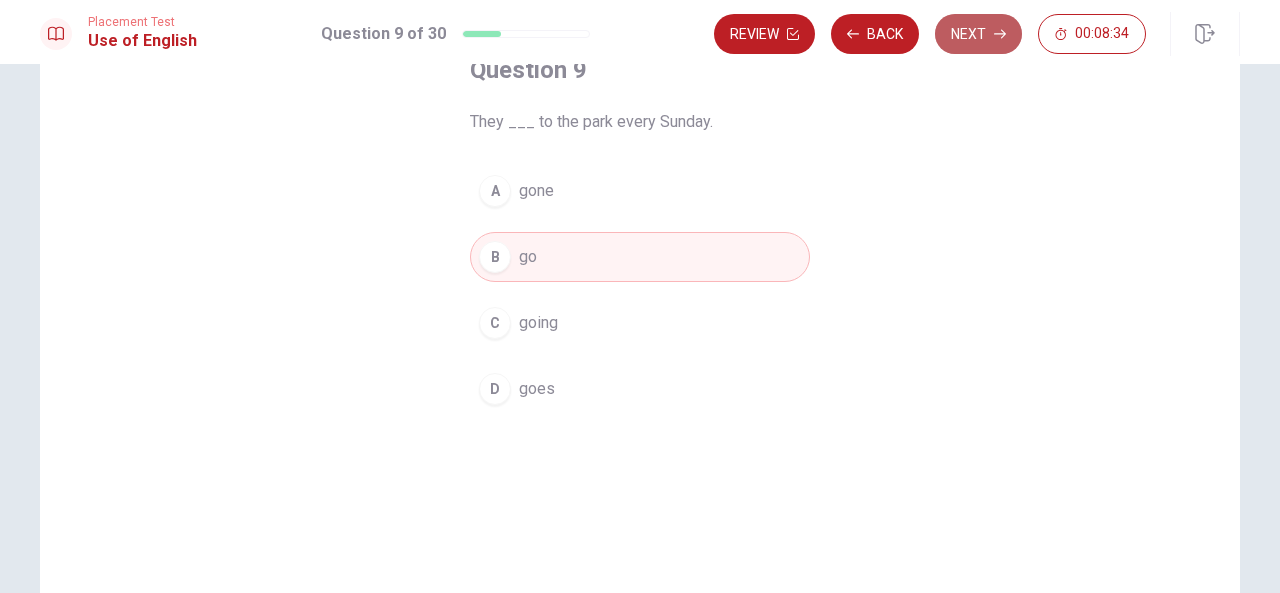 click on "Next" at bounding box center [978, 34] 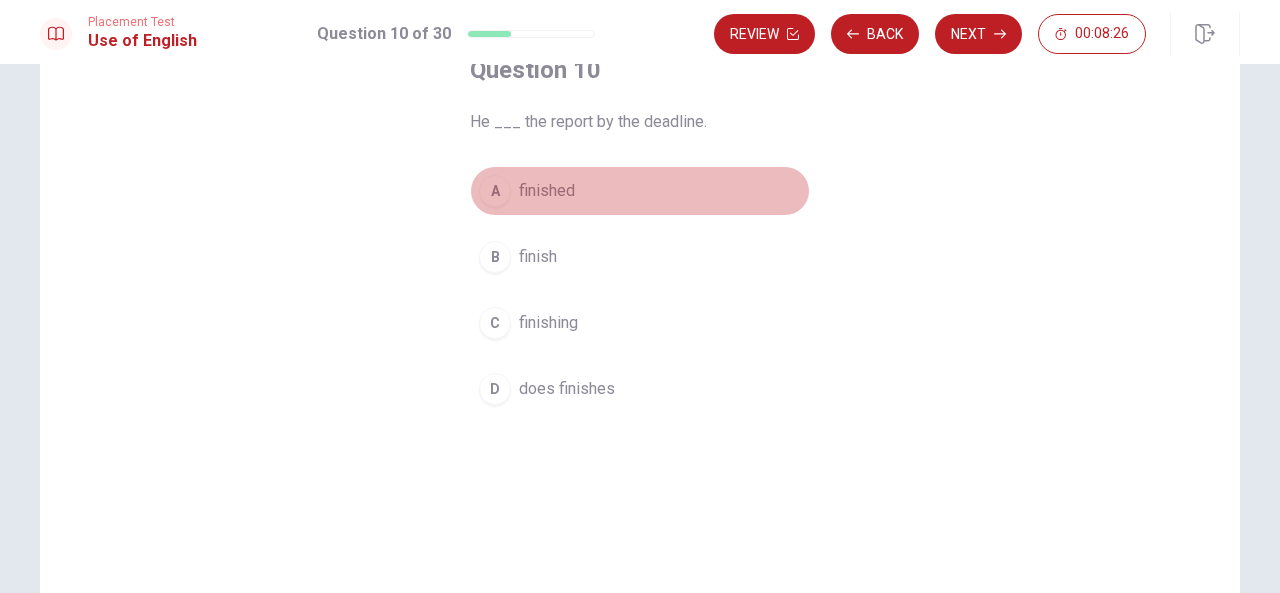 click on "A" at bounding box center [495, 191] 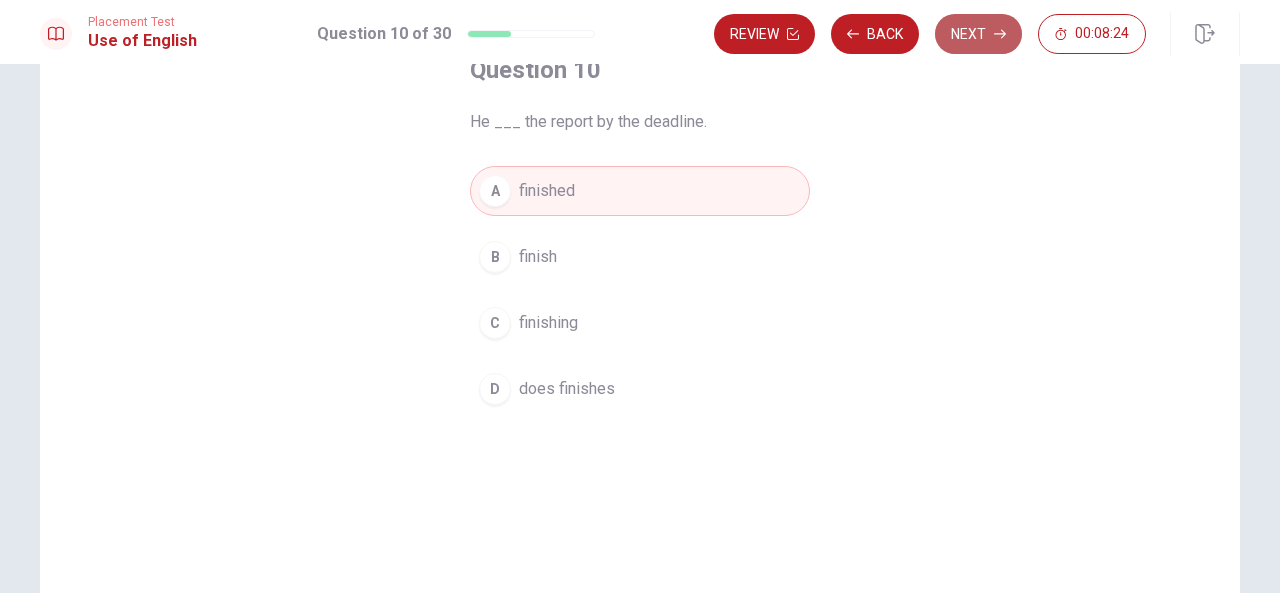 click on "Next" at bounding box center (978, 34) 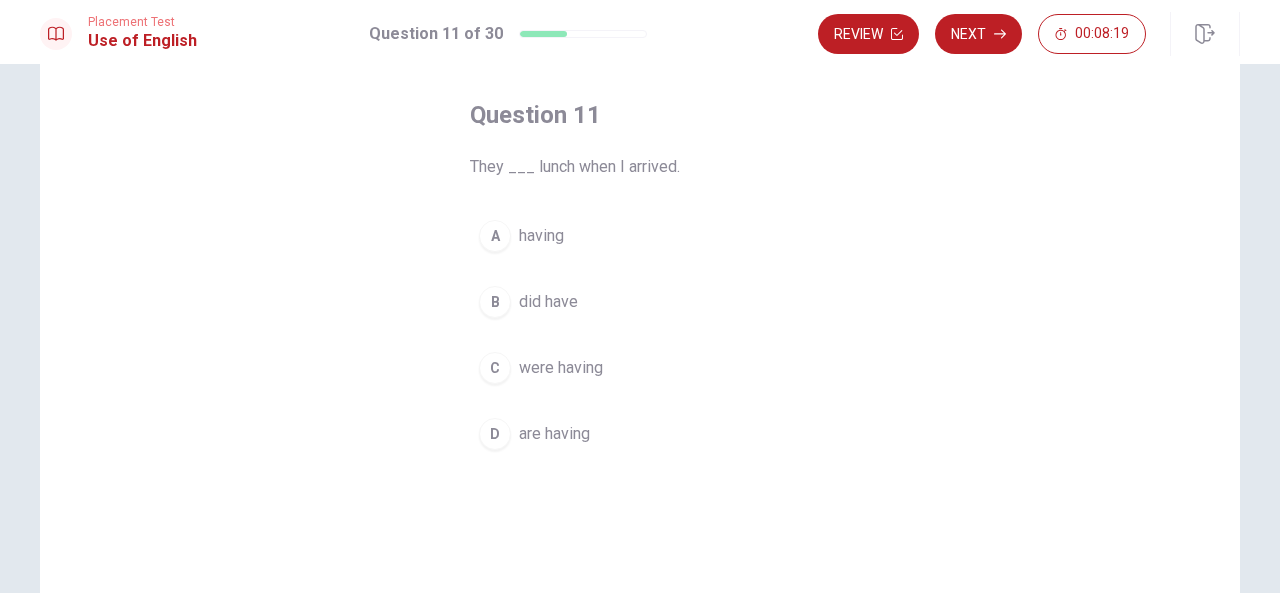 scroll, scrollTop: 90, scrollLeft: 0, axis: vertical 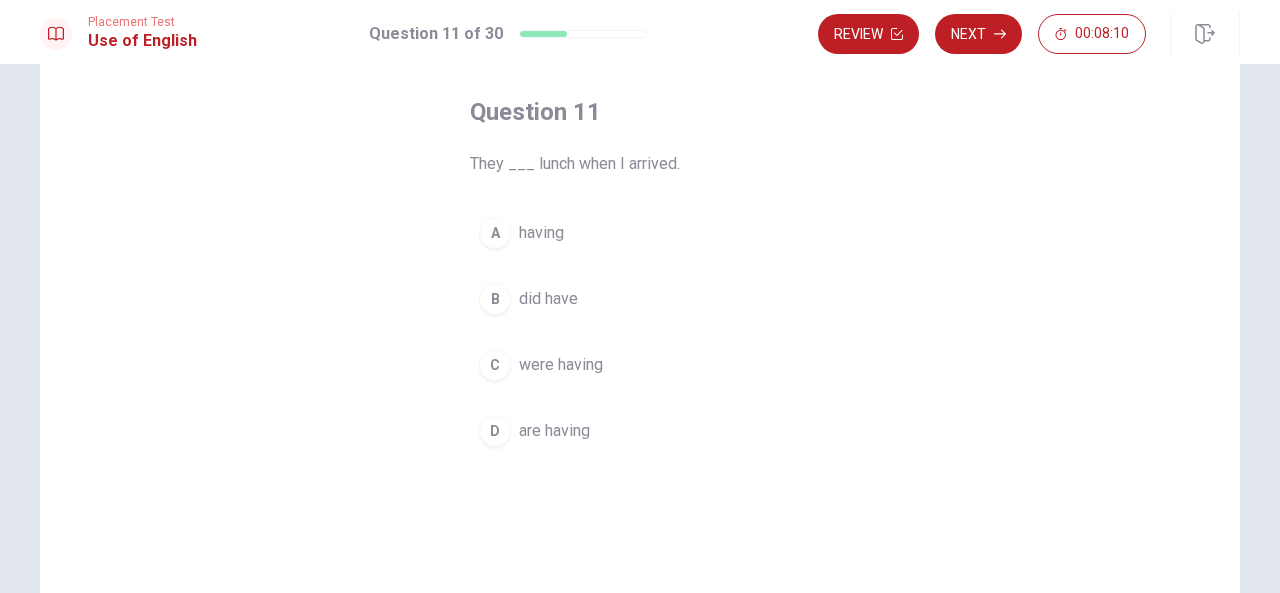 click on "C" at bounding box center (495, 365) 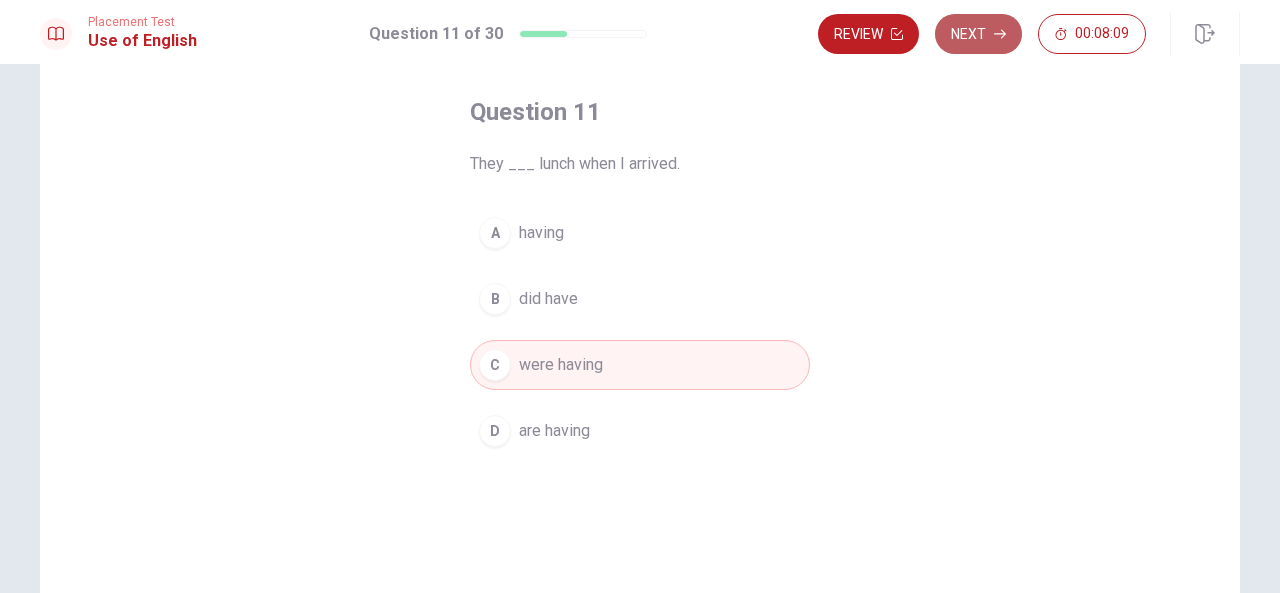 click on "Next" at bounding box center (978, 34) 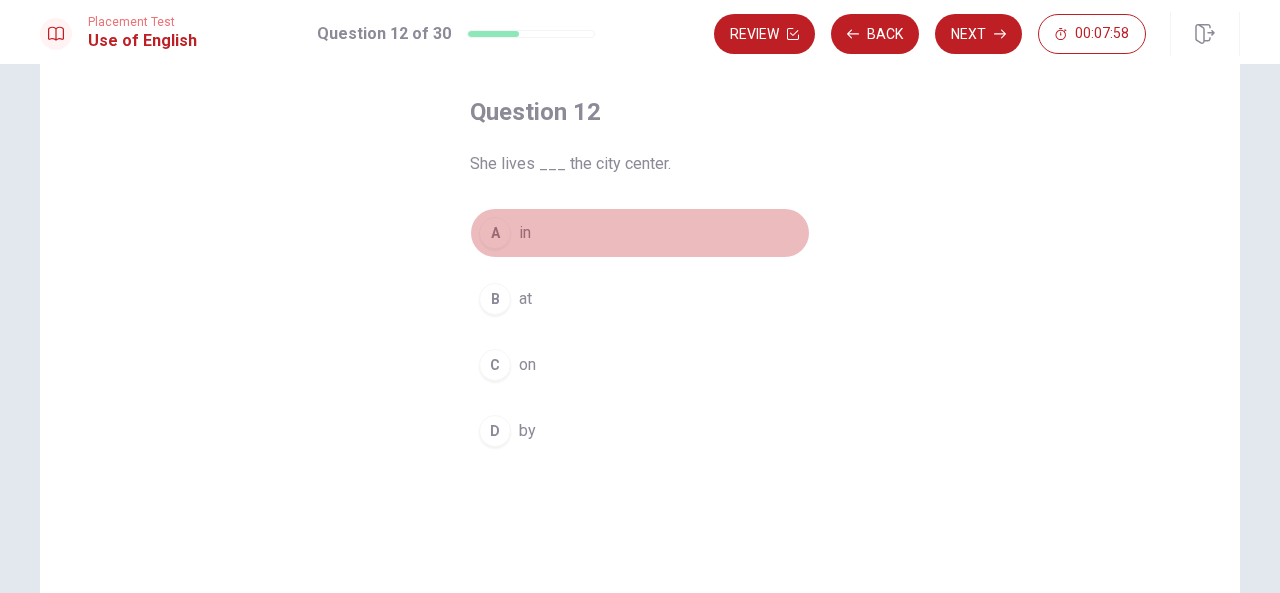 click on "A" at bounding box center [495, 233] 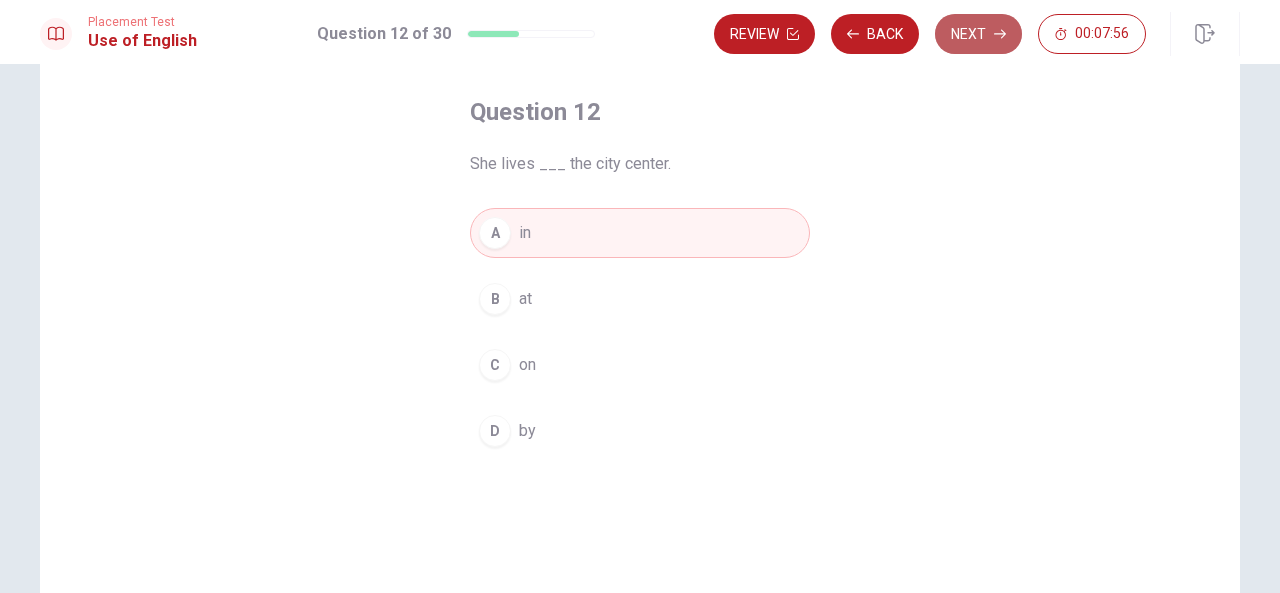 click on "Next" at bounding box center (978, 34) 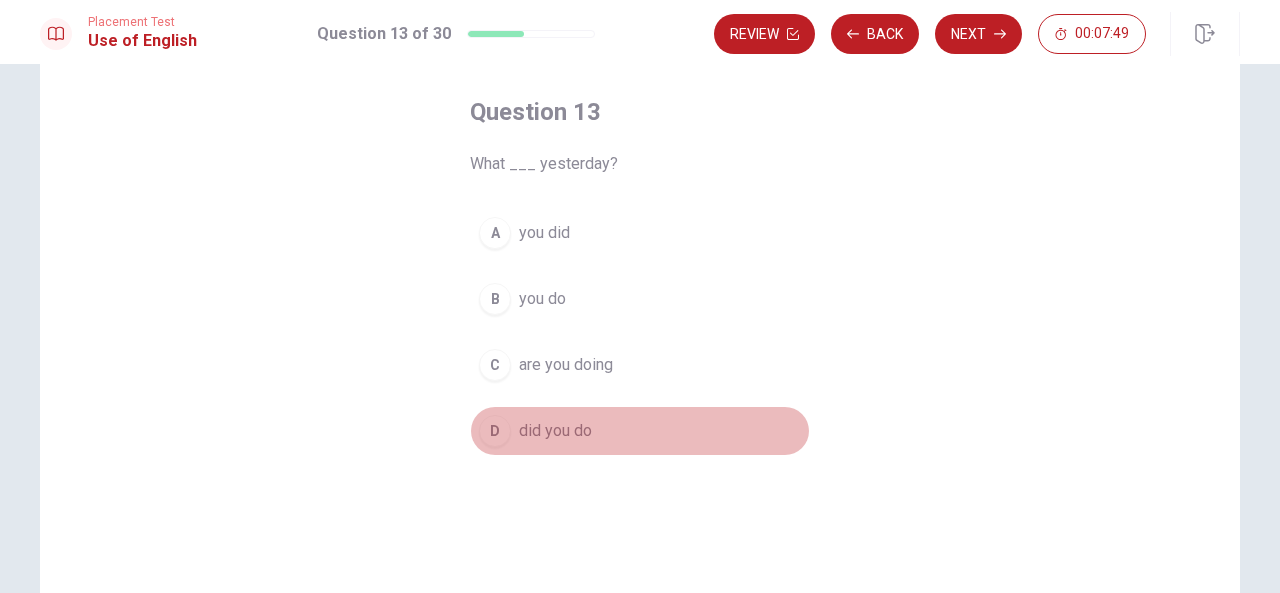 click on "D" at bounding box center [495, 431] 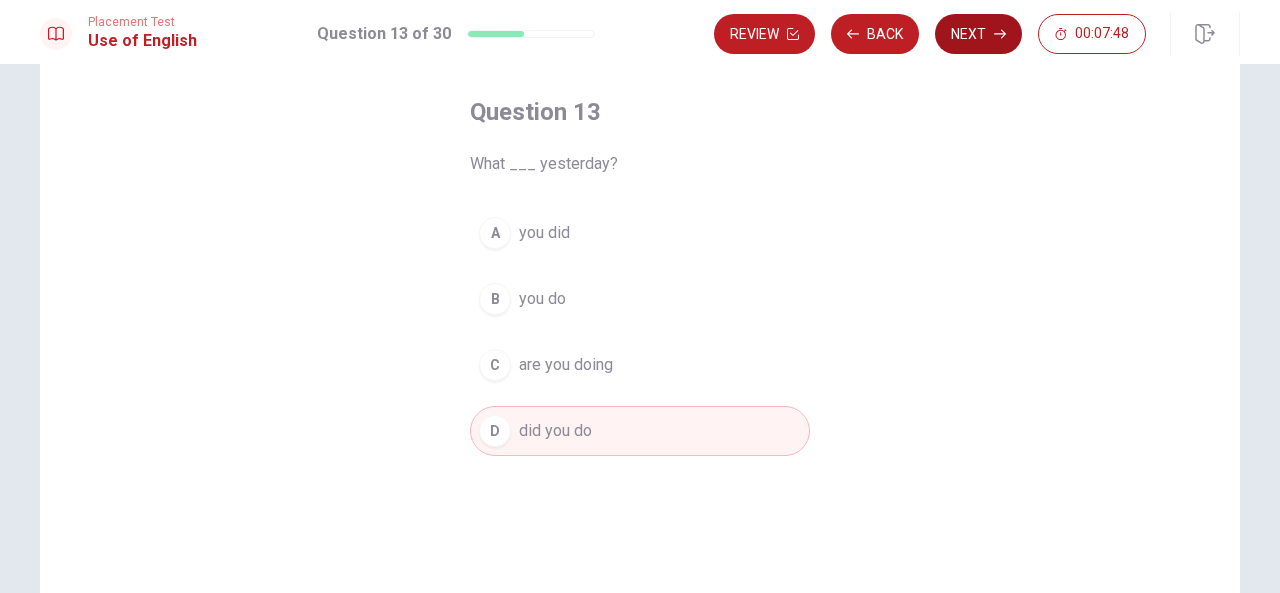 click on "Next" at bounding box center [978, 34] 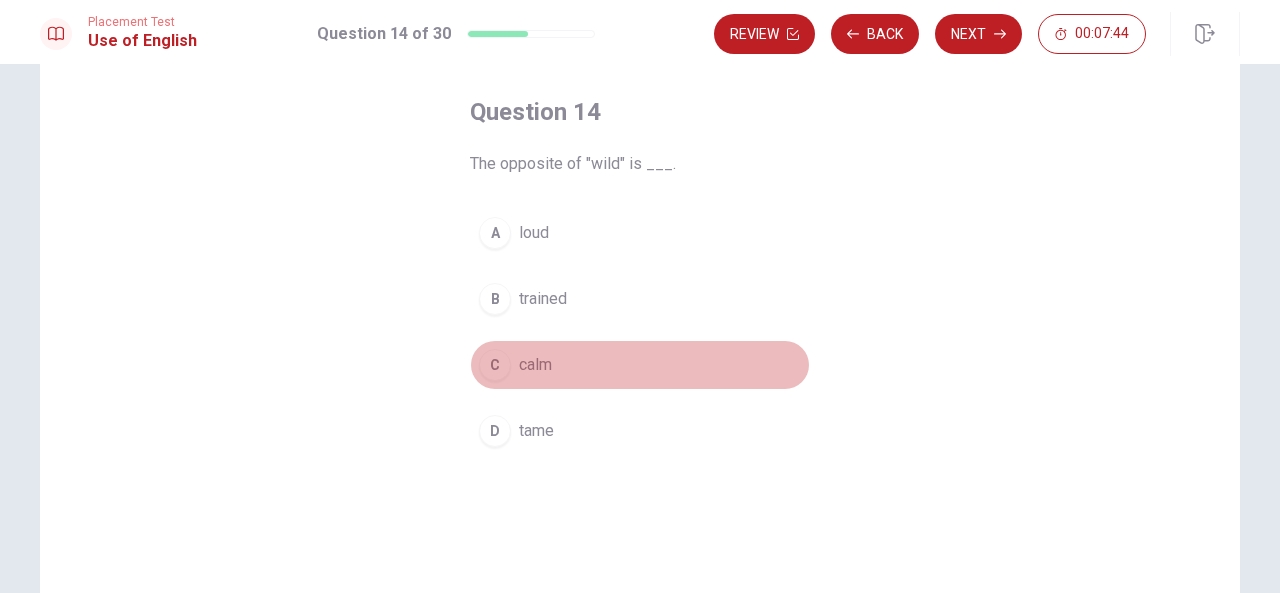 click on "C" at bounding box center [495, 365] 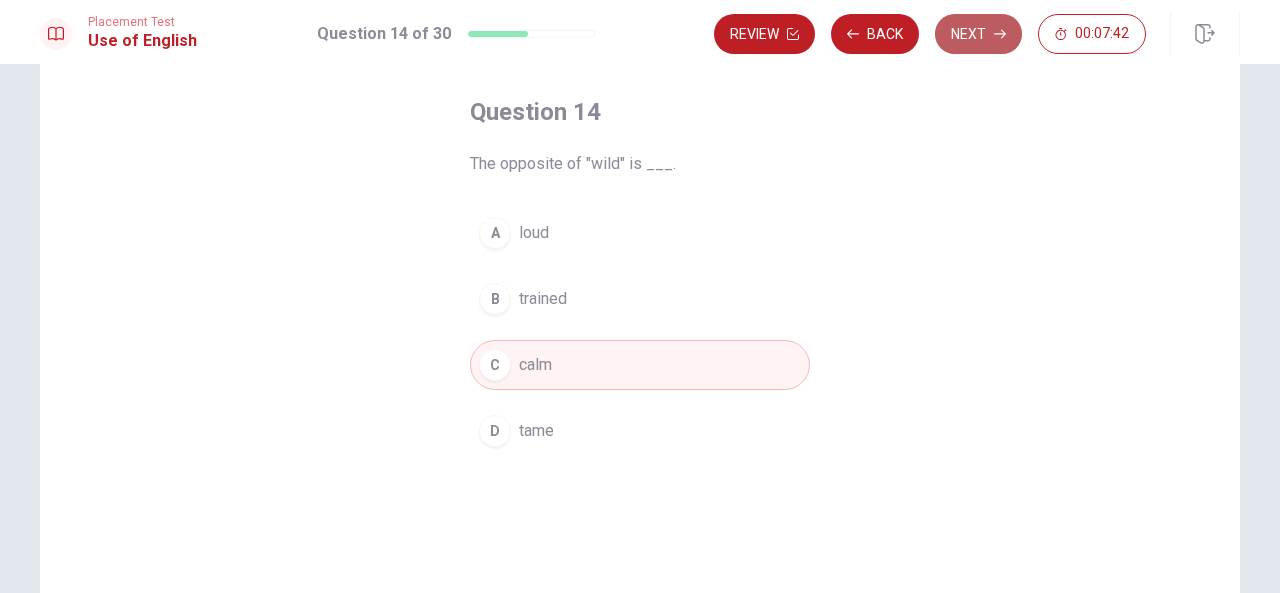 click on "Next" at bounding box center (978, 34) 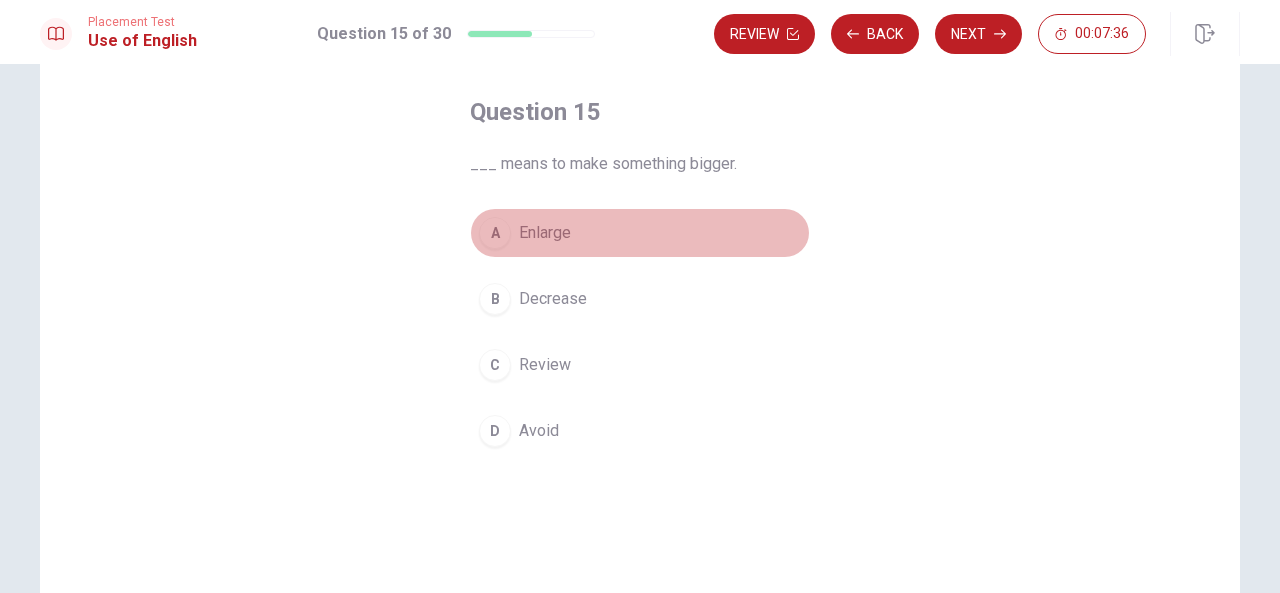 click on "Enlarge" at bounding box center (545, 233) 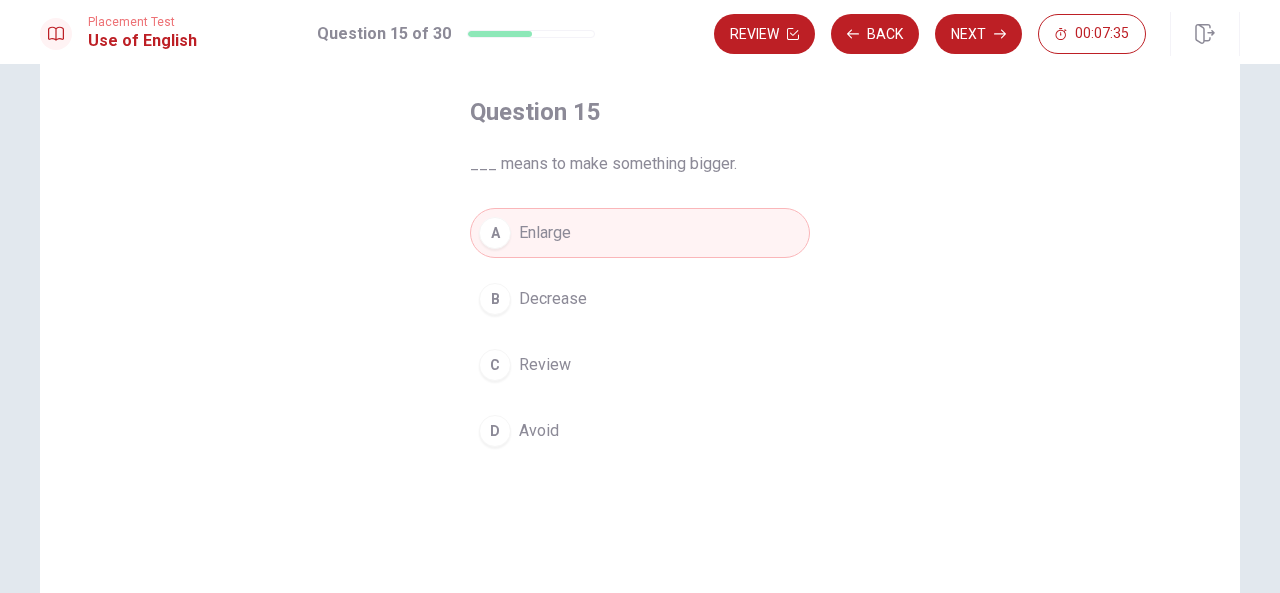 click on "Review Back Next 00:07:35" at bounding box center (977, 34) 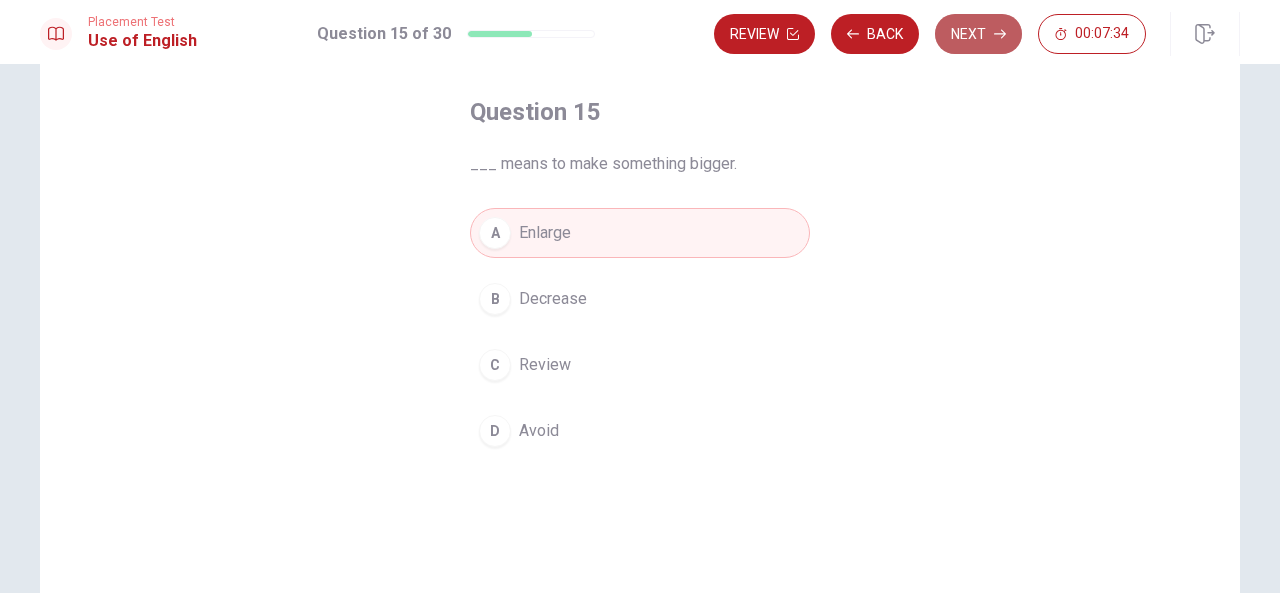 click on "Next" at bounding box center [978, 34] 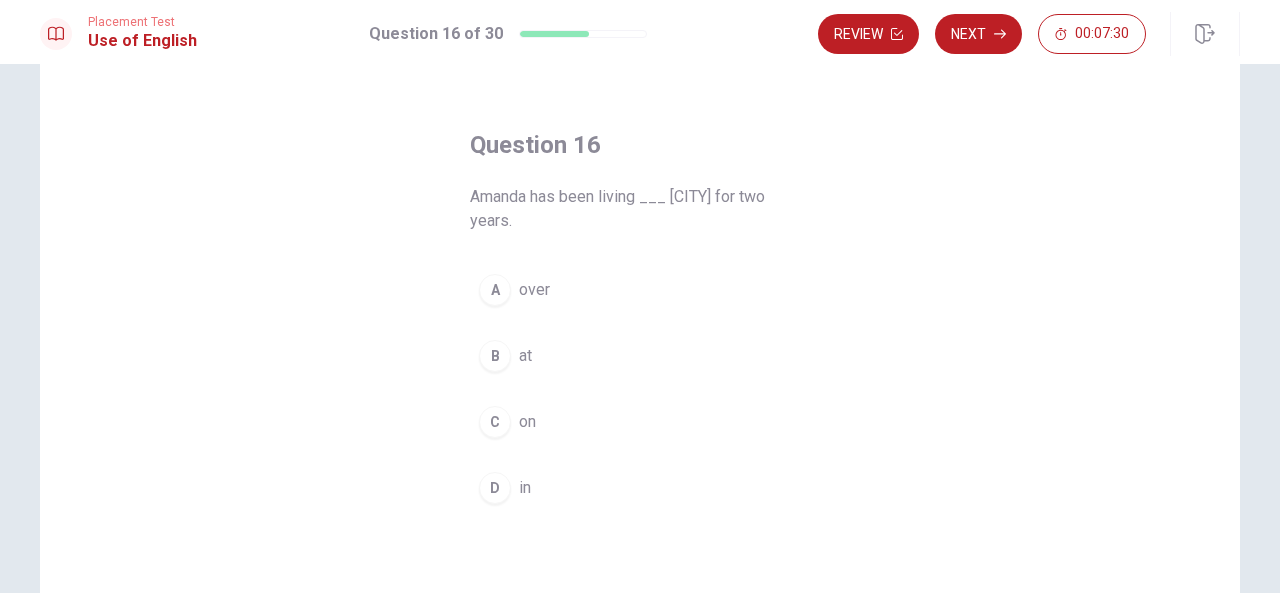 scroll, scrollTop: 58, scrollLeft: 0, axis: vertical 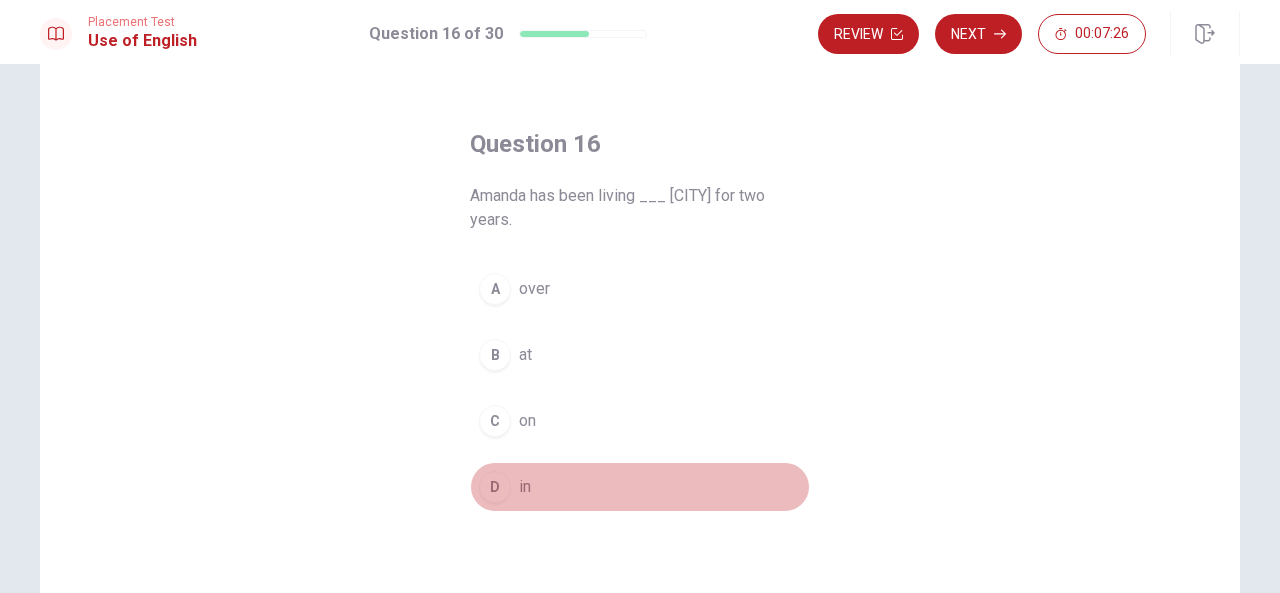 click on "D" at bounding box center [495, 487] 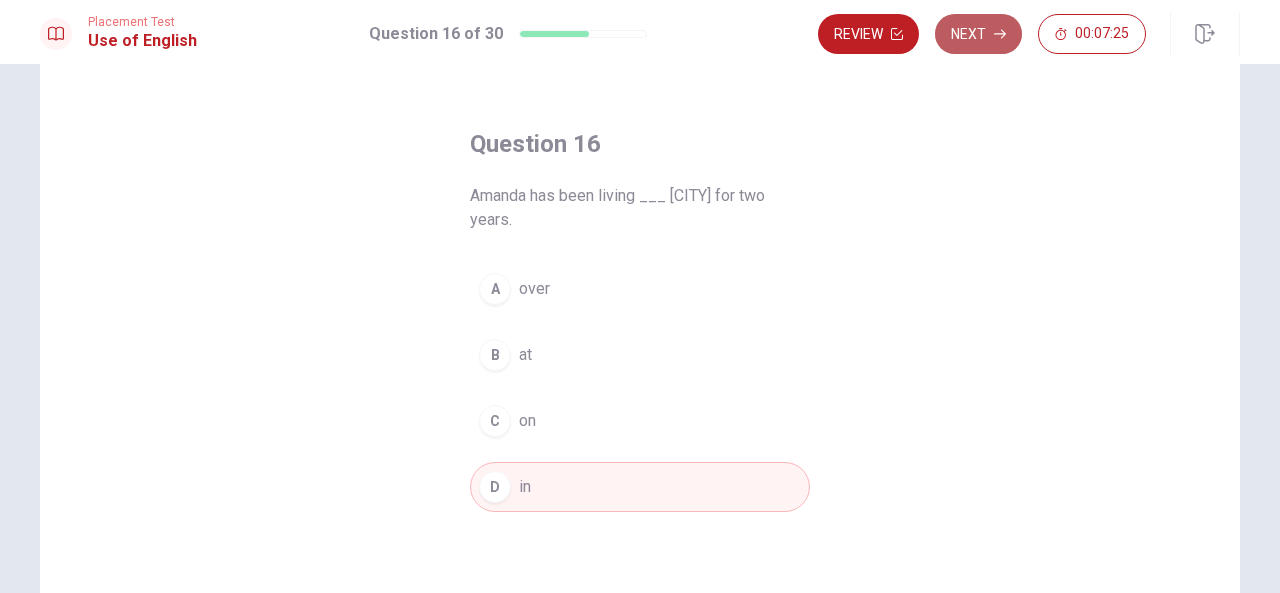 click on "Next" at bounding box center (978, 34) 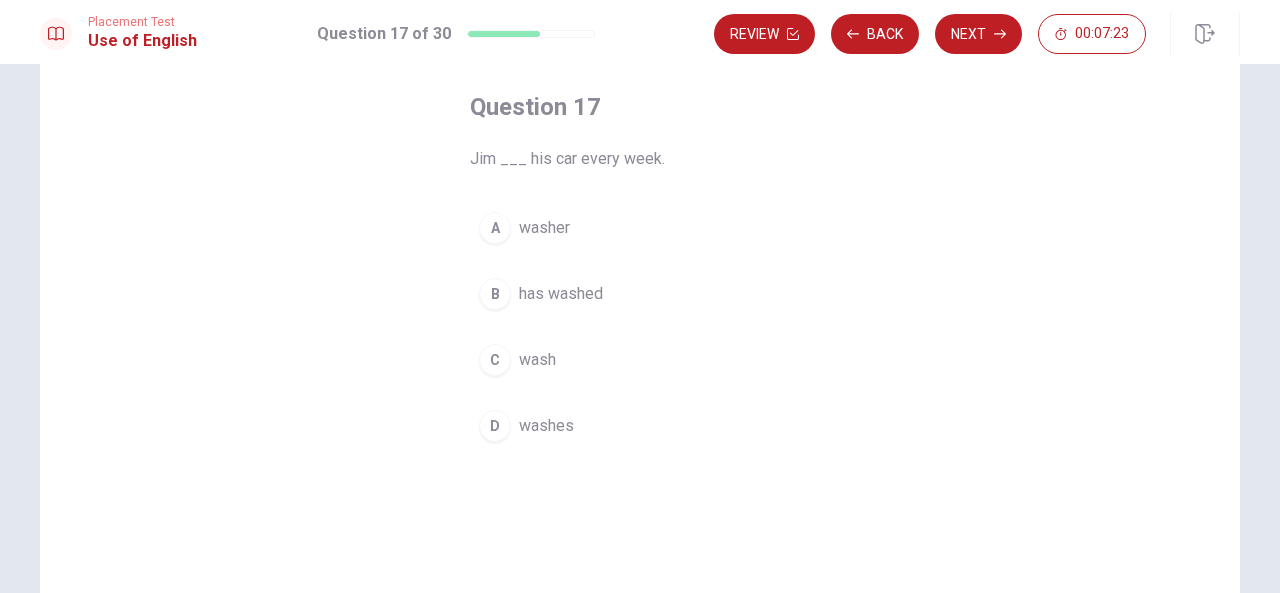 scroll, scrollTop: 97, scrollLeft: 0, axis: vertical 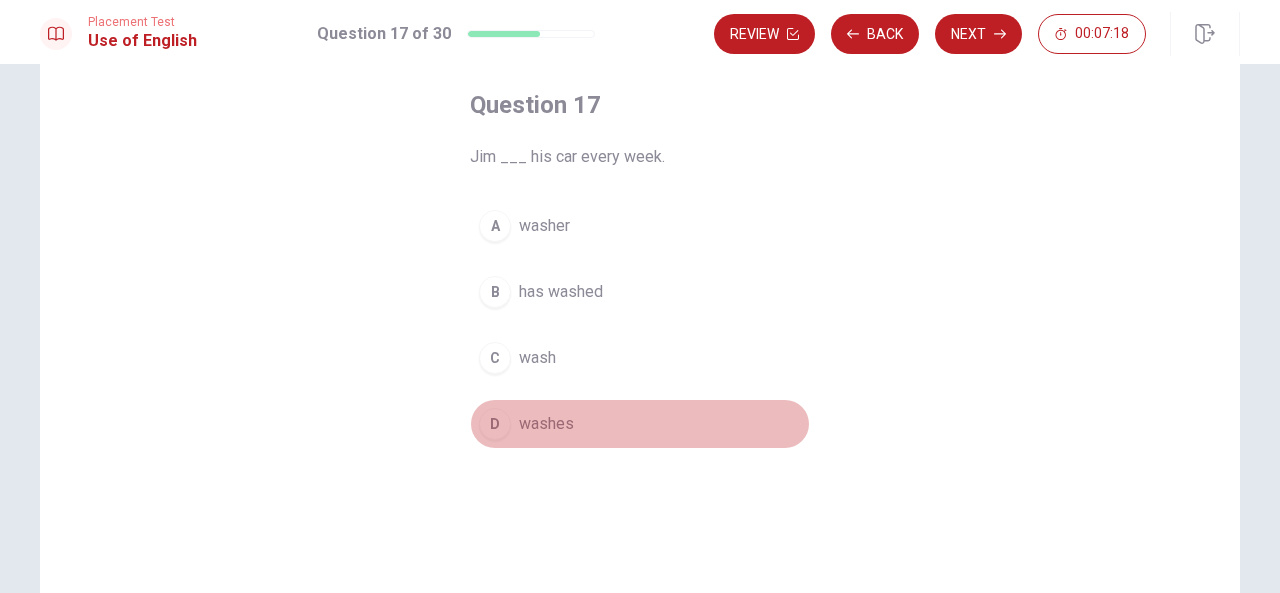 click on "D" at bounding box center [495, 424] 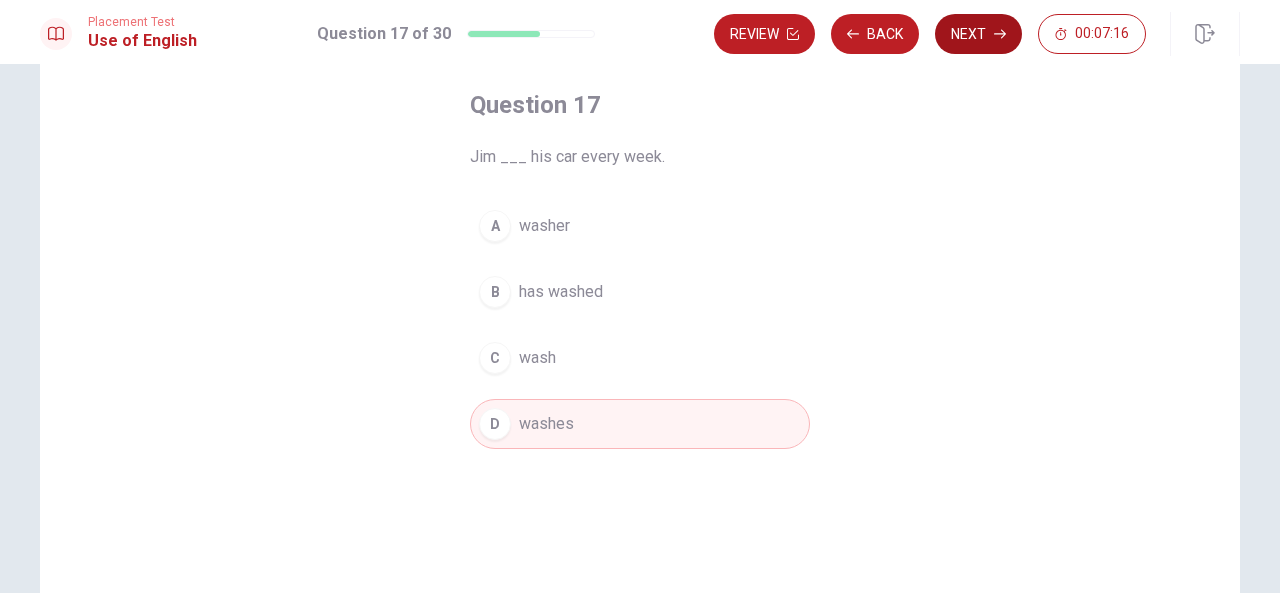 click on "Next" at bounding box center [978, 34] 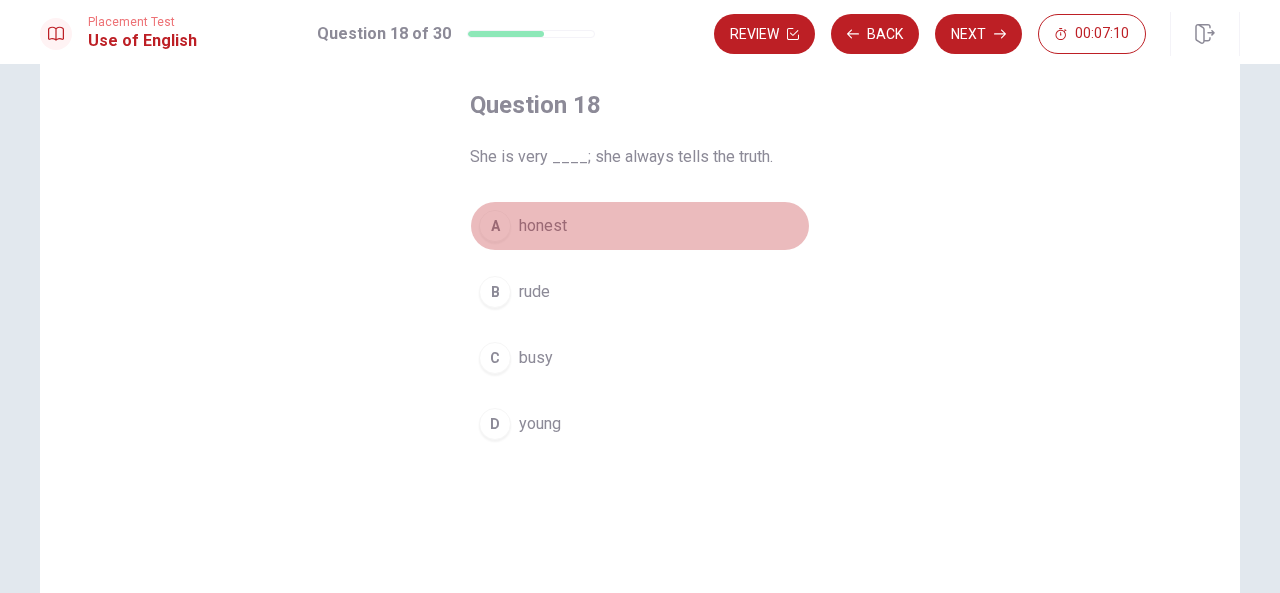 click on "A" at bounding box center (495, 226) 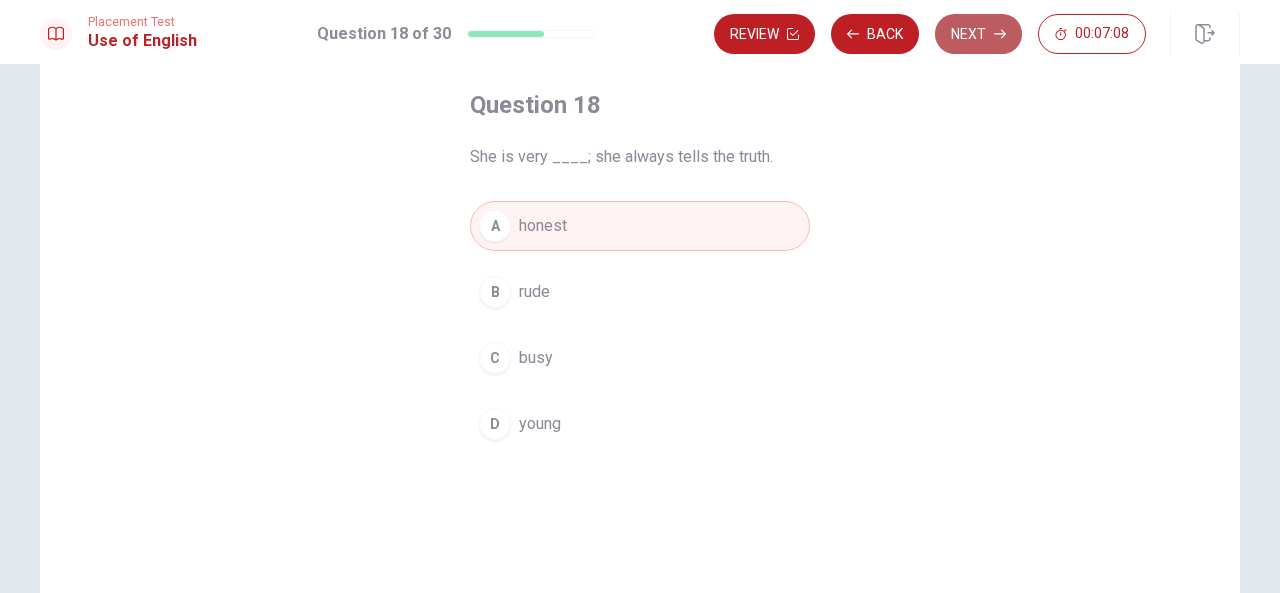 click on "Next" at bounding box center [978, 34] 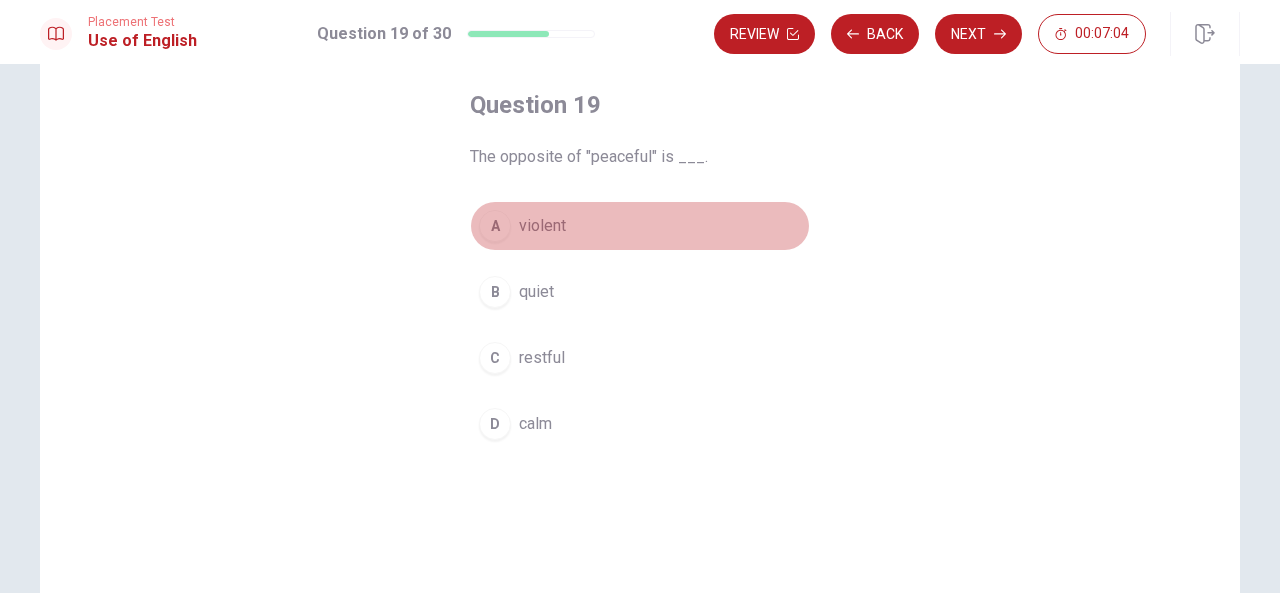 click on "A" at bounding box center [495, 226] 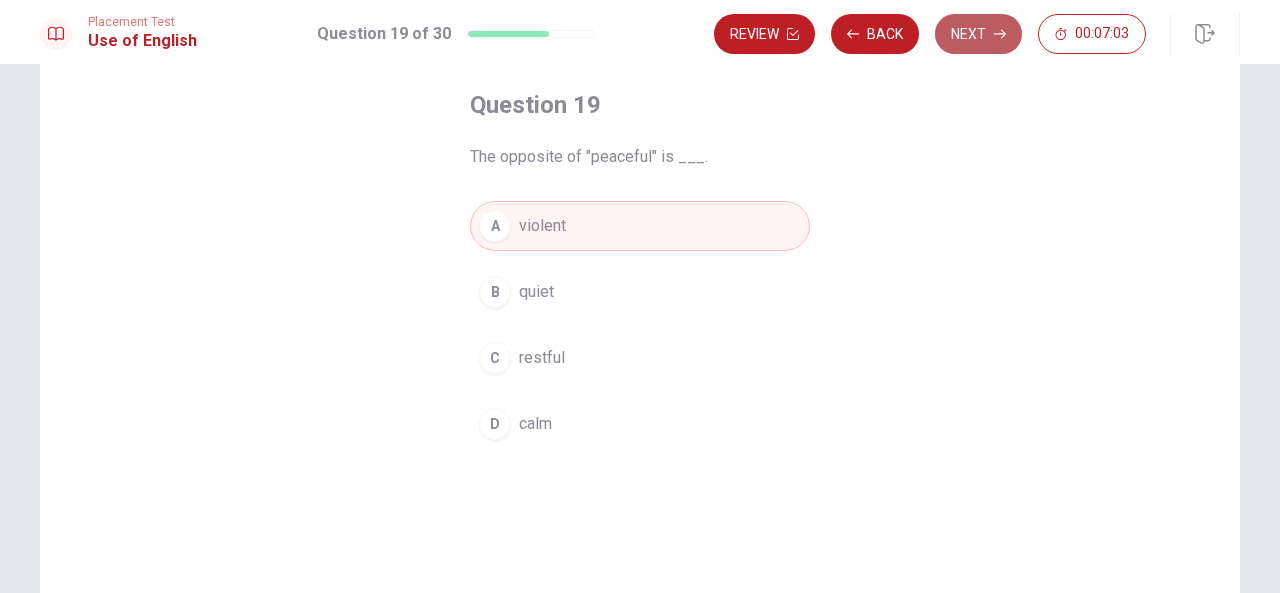 click on "Next" at bounding box center [978, 34] 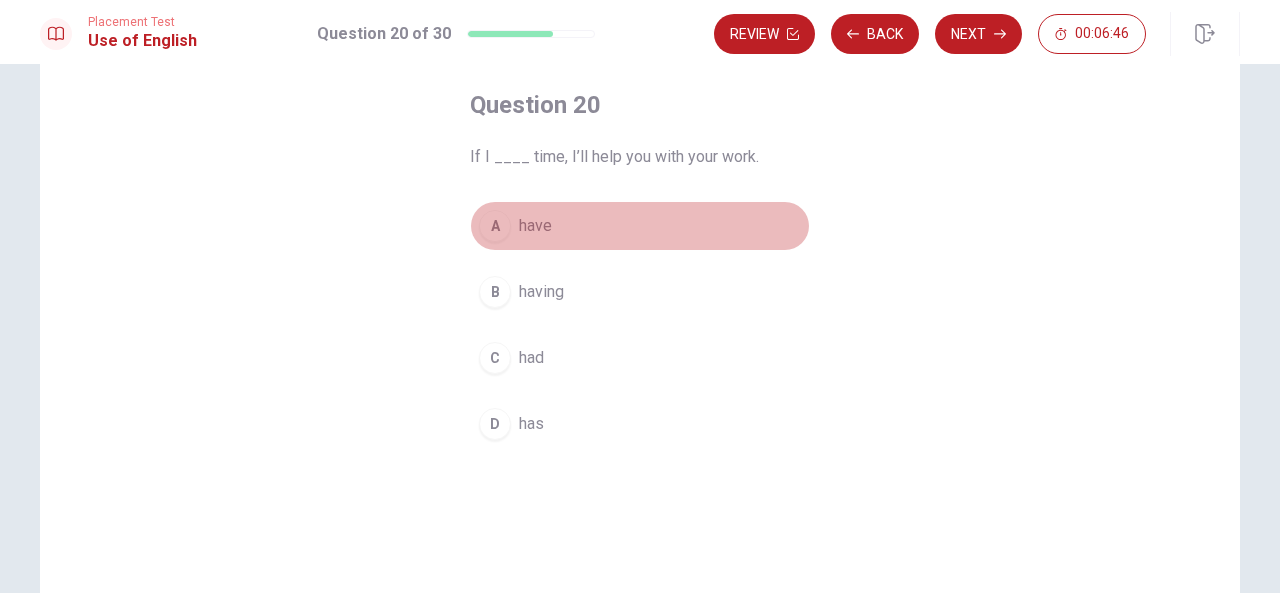 click on "A" at bounding box center [495, 226] 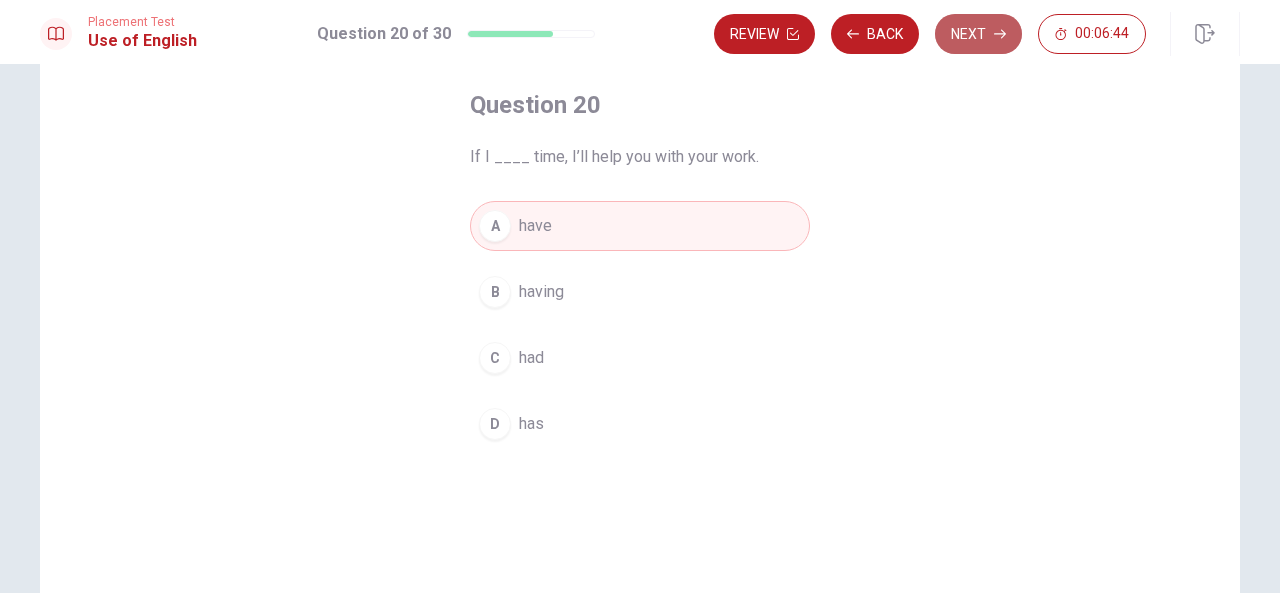 click on "Next" at bounding box center [978, 34] 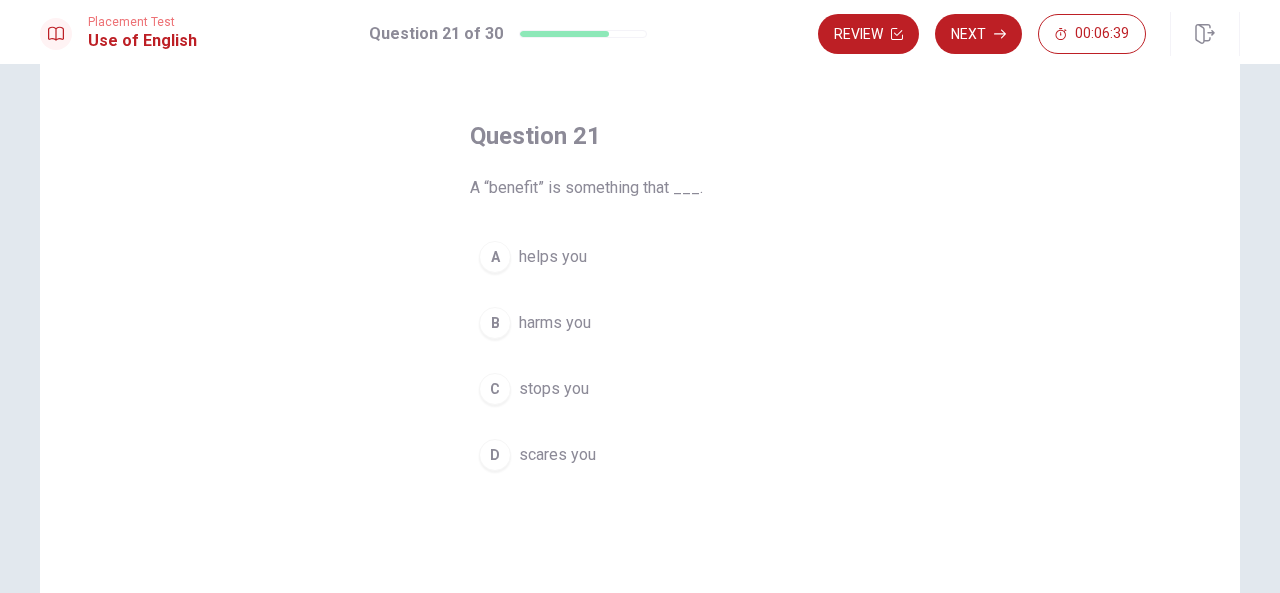 scroll, scrollTop: 70, scrollLeft: 0, axis: vertical 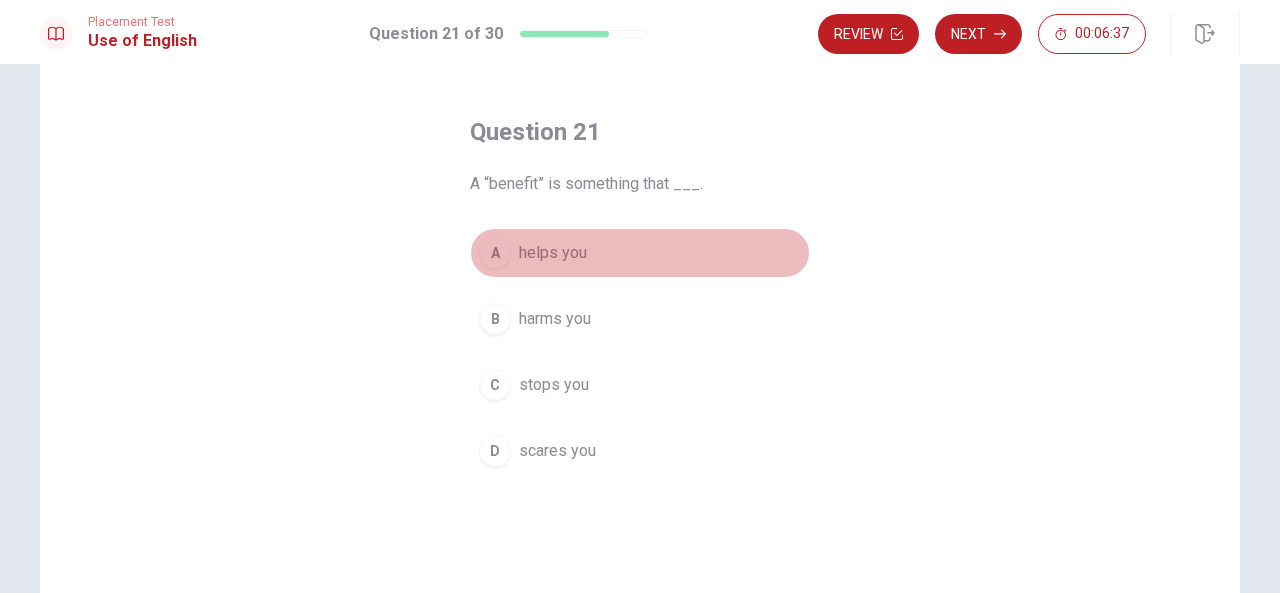 click on "A helps you" at bounding box center (640, 253) 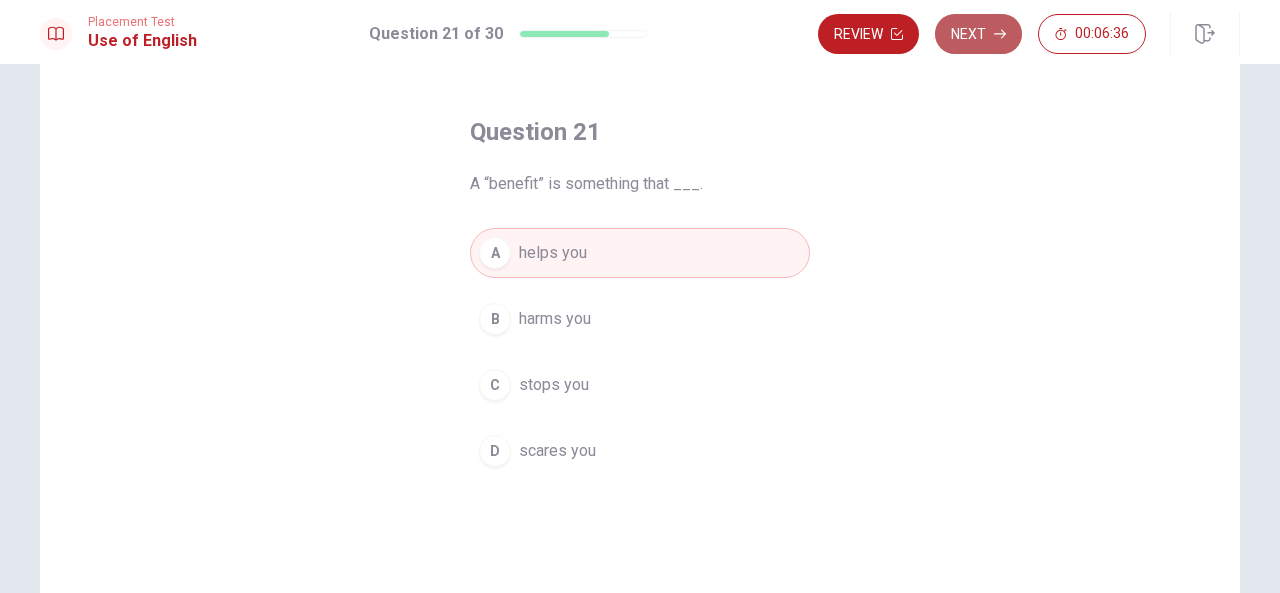 click 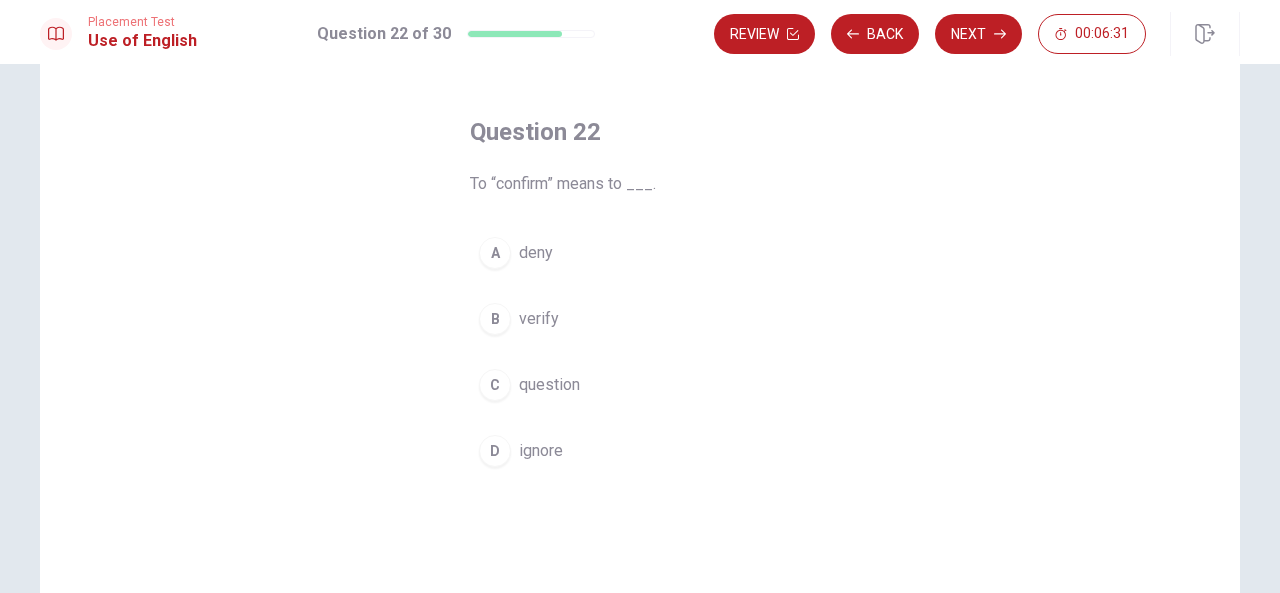 click on "verify" at bounding box center (539, 319) 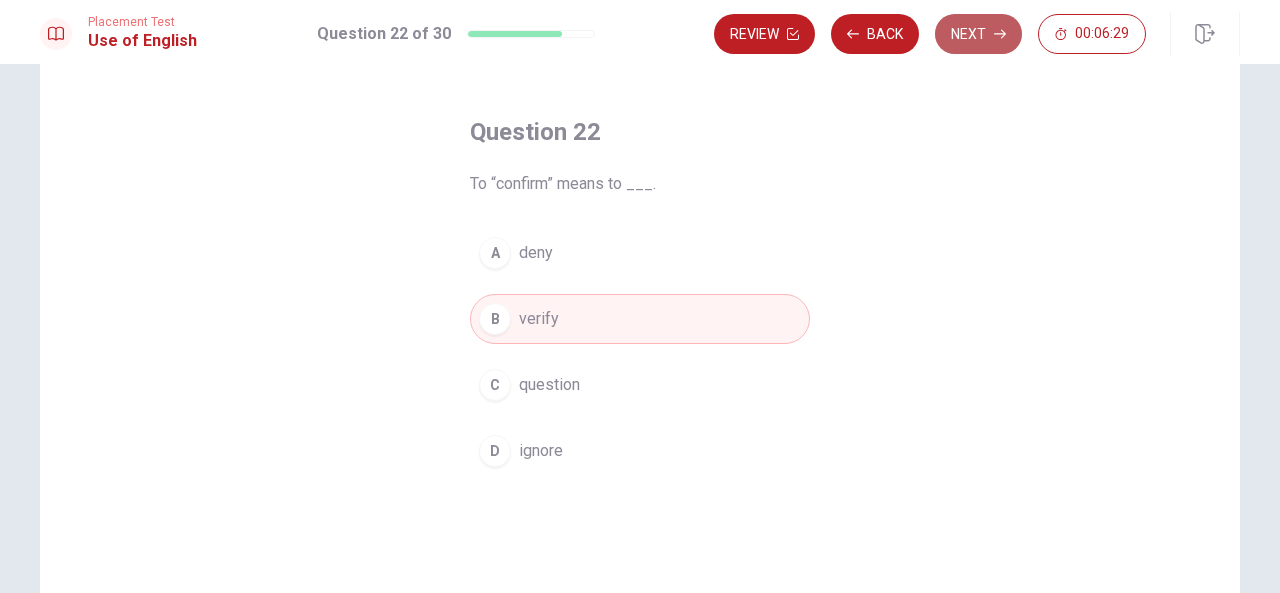 click on "Next" at bounding box center (978, 34) 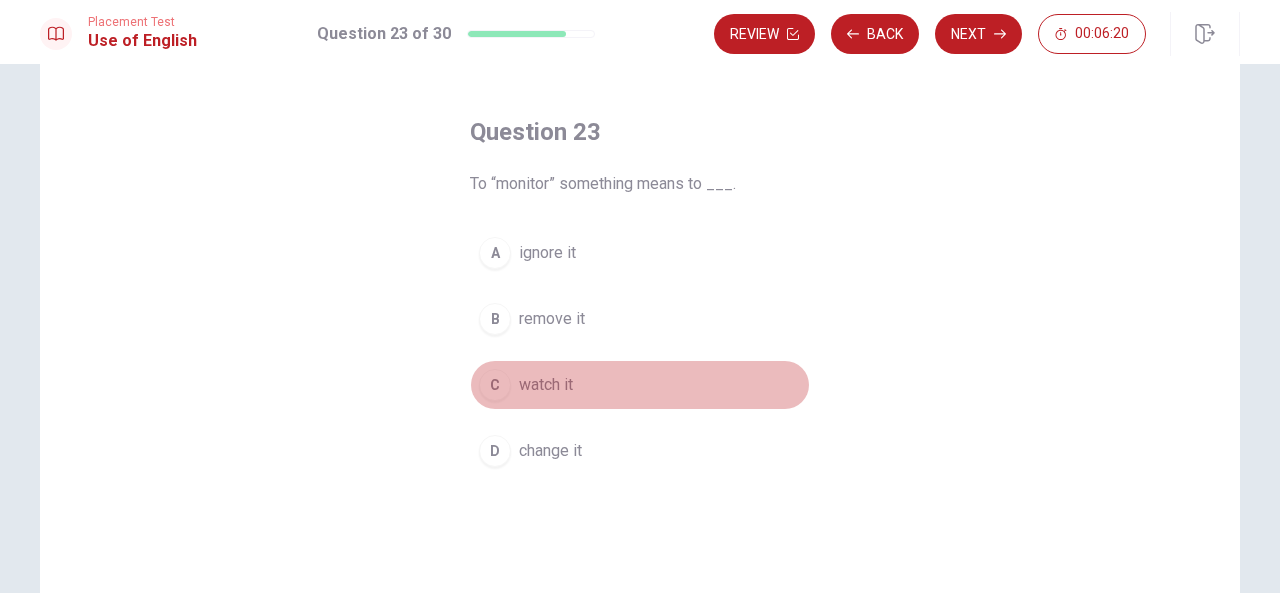 click on "watch it" at bounding box center [546, 385] 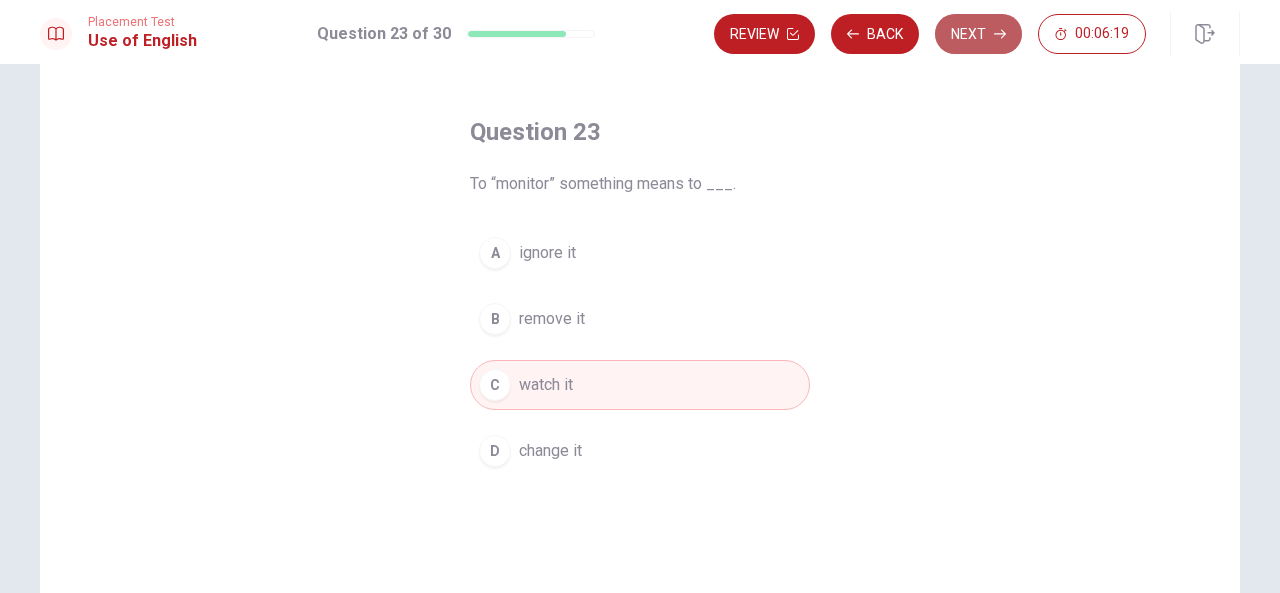 click on "Next" at bounding box center [978, 34] 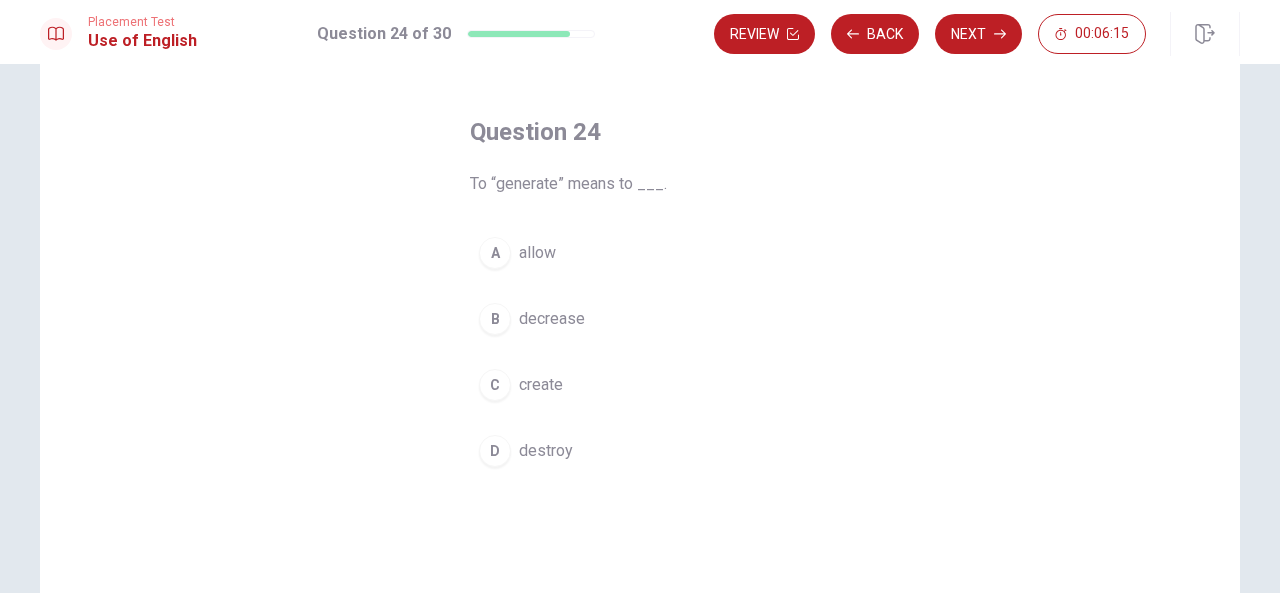click on "create" at bounding box center (541, 385) 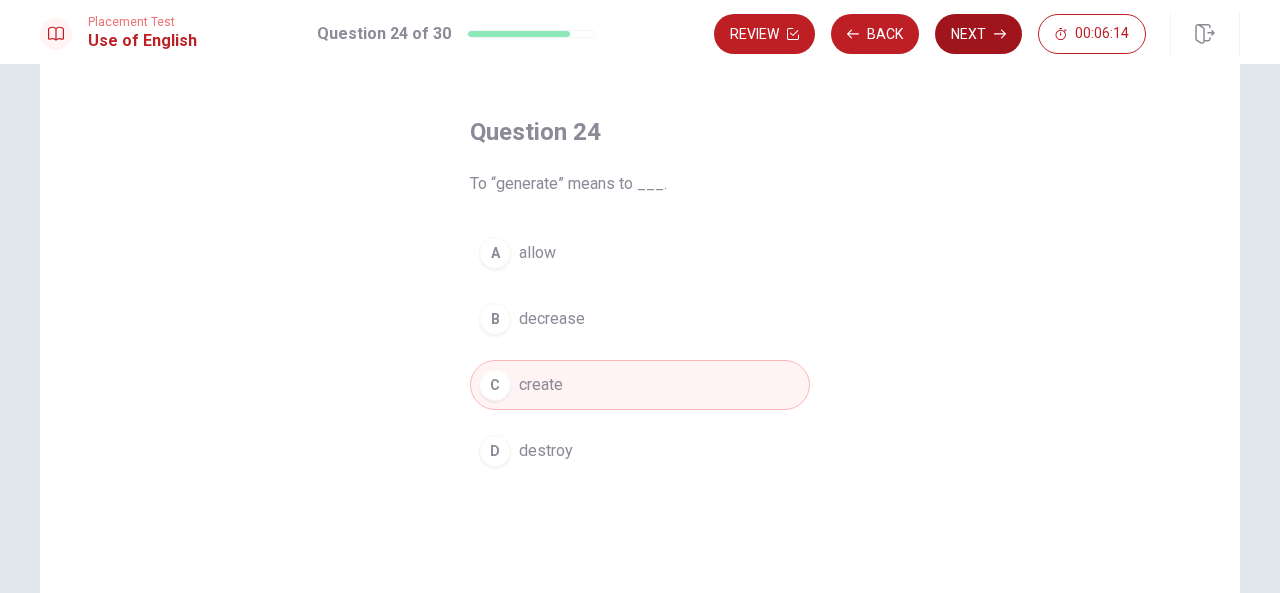 drag, startPoint x: 979, startPoint y: 57, endPoint x: 981, endPoint y: 22, distance: 35.057095 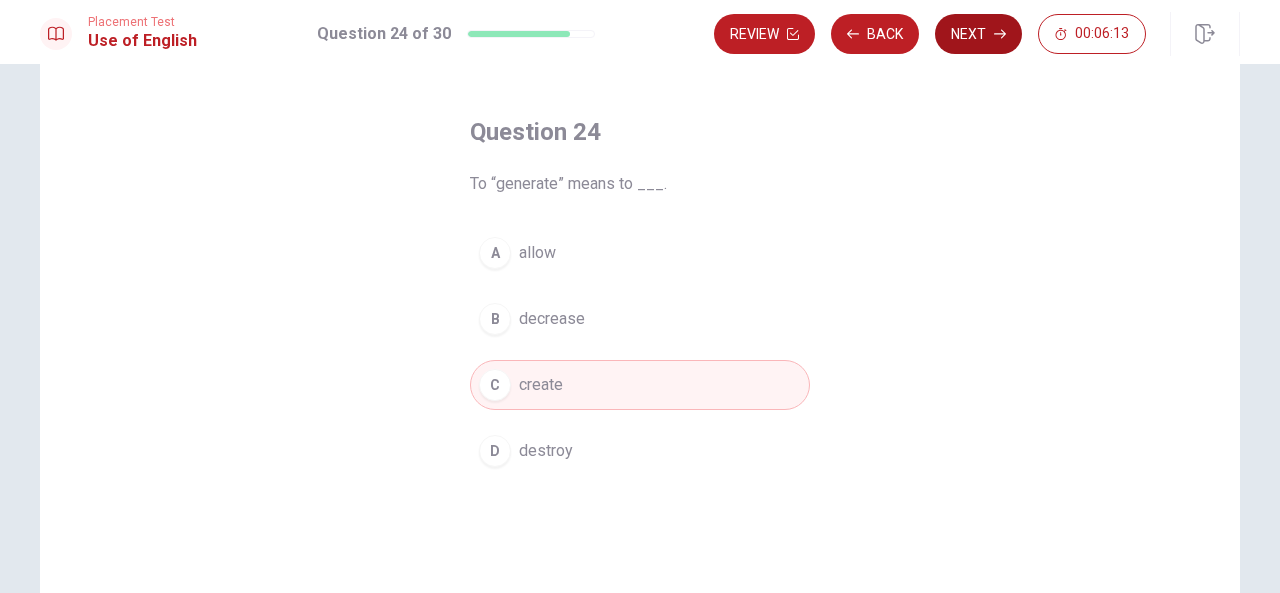 click on "Next" at bounding box center [978, 34] 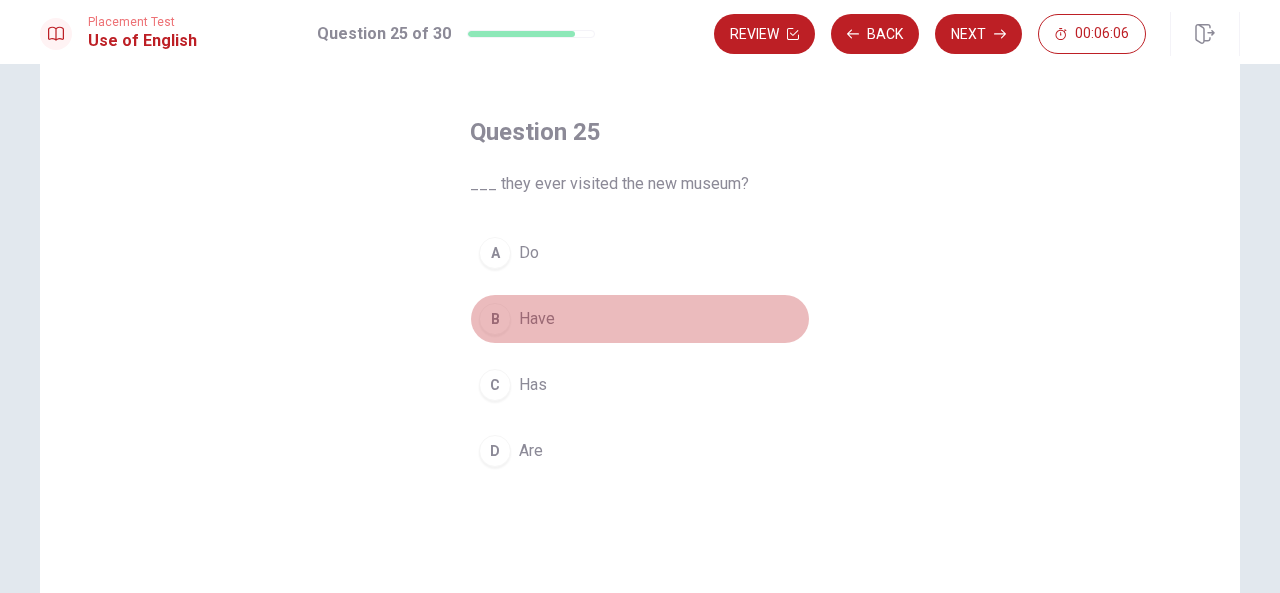 click on "Have" at bounding box center [537, 319] 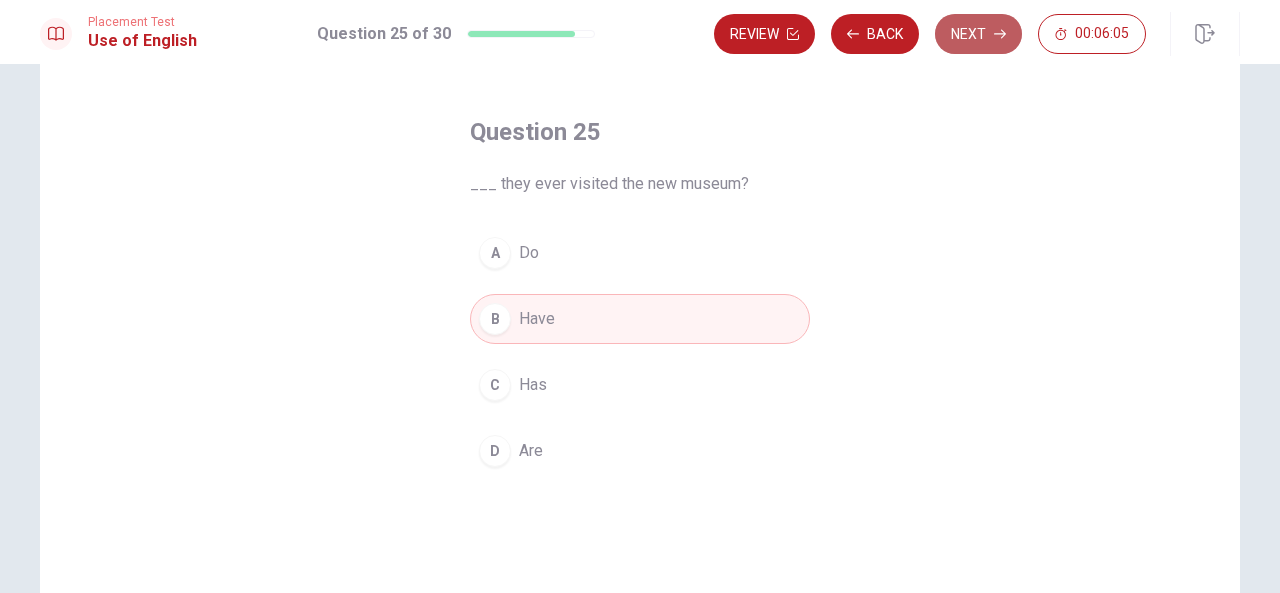 click on "Next" at bounding box center [978, 34] 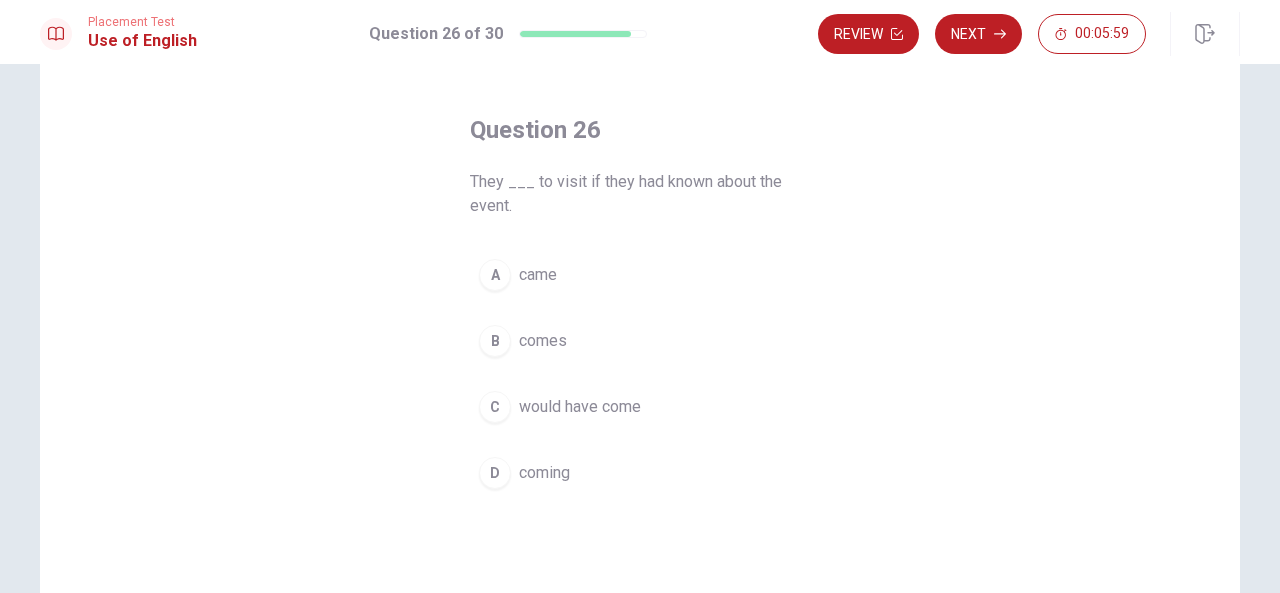 scroll, scrollTop: 73, scrollLeft: 0, axis: vertical 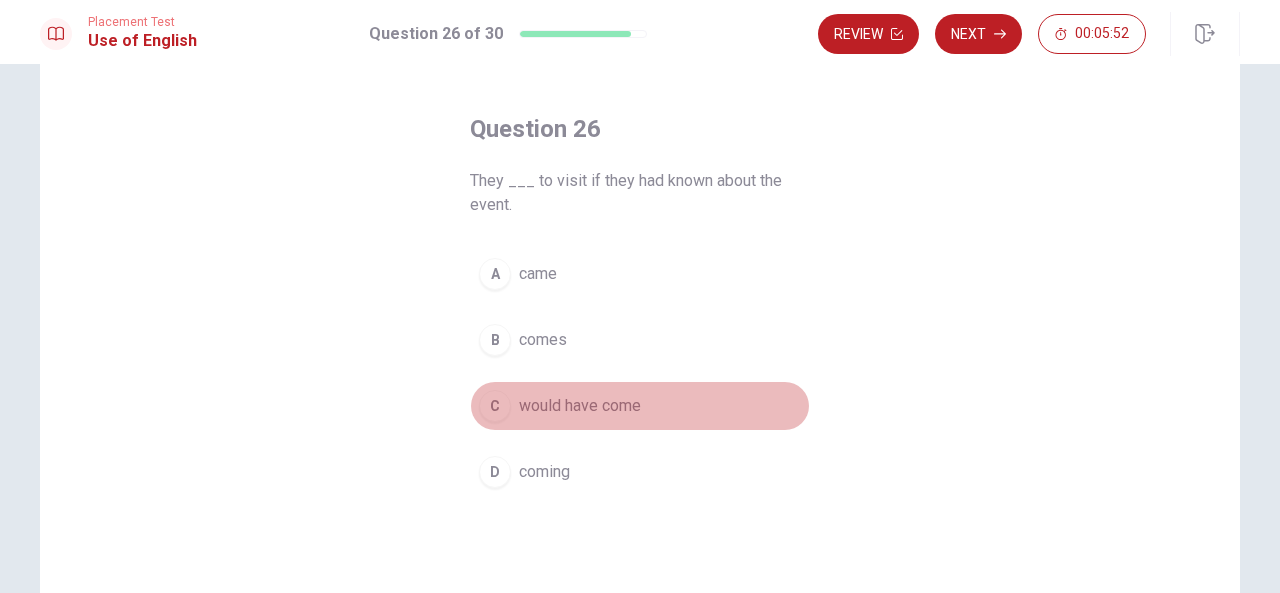 click on "would have come" at bounding box center (580, 406) 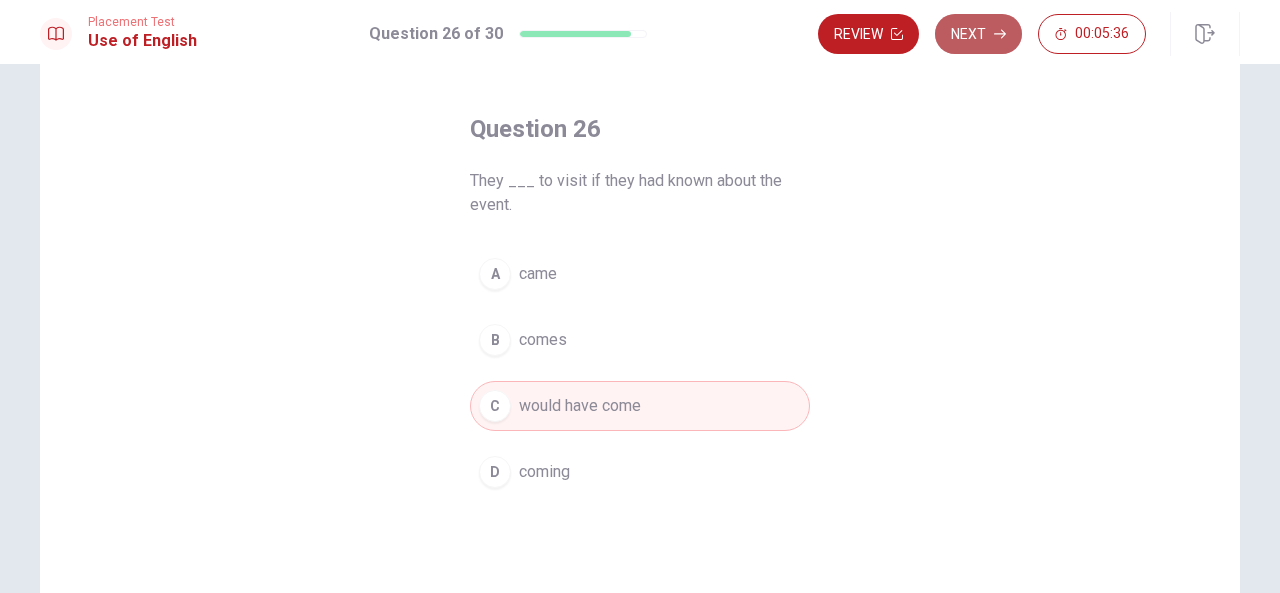 click on "Next" at bounding box center [978, 34] 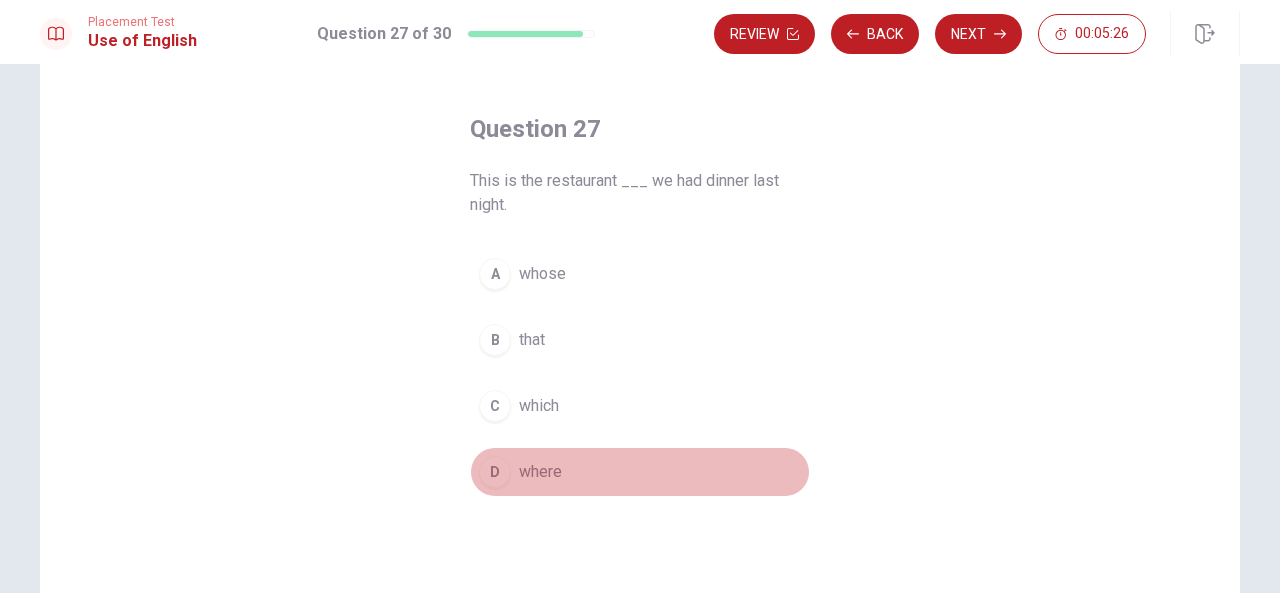 click on "D where" at bounding box center [640, 472] 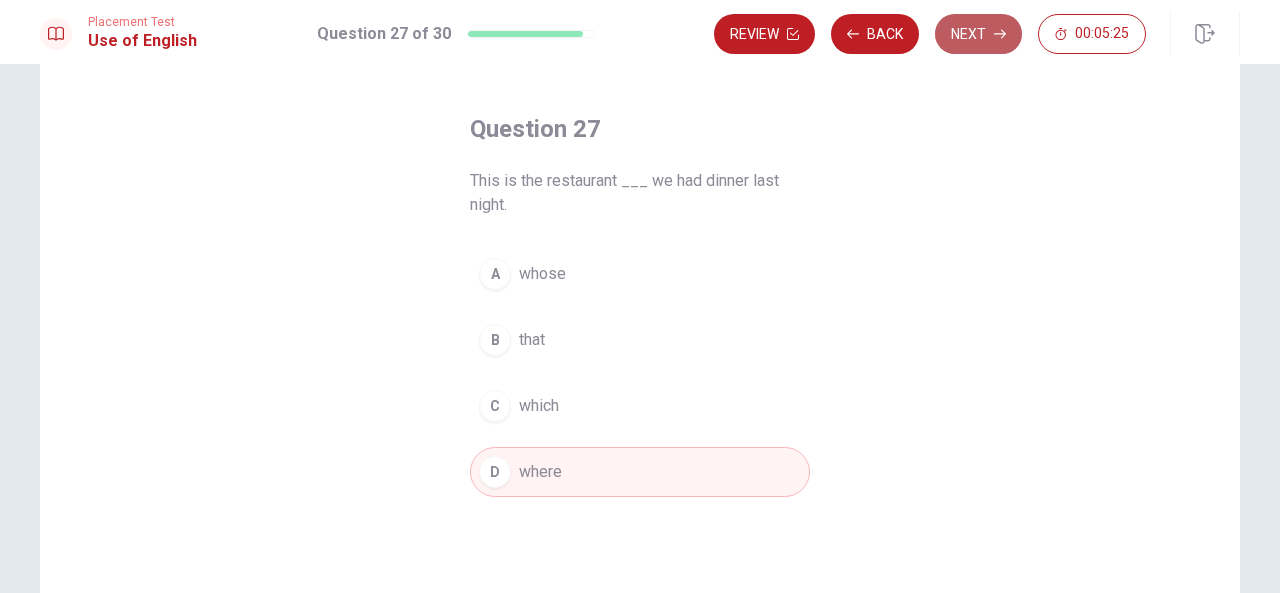 click on "Next" at bounding box center (978, 34) 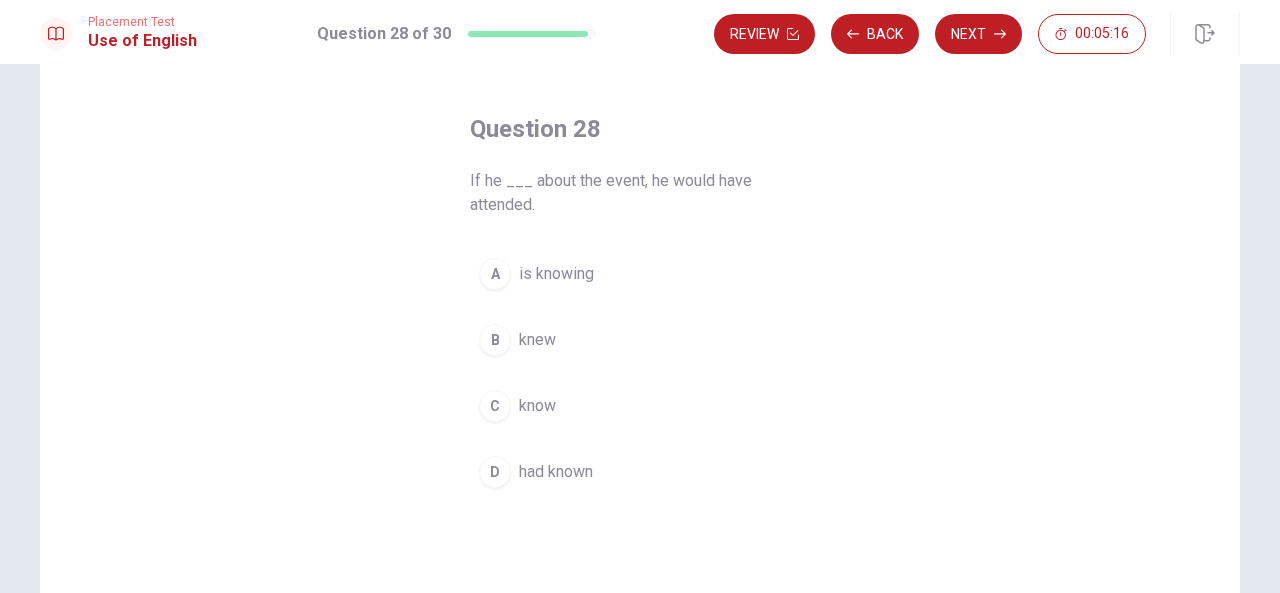 click on "had known" at bounding box center (556, 472) 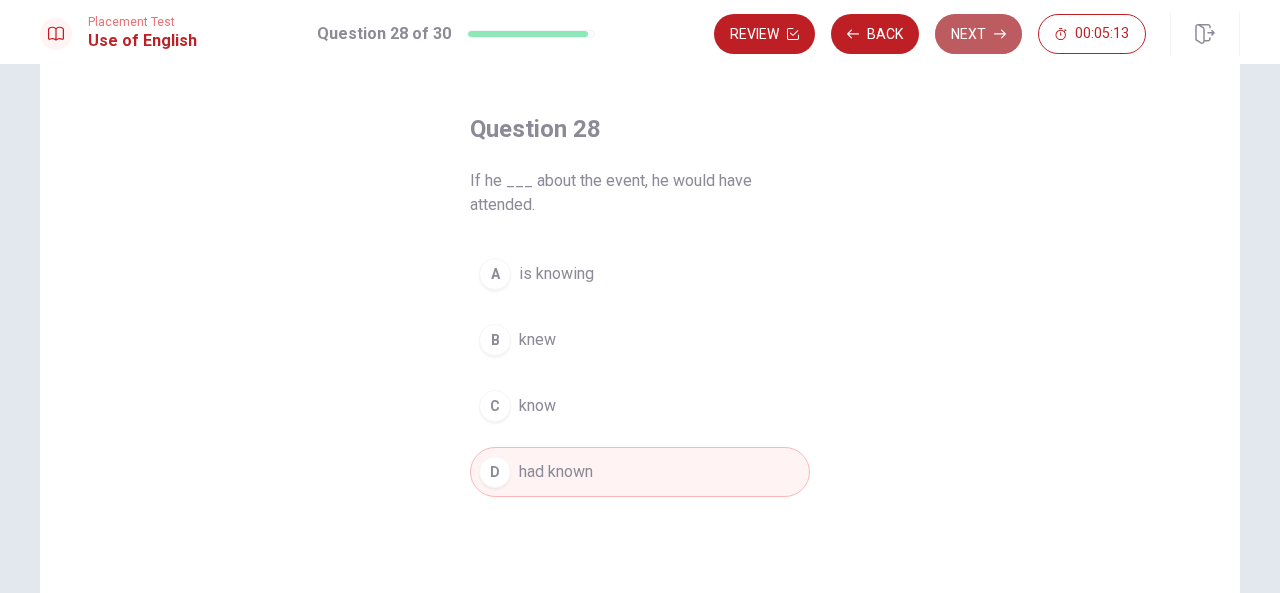 click on "Next" at bounding box center [978, 34] 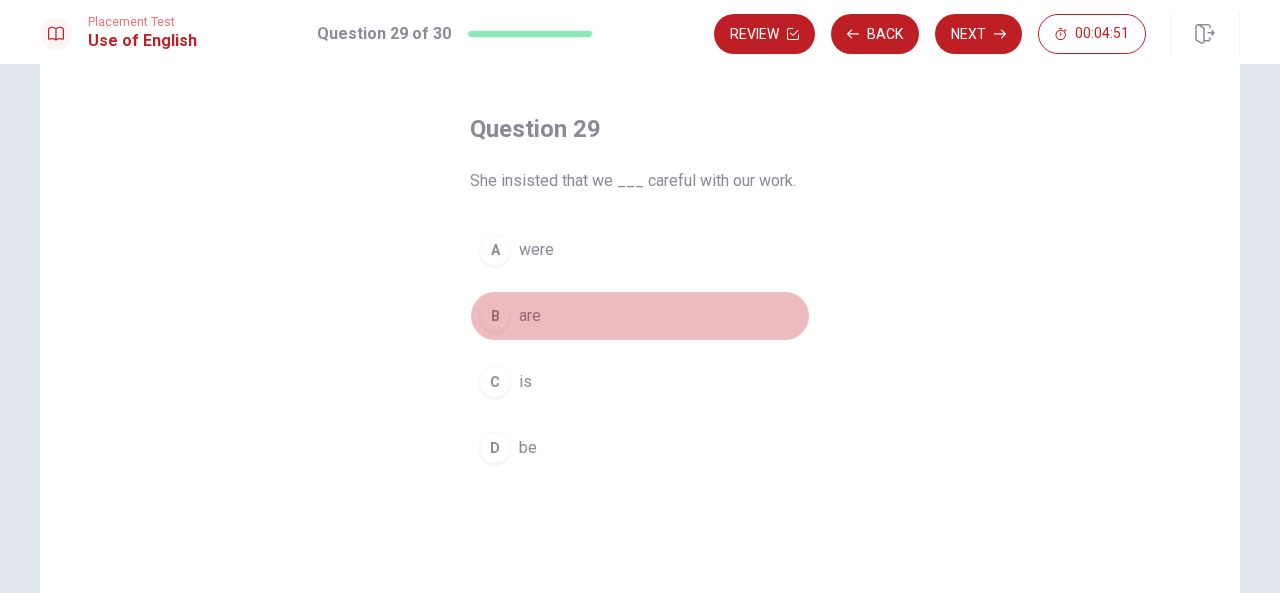 click on "are" at bounding box center [530, 316] 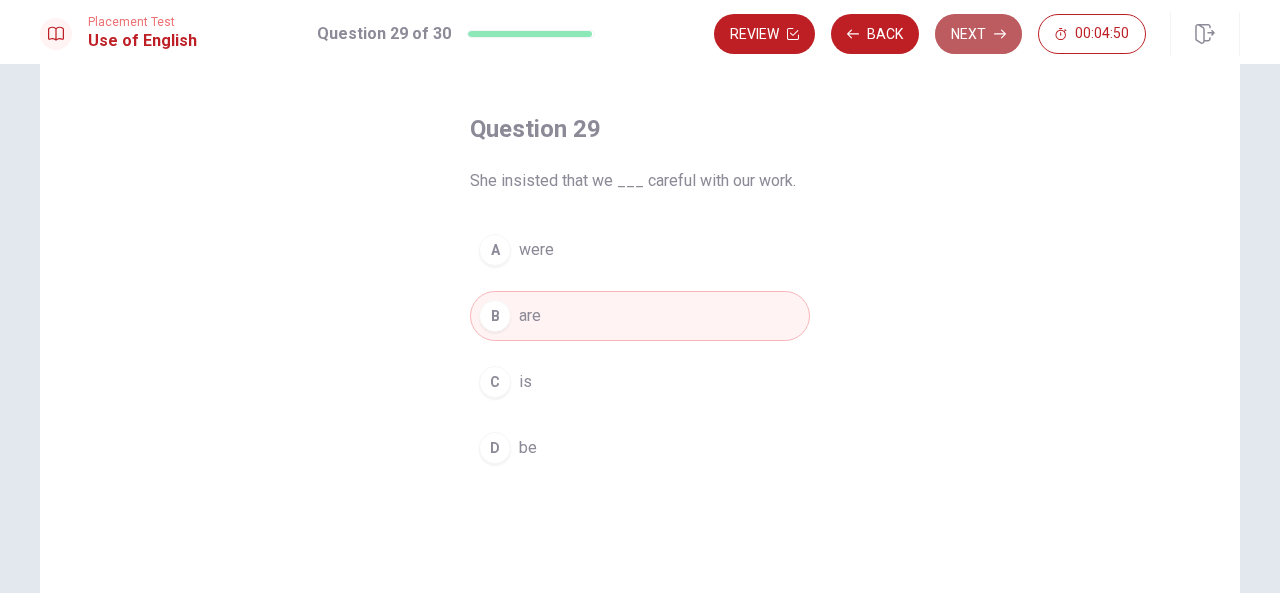 click on "Next" at bounding box center [978, 34] 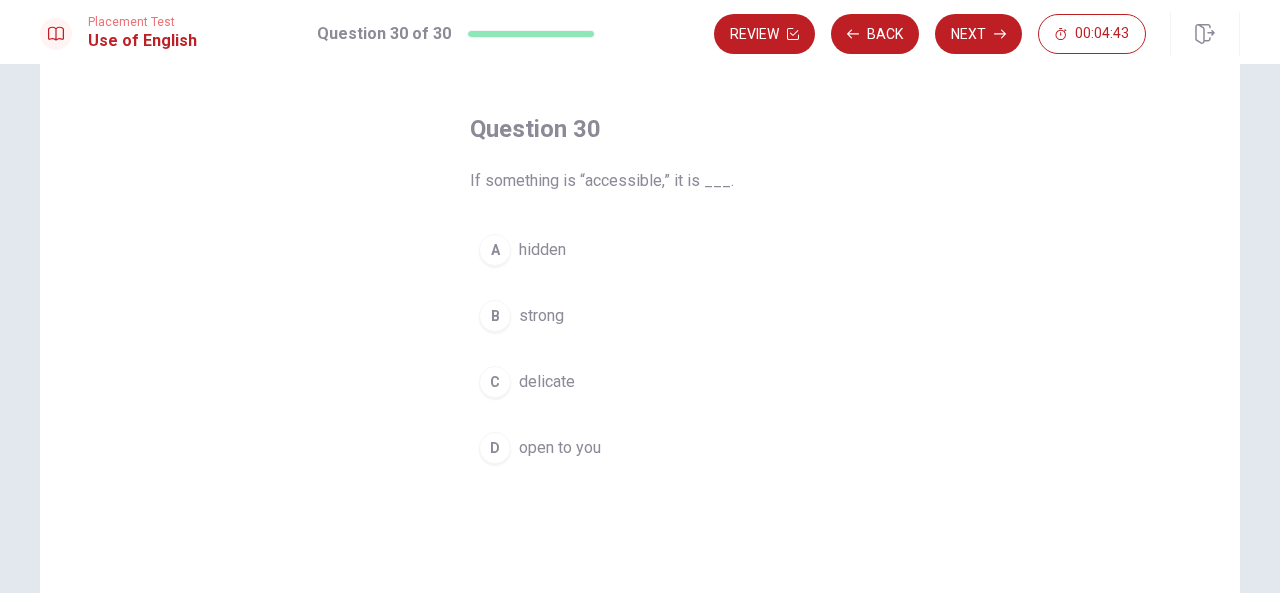 click on "open to you" at bounding box center [560, 448] 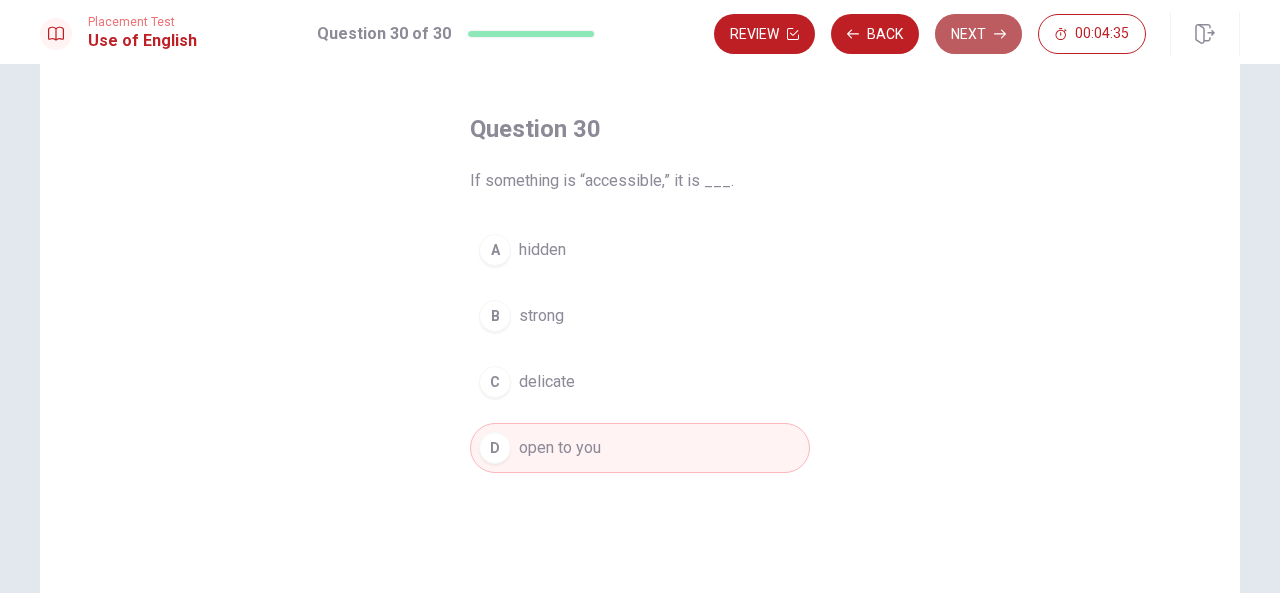 click on "Next" at bounding box center (978, 34) 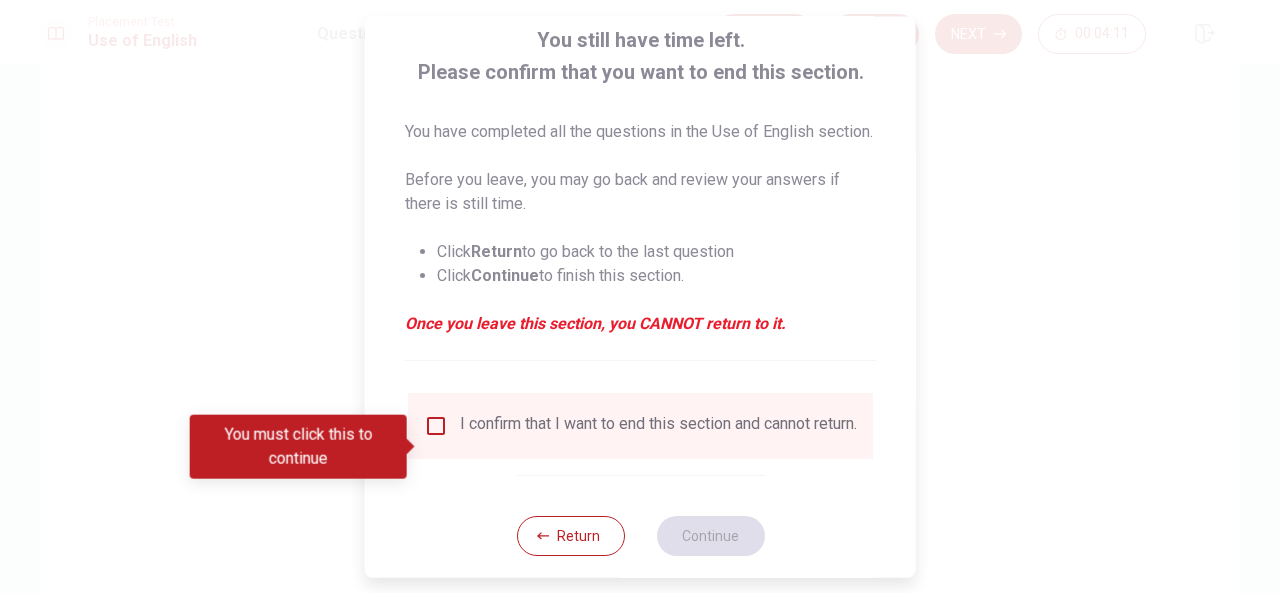 scroll, scrollTop: 176, scrollLeft: 0, axis: vertical 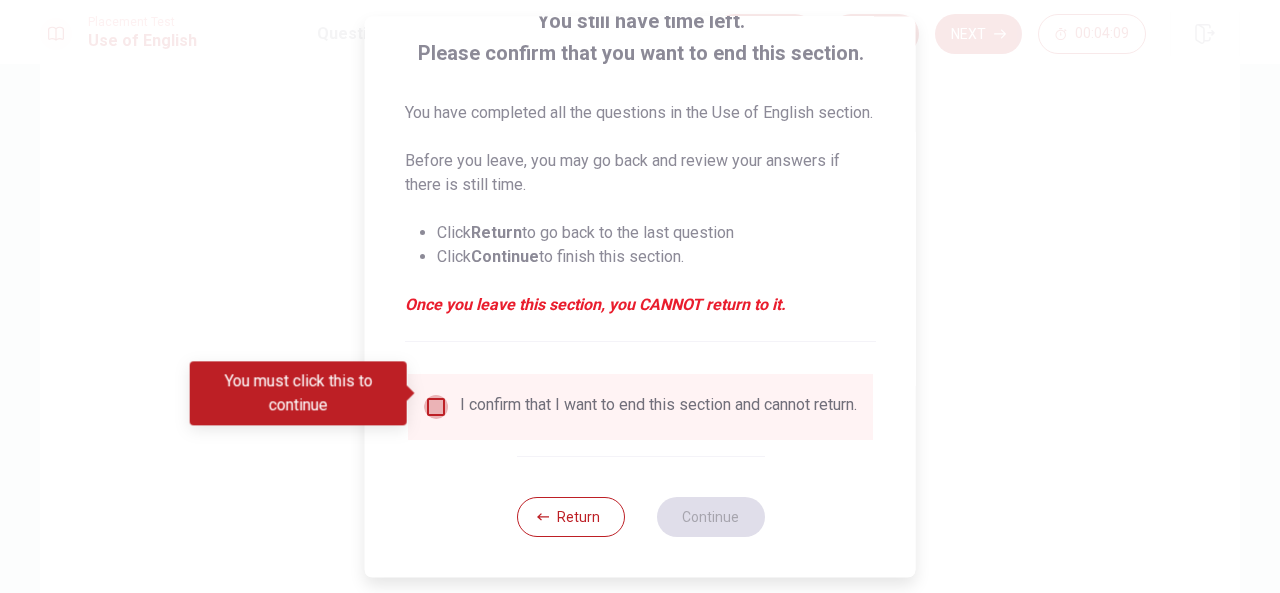 click at bounding box center [436, 407] 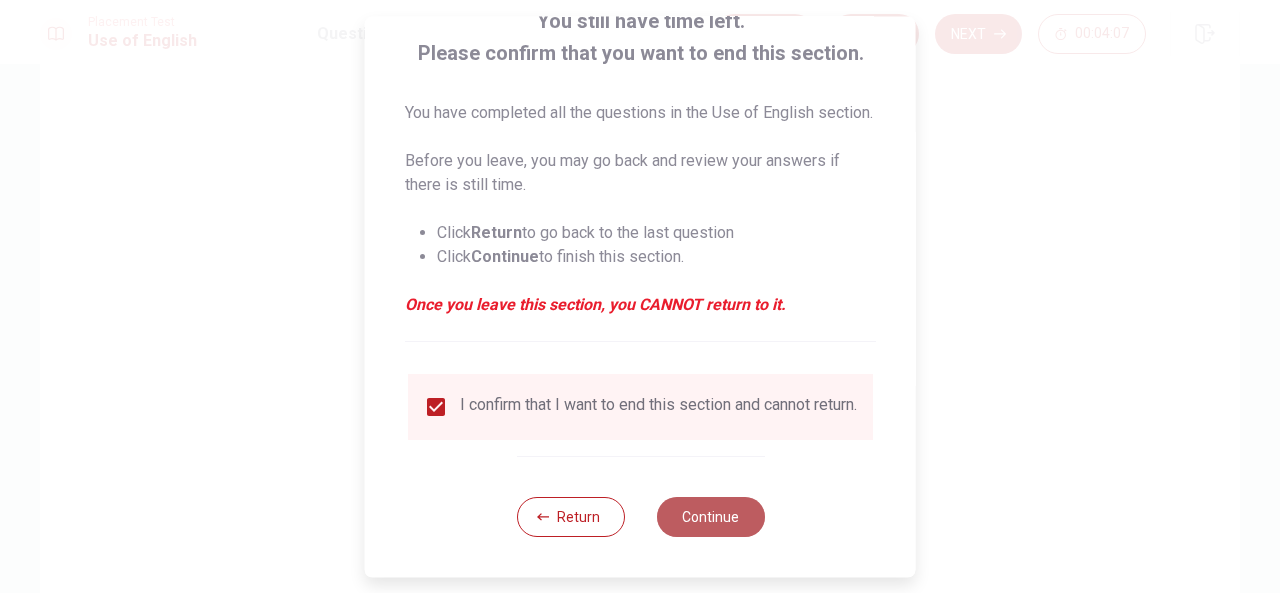 click on "Continue" at bounding box center (710, 517) 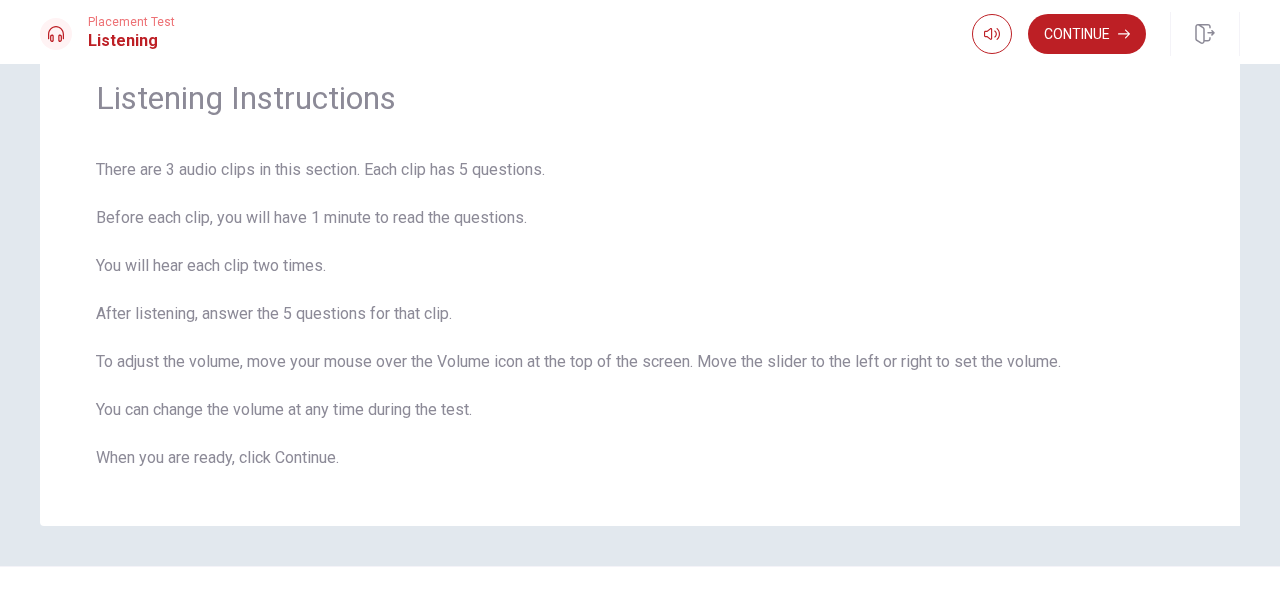 scroll, scrollTop: 118, scrollLeft: 0, axis: vertical 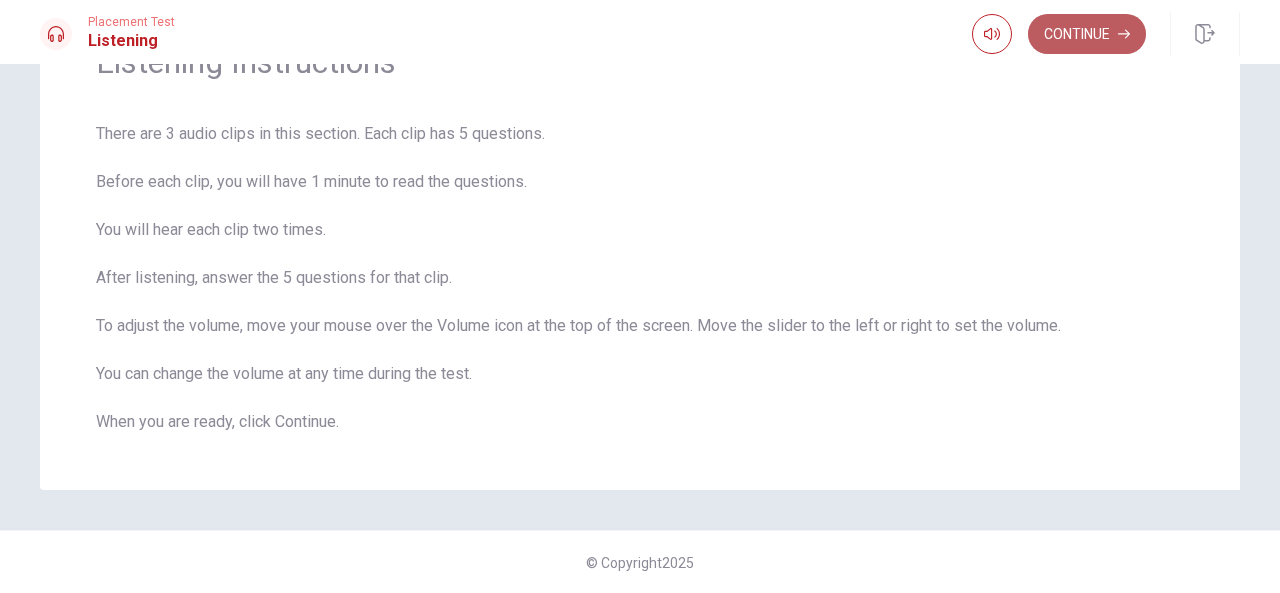 click on "Continue" at bounding box center [1087, 34] 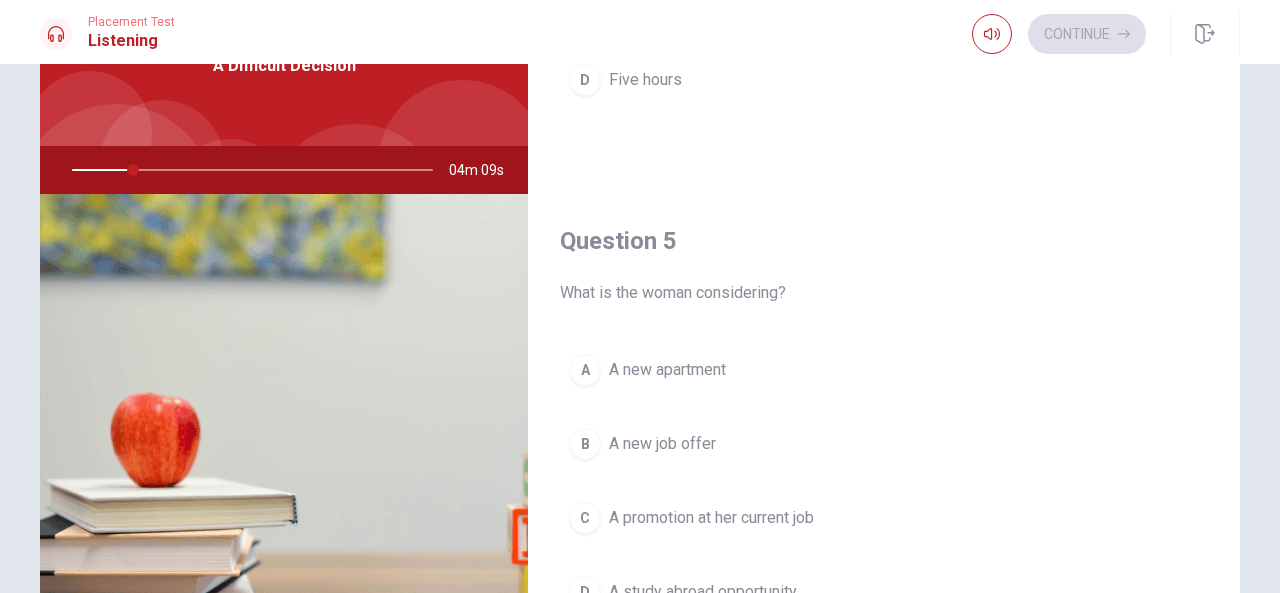 scroll, scrollTop: 1851, scrollLeft: 0, axis: vertical 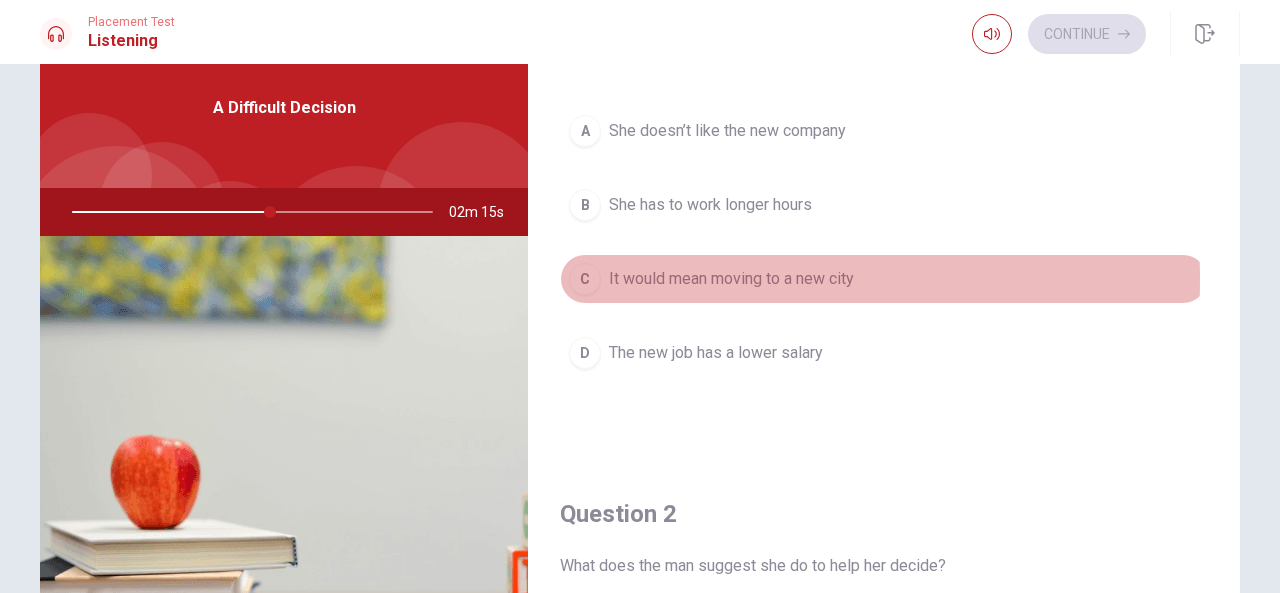 click on "C" at bounding box center [585, 279] 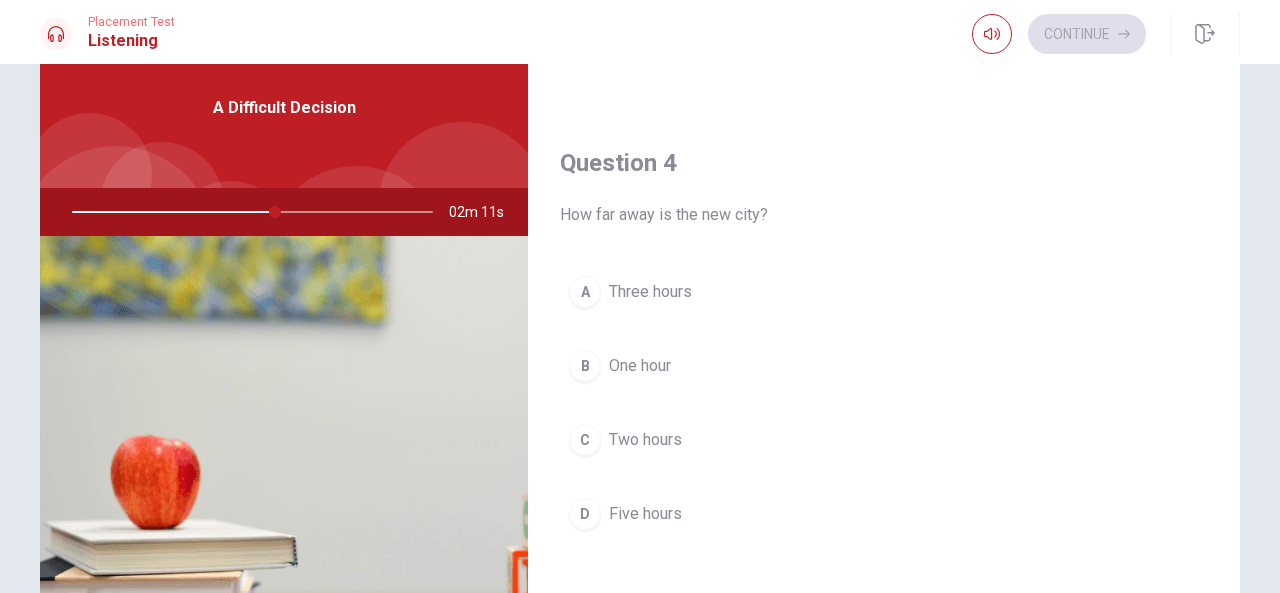 scroll, scrollTop: 1465, scrollLeft: 0, axis: vertical 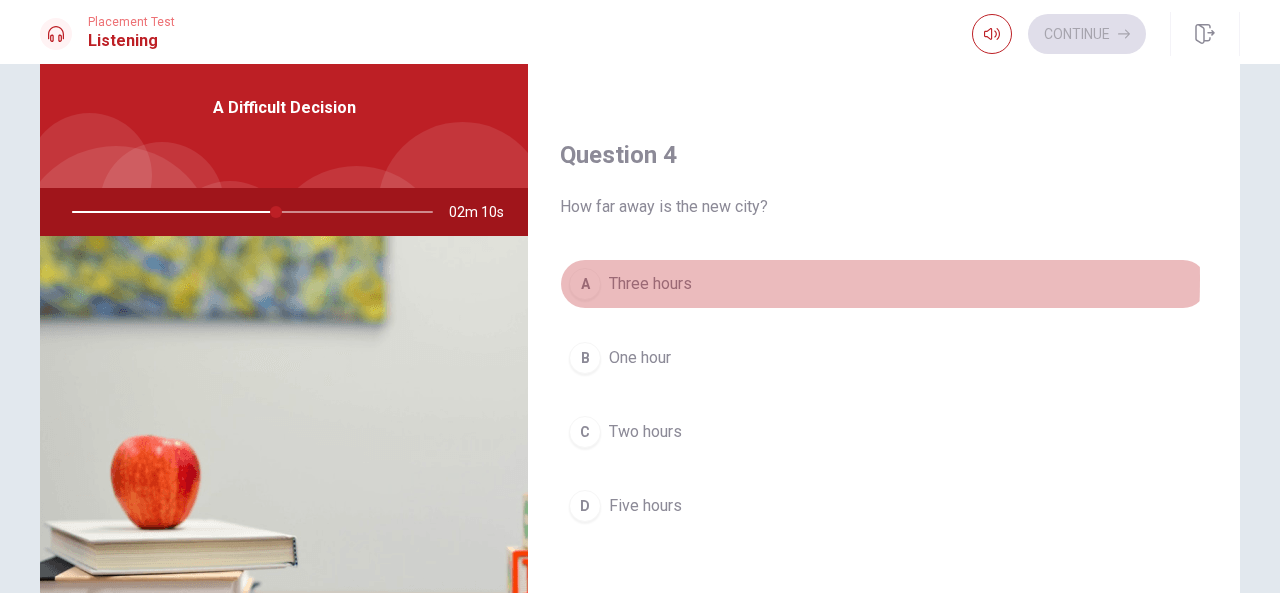 click on "A" at bounding box center [585, 284] 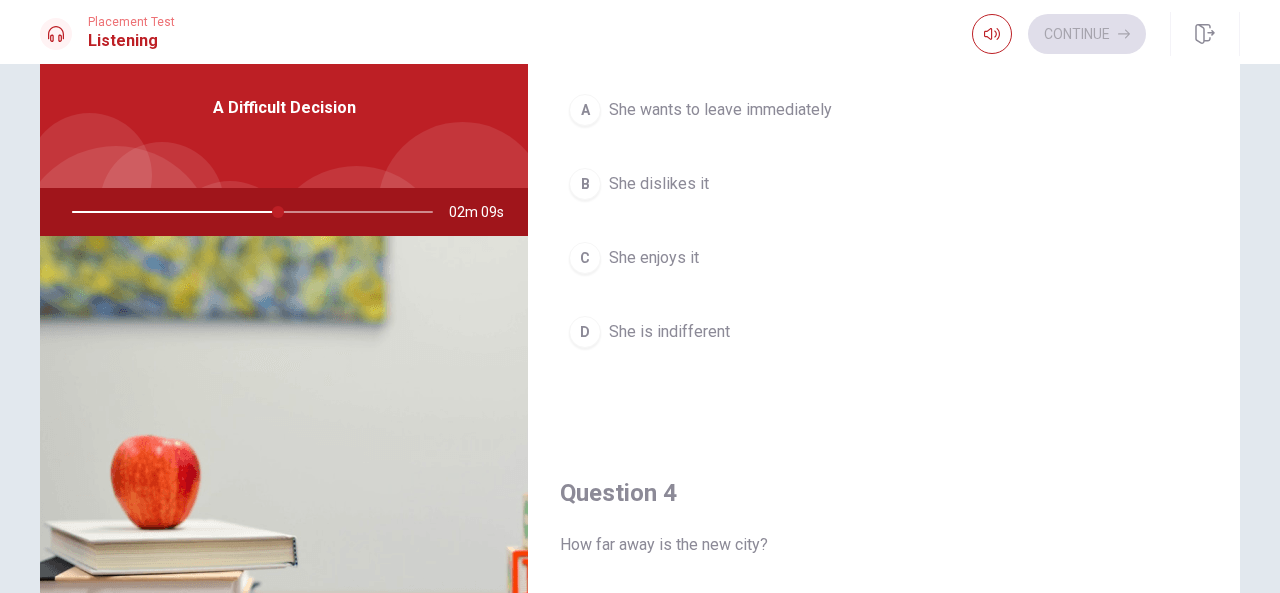 scroll, scrollTop: 997, scrollLeft: 0, axis: vertical 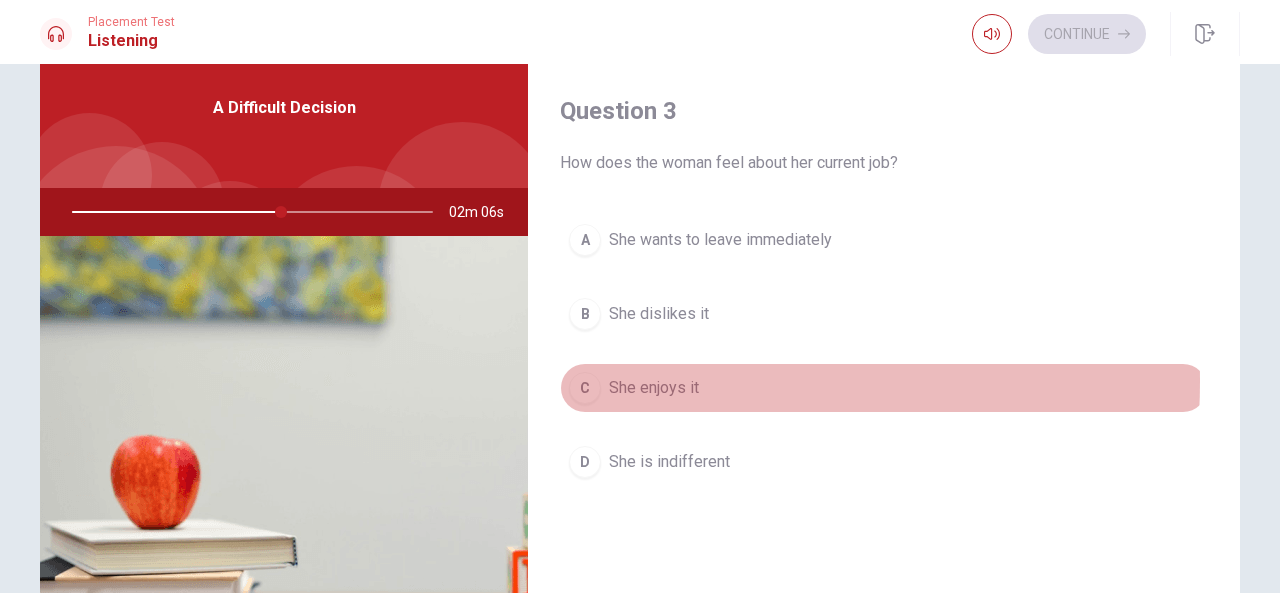 click on "C She enjoys it" at bounding box center [884, 388] 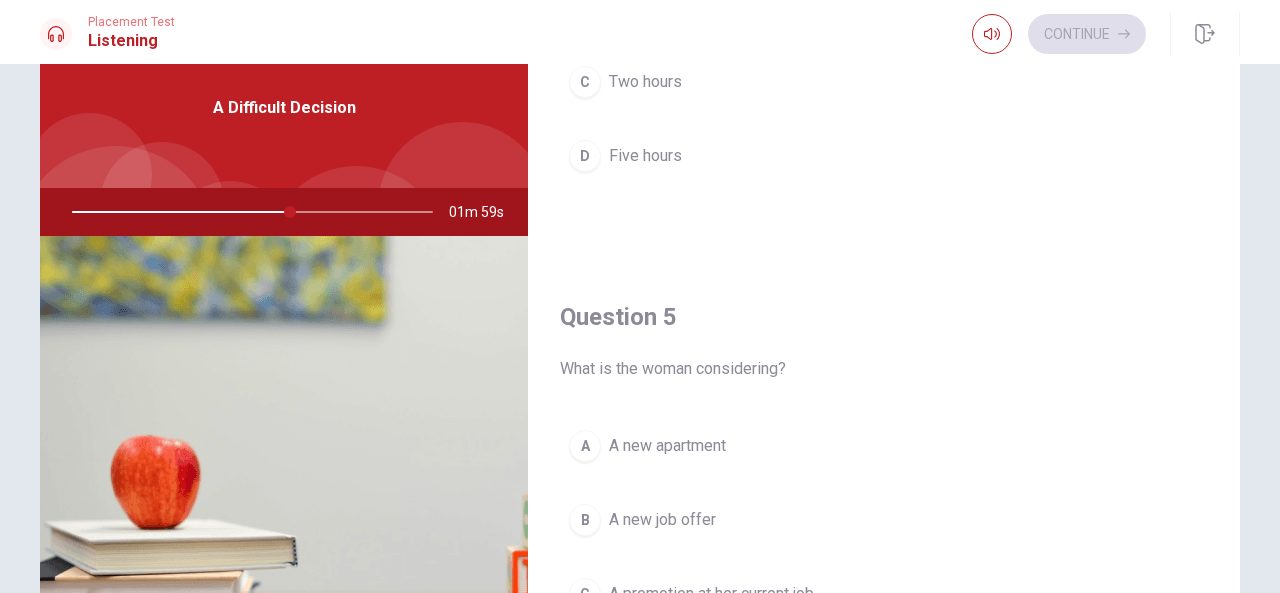 scroll, scrollTop: 1851, scrollLeft: 0, axis: vertical 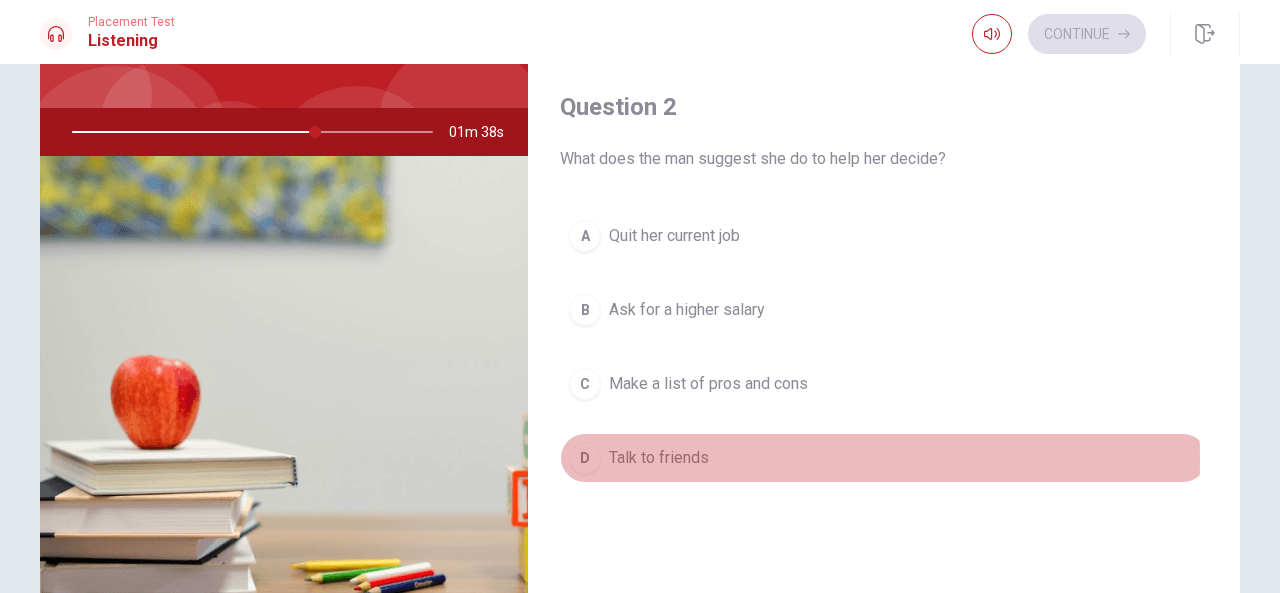 click on "Talk to friends" at bounding box center [659, 458] 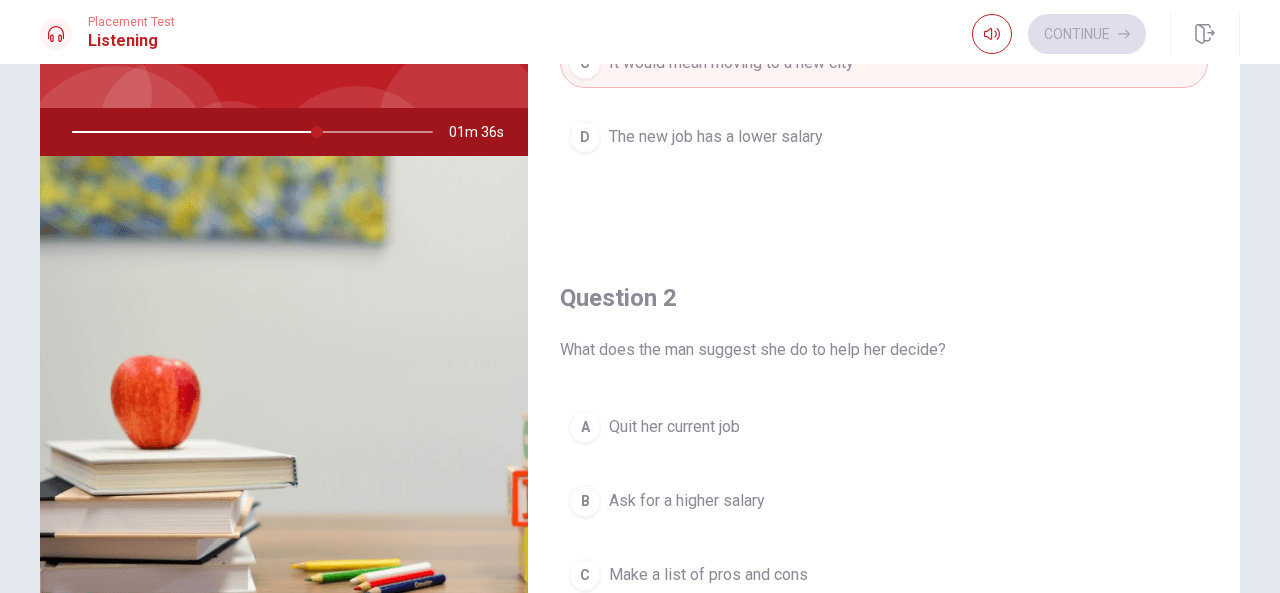 scroll, scrollTop: 0, scrollLeft: 0, axis: both 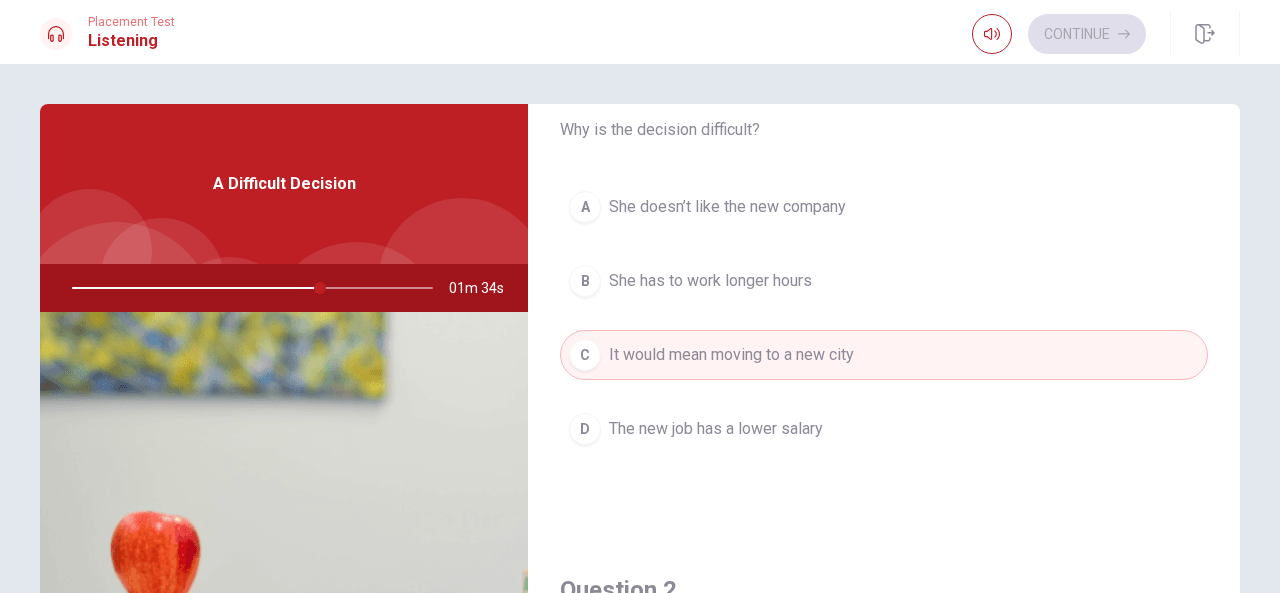 type on "69" 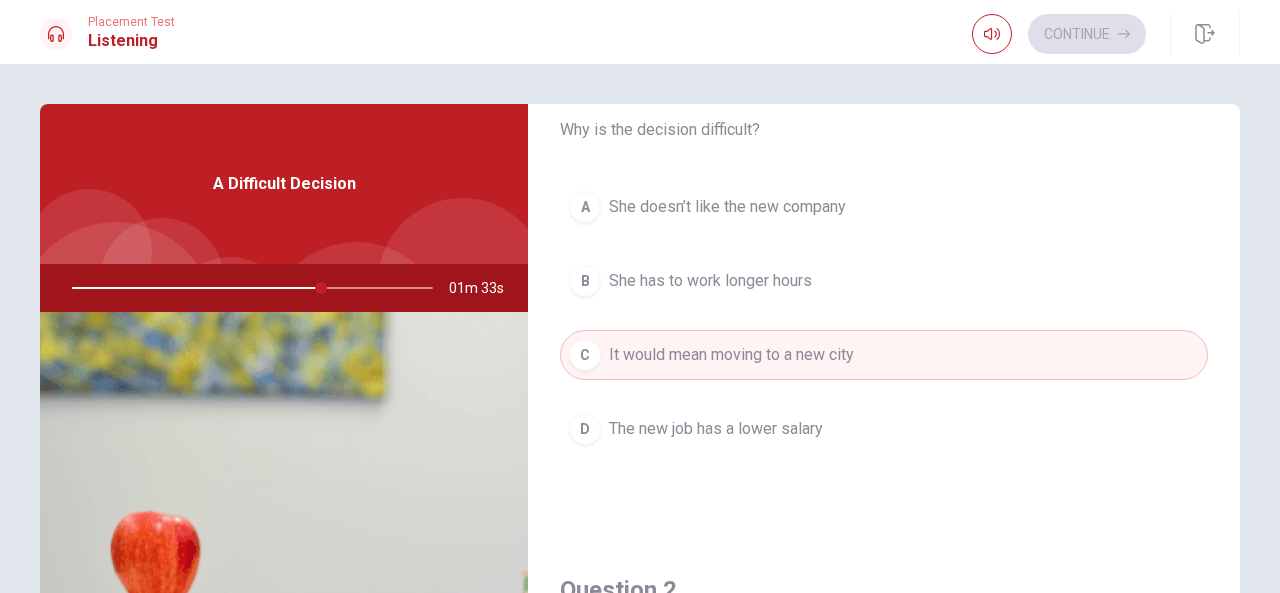 type 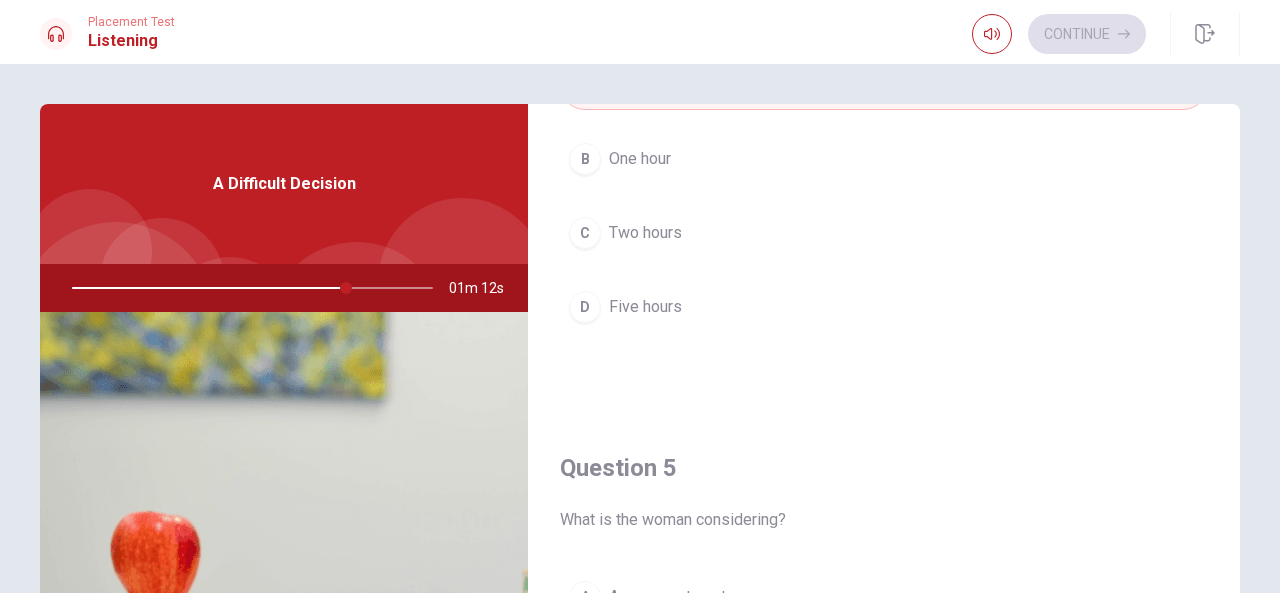 scroll, scrollTop: 1851, scrollLeft: 0, axis: vertical 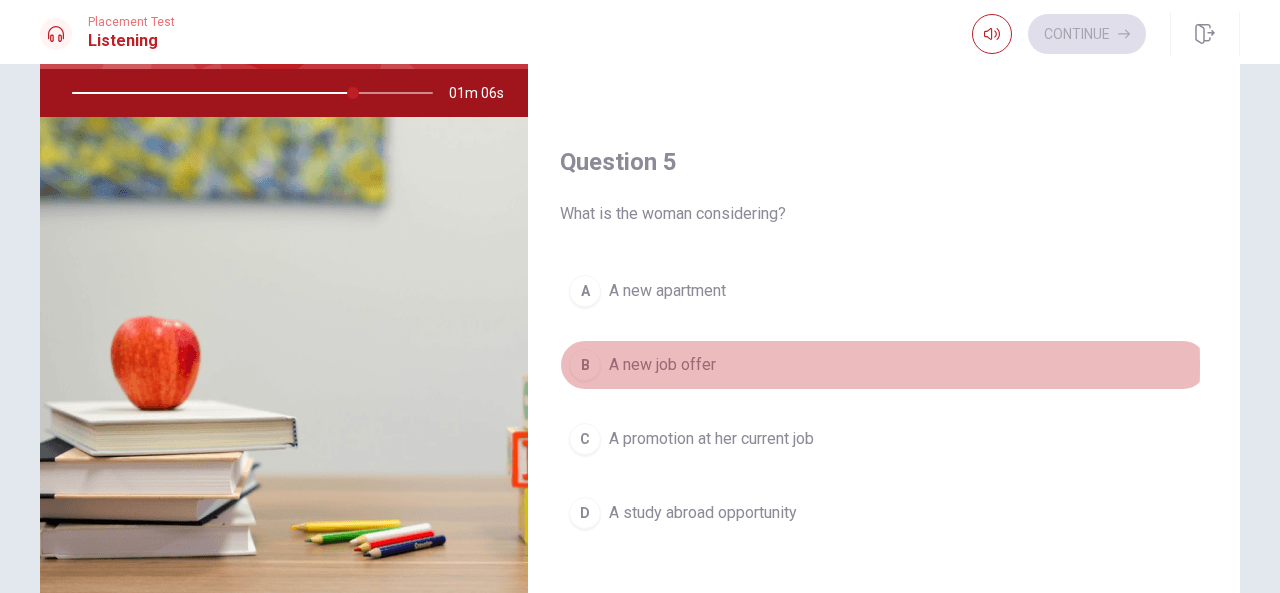 click on "A new job offer" at bounding box center [662, 365] 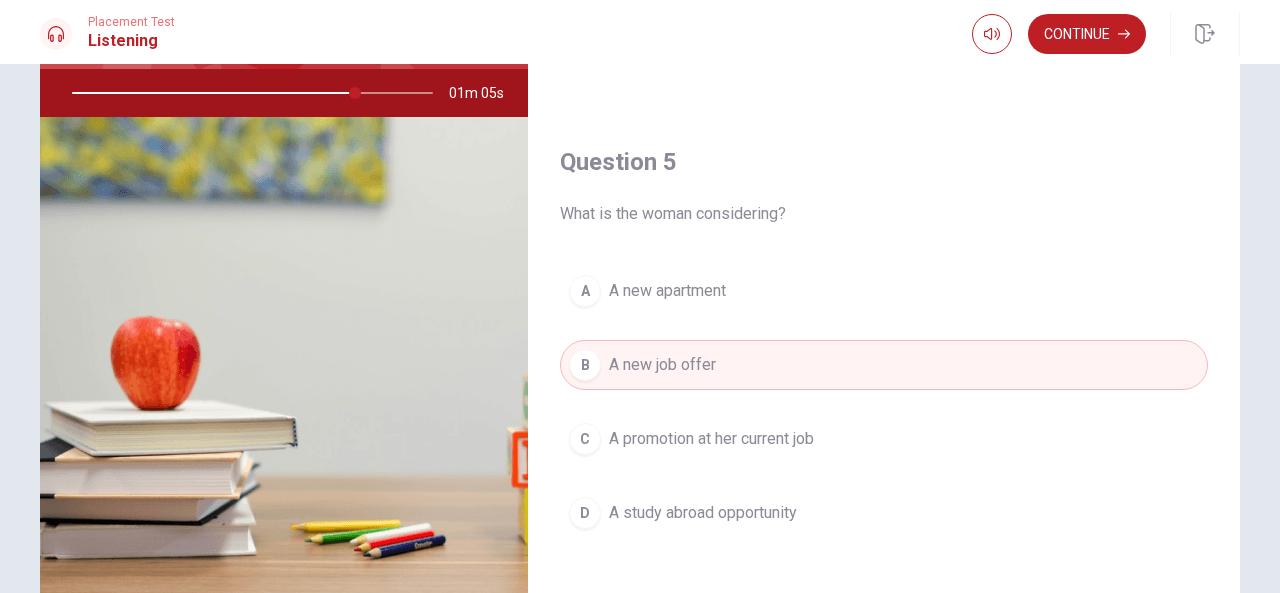 scroll, scrollTop: 310, scrollLeft: 0, axis: vertical 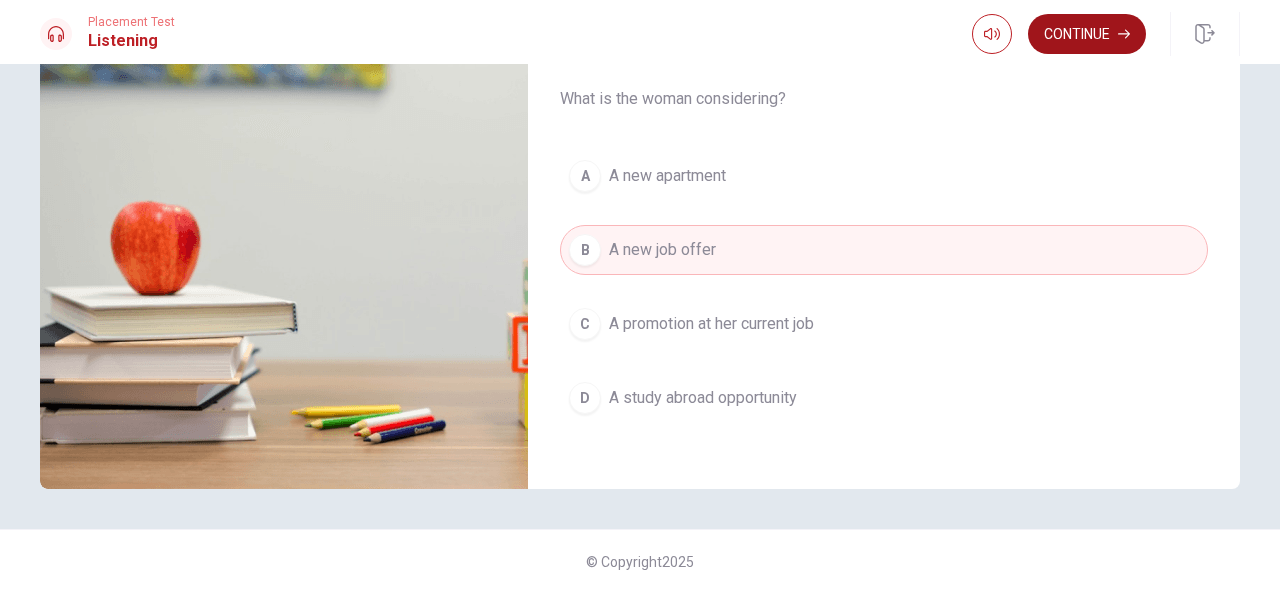 click on "Continue" at bounding box center (1087, 34) 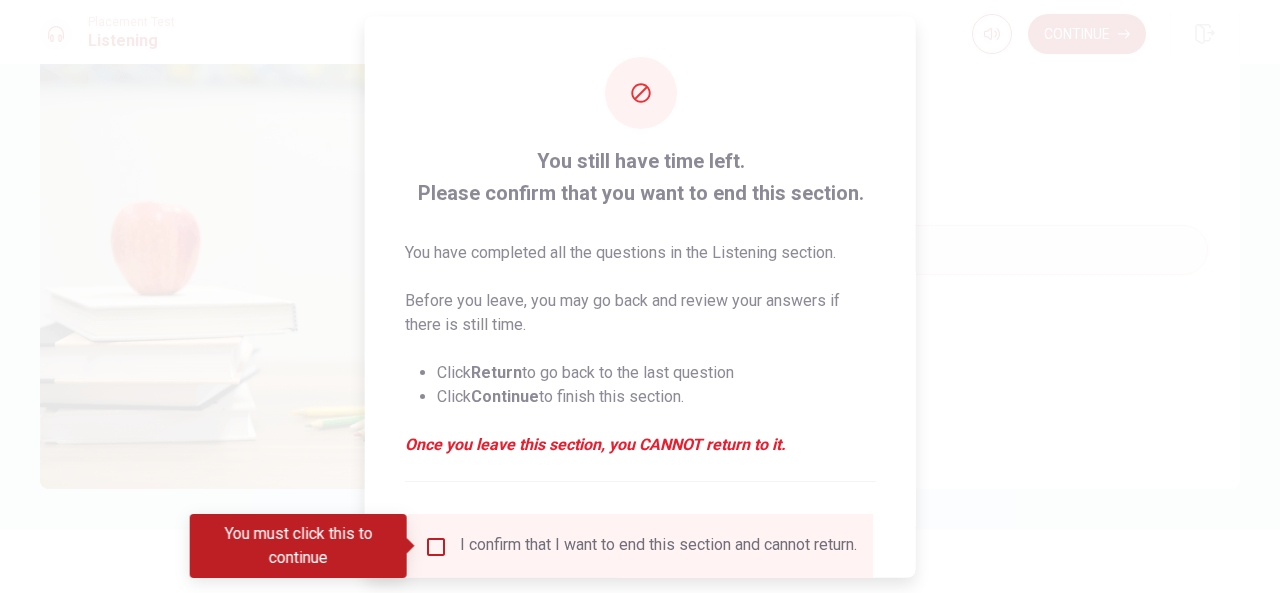 click on "I confirm that I want to end this section and cannot return." at bounding box center (640, 546) 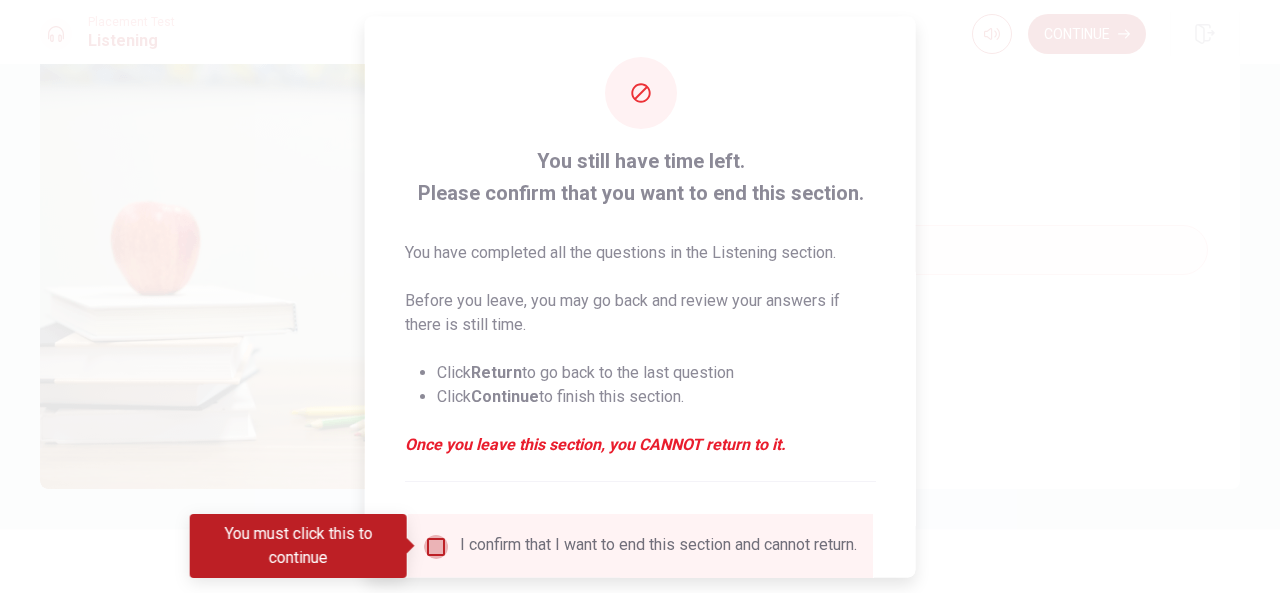 click at bounding box center [436, 546] 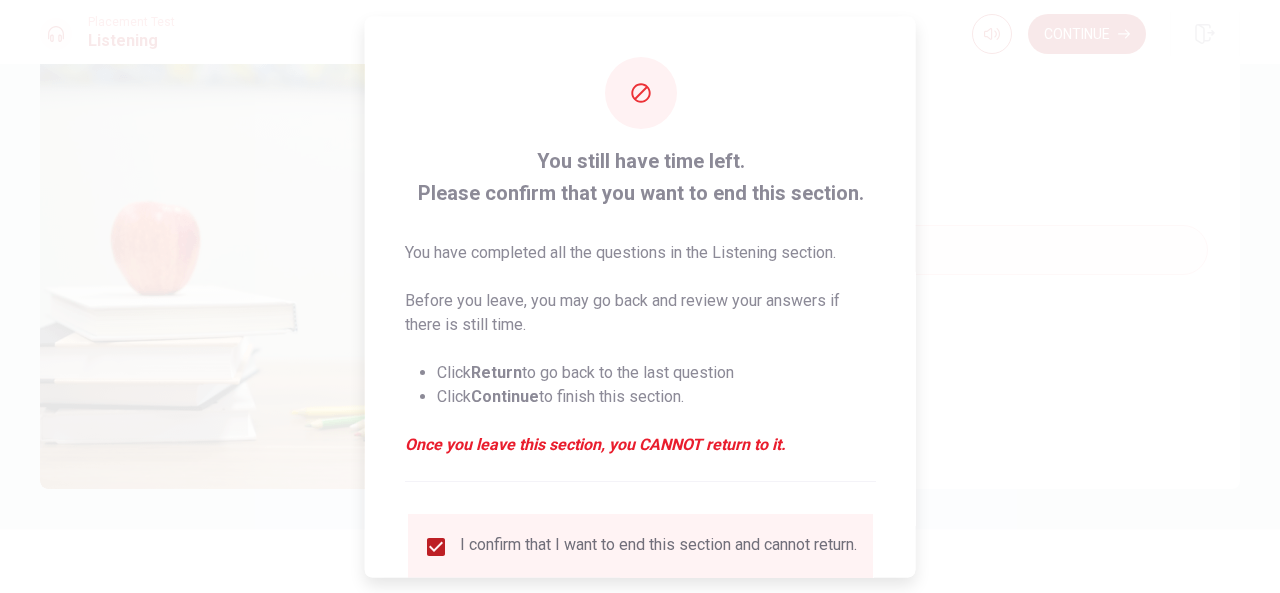 scroll, scrollTop: 152, scrollLeft: 0, axis: vertical 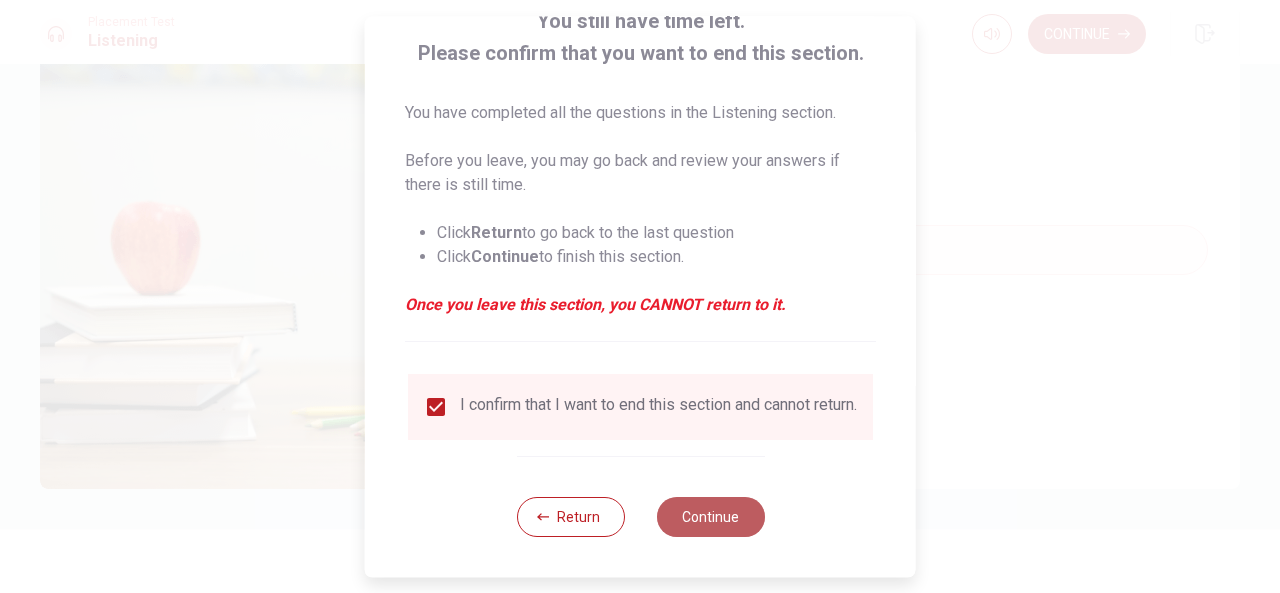 click on "Continue" at bounding box center (710, 517) 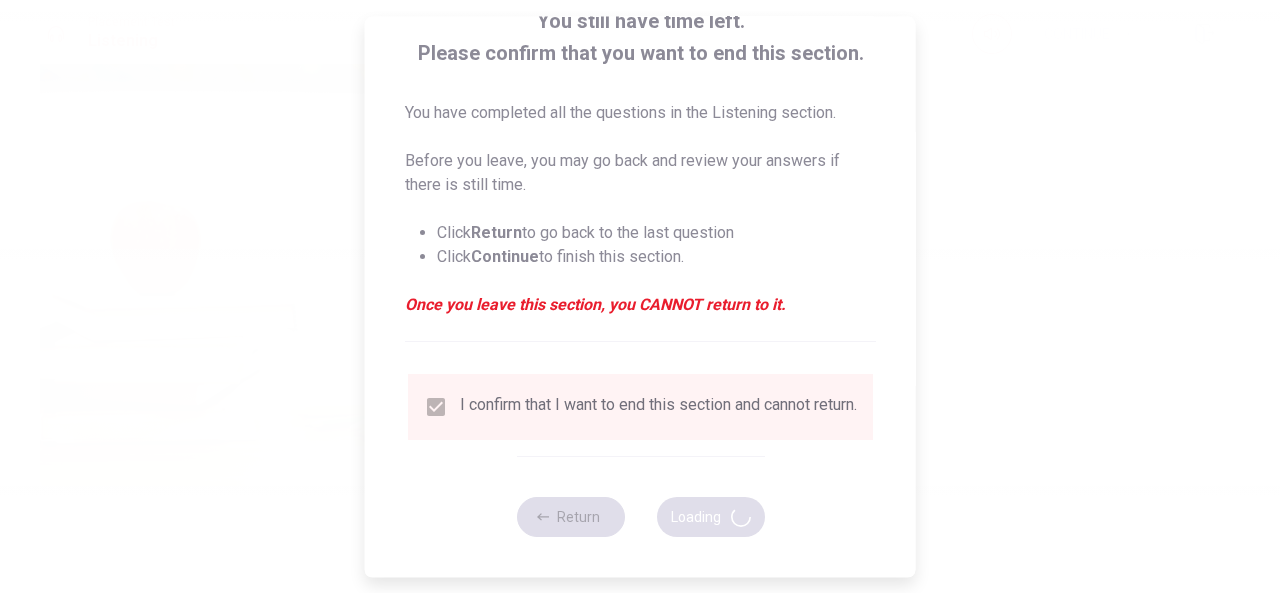 type on "82" 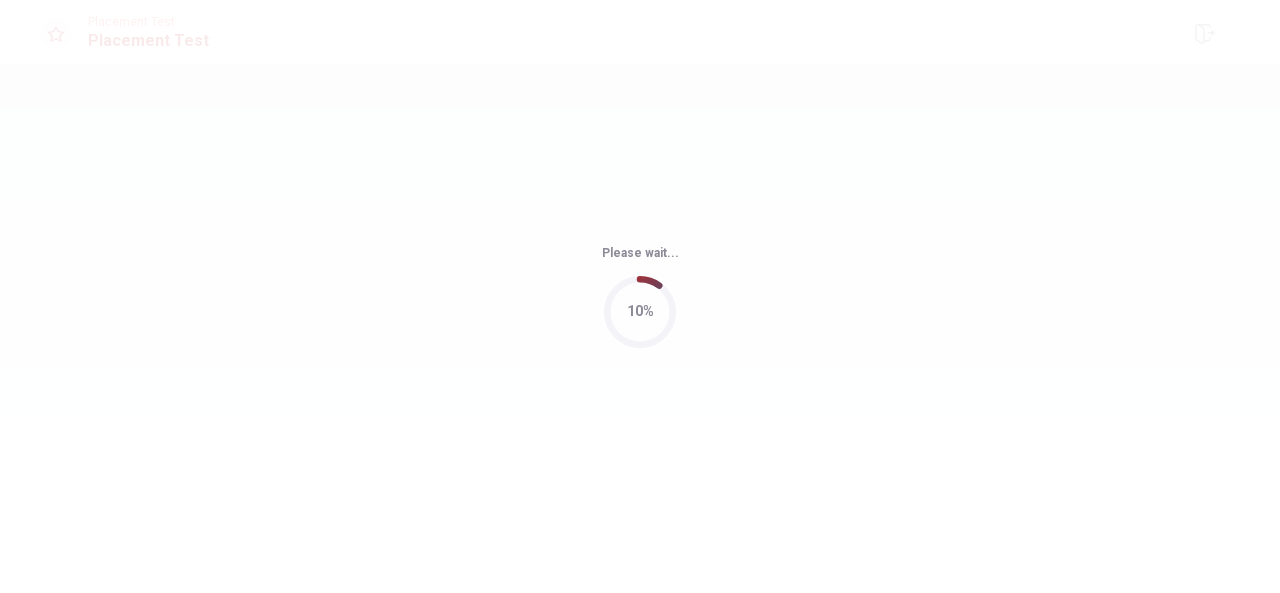 scroll, scrollTop: 0, scrollLeft: 0, axis: both 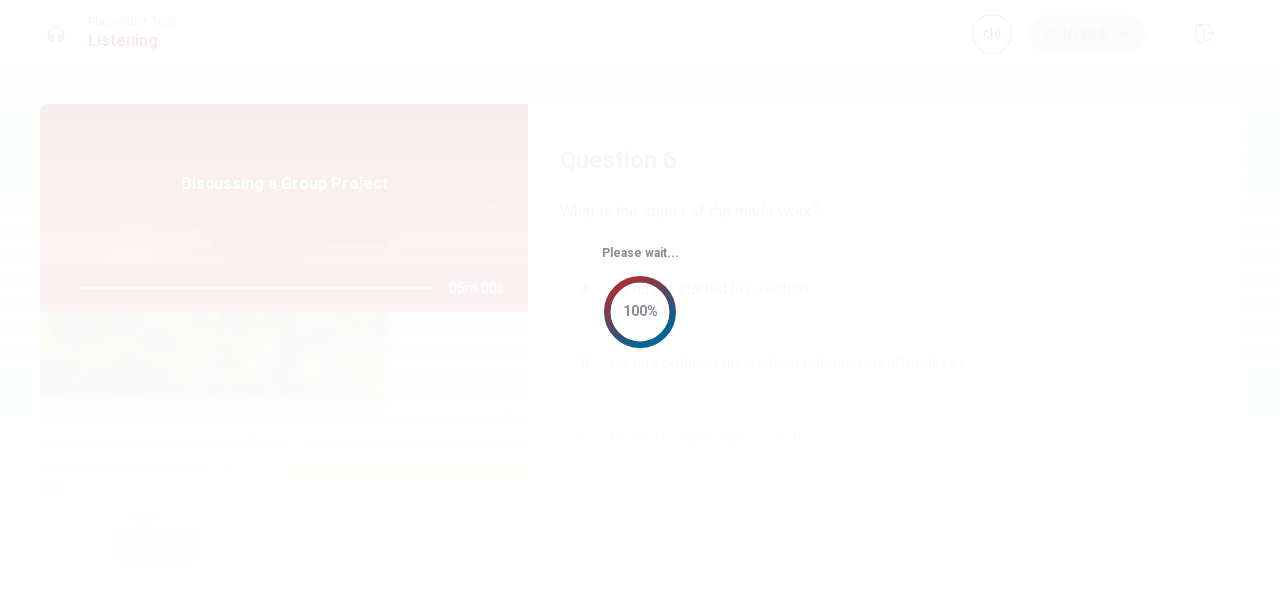 click on "Please wait... 100%" at bounding box center (640, 296) 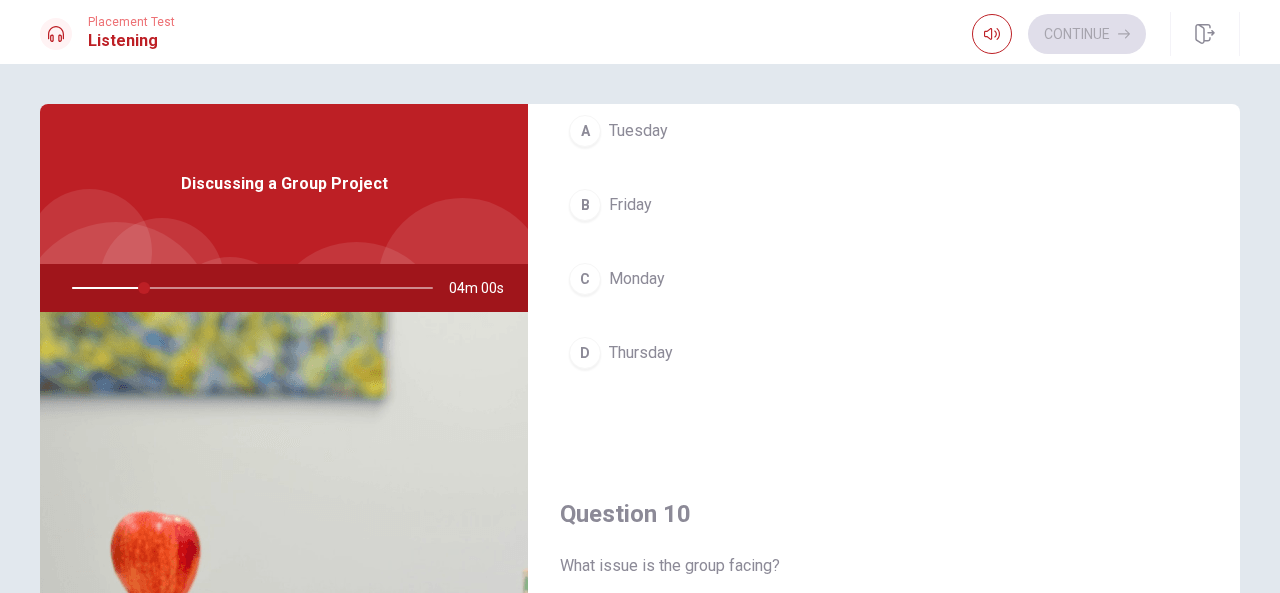 scroll, scrollTop: 1851, scrollLeft: 0, axis: vertical 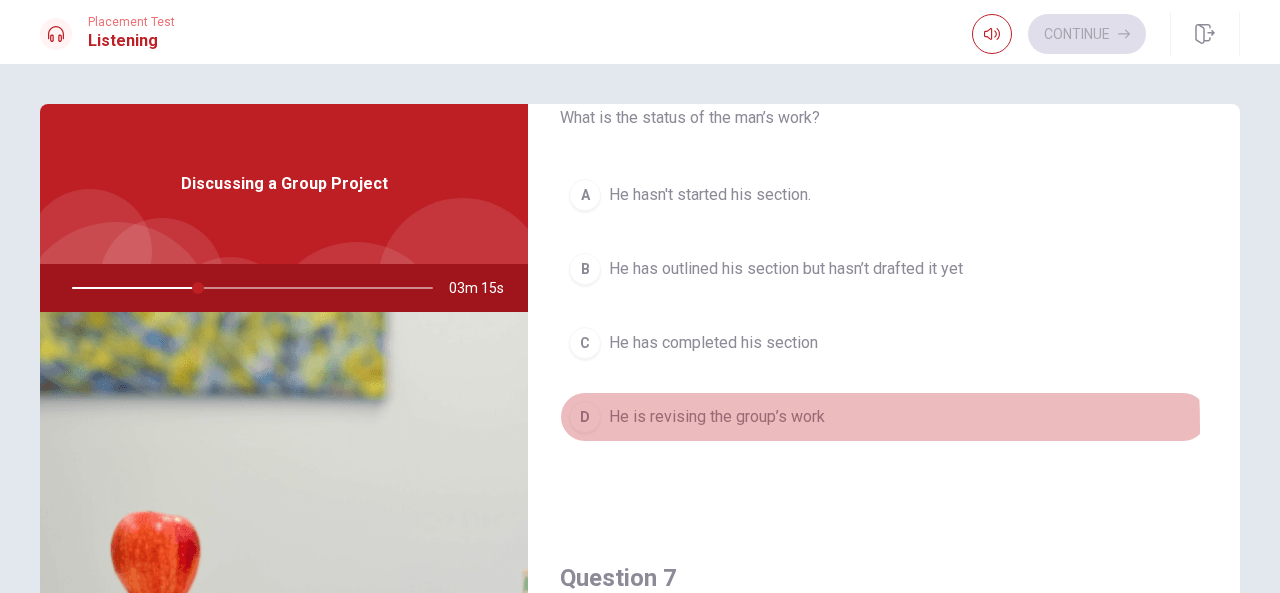 click on "D He is revising the group’s work" at bounding box center (884, 417) 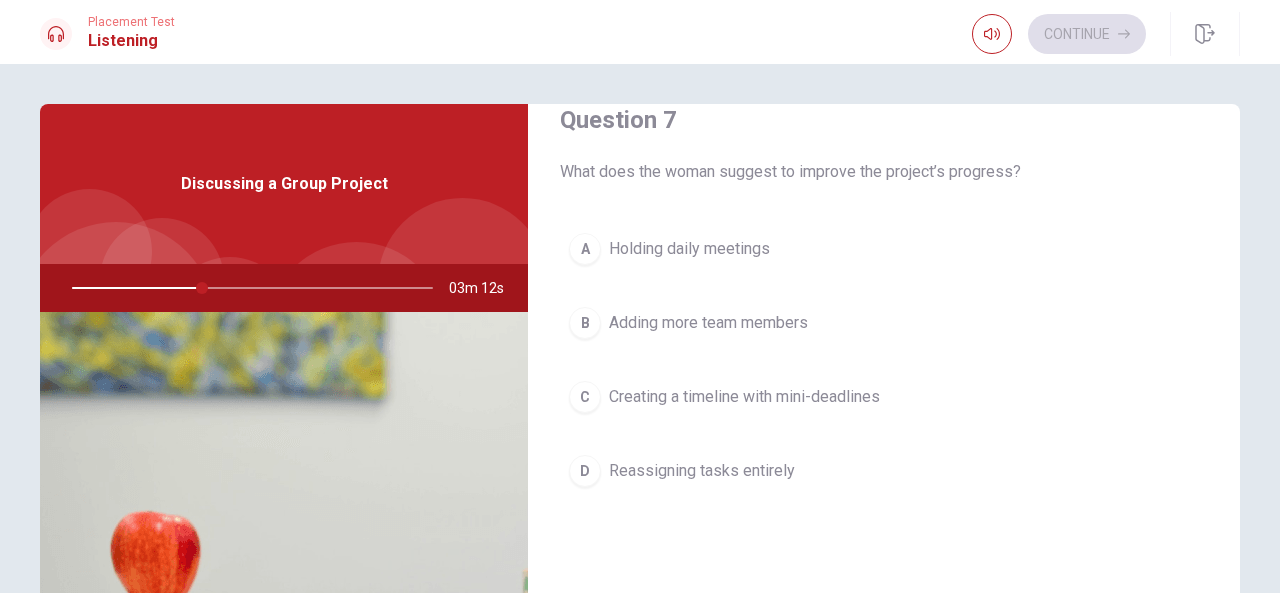 scroll, scrollTop: 553, scrollLeft: 0, axis: vertical 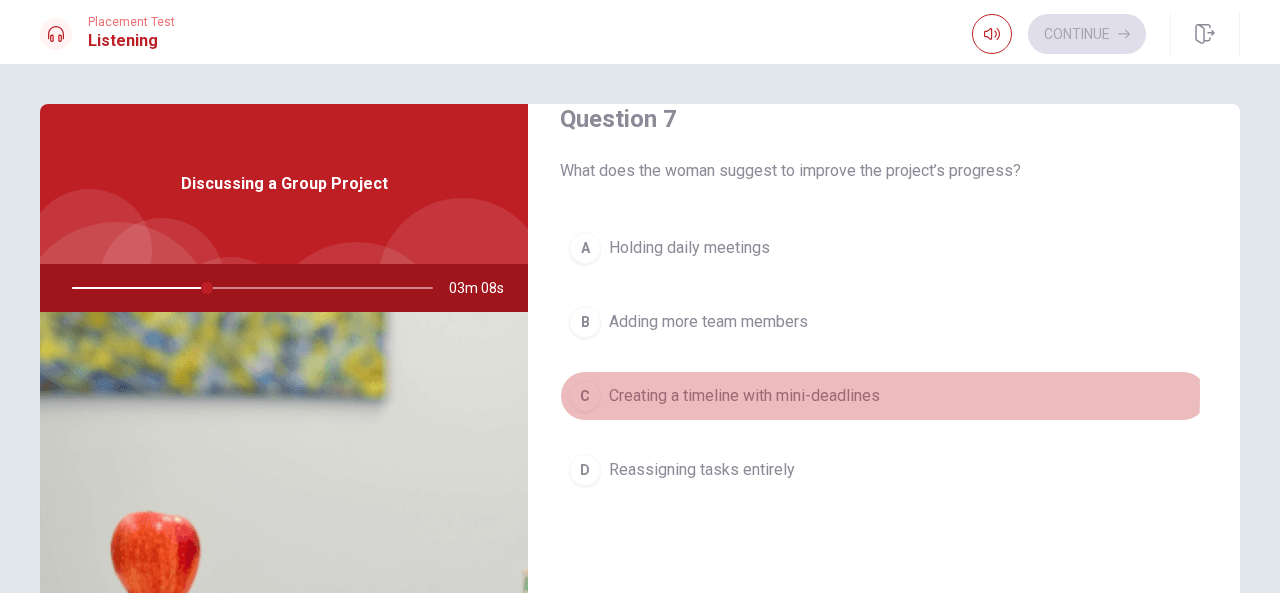 click on "C" at bounding box center [585, 396] 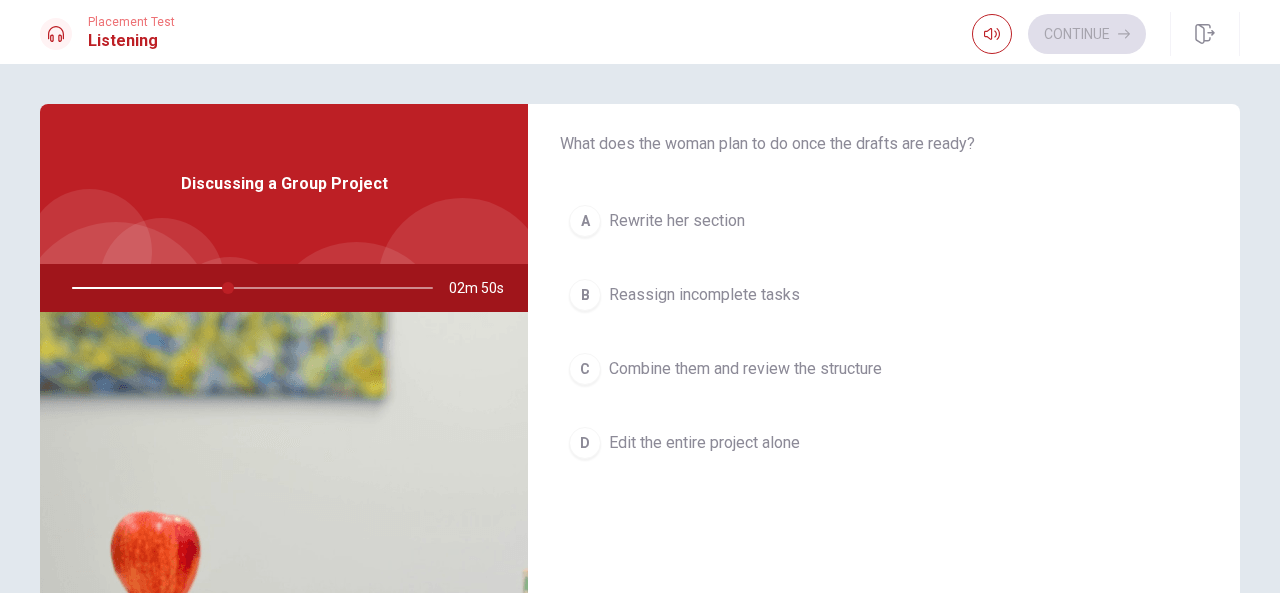 scroll, scrollTop: 1090, scrollLeft: 0, axis: vertical 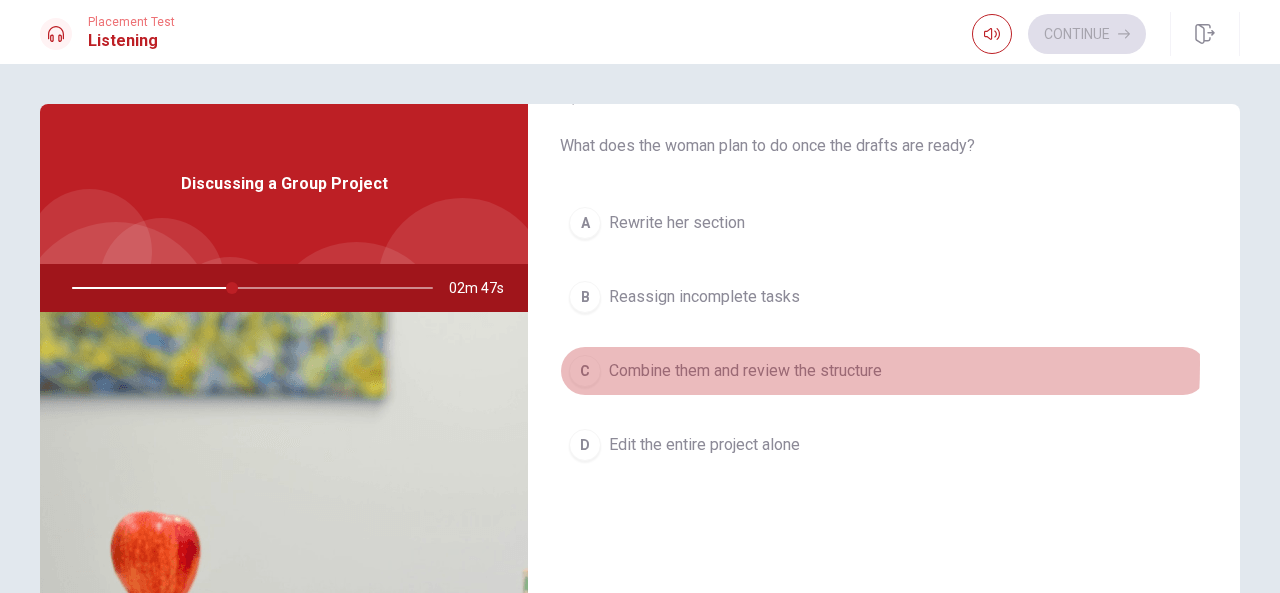 click on "Combine them and review the structure" at bounding box center (745, 371) 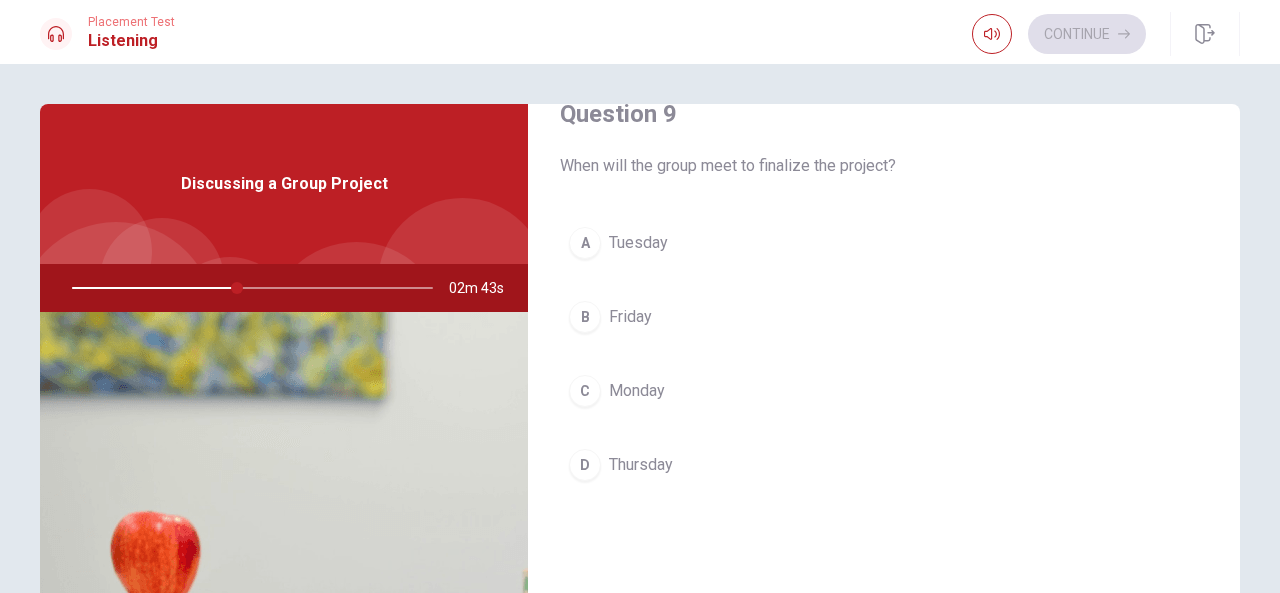 scroll, scrollTop: 1585, scrollLeft: 0, axis: vertical 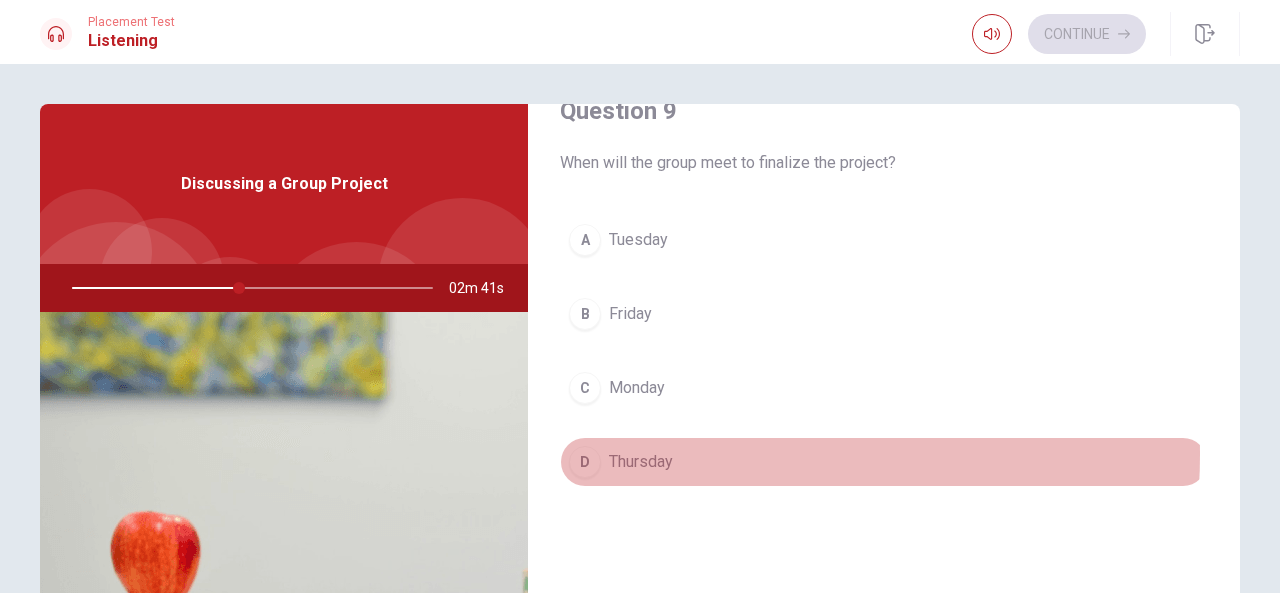 click on "Thursday" at bounding box center [641, 462] 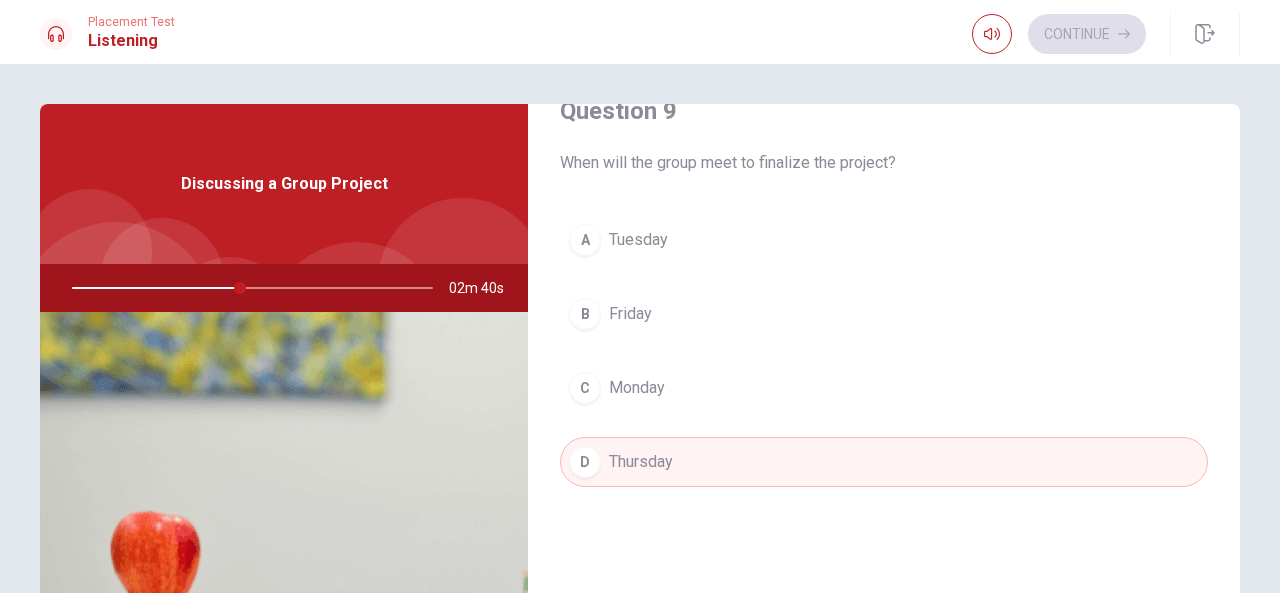 scroll, scrollTop: 1851, scrollLeft: 0, axis: vertical 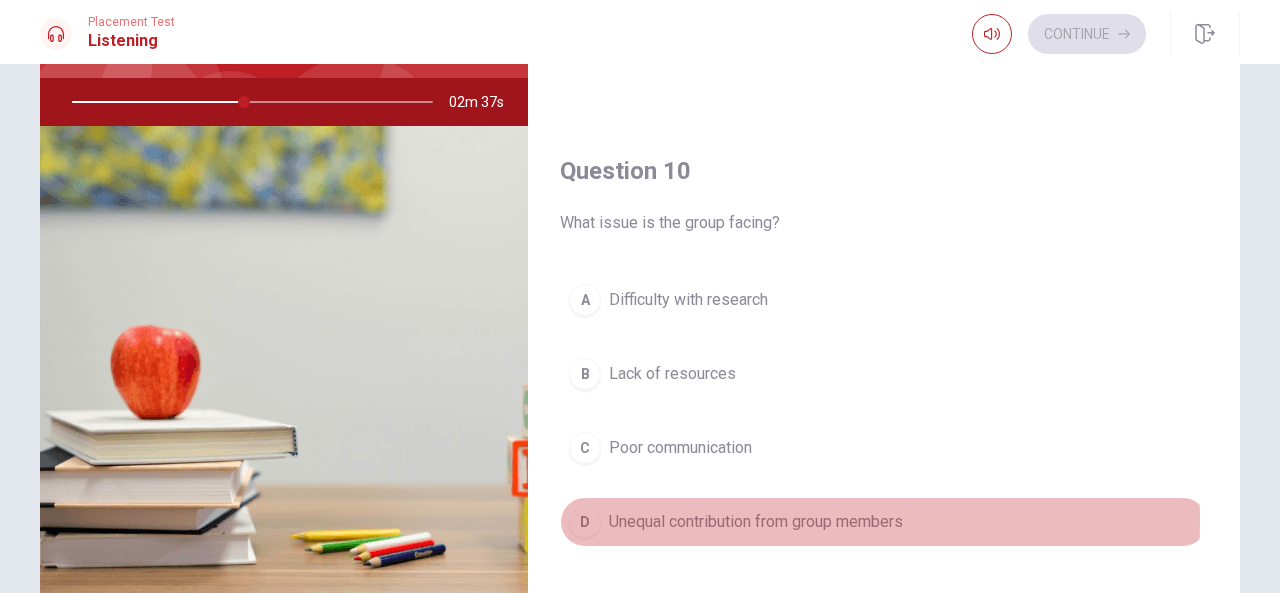 click on "Unequal contribution from group members" at bounding box center (756, 522) 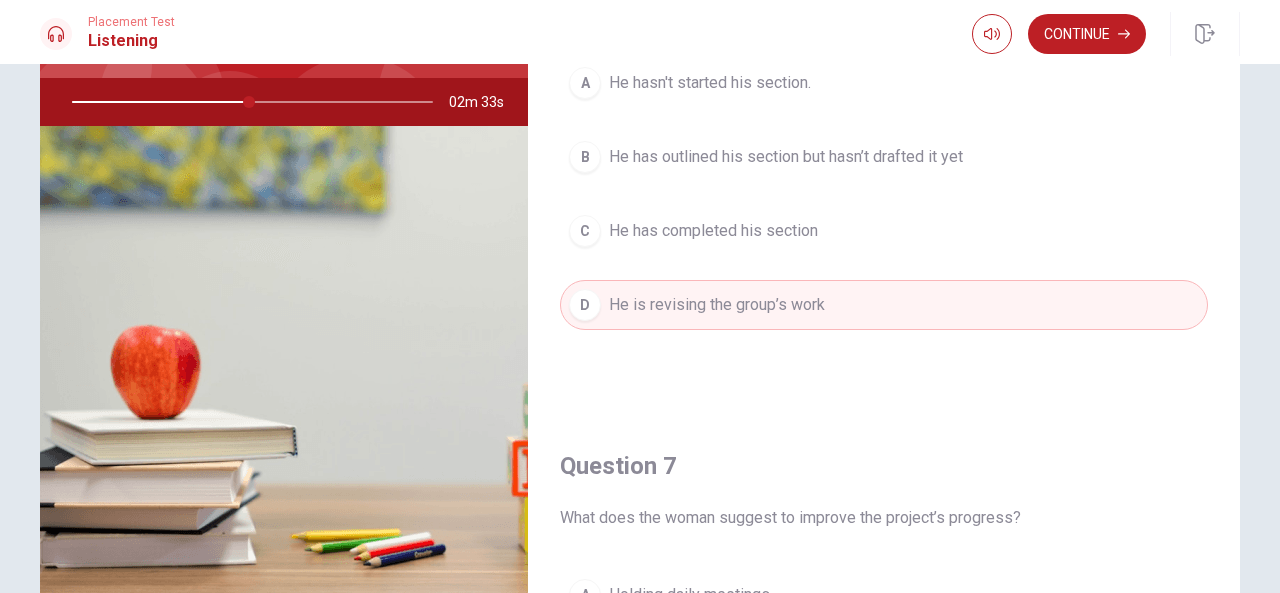 scroll, scrollTop: 0, scrollLeft: 0, axis: both 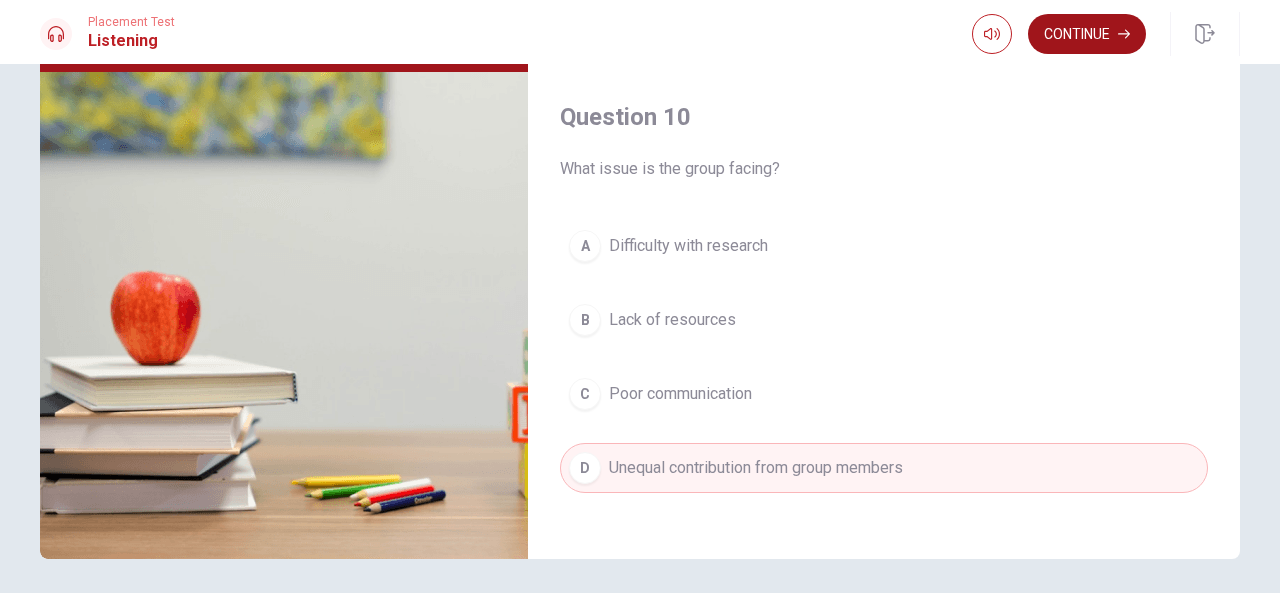 click on "Continue" at bounding box center (1087, 34) 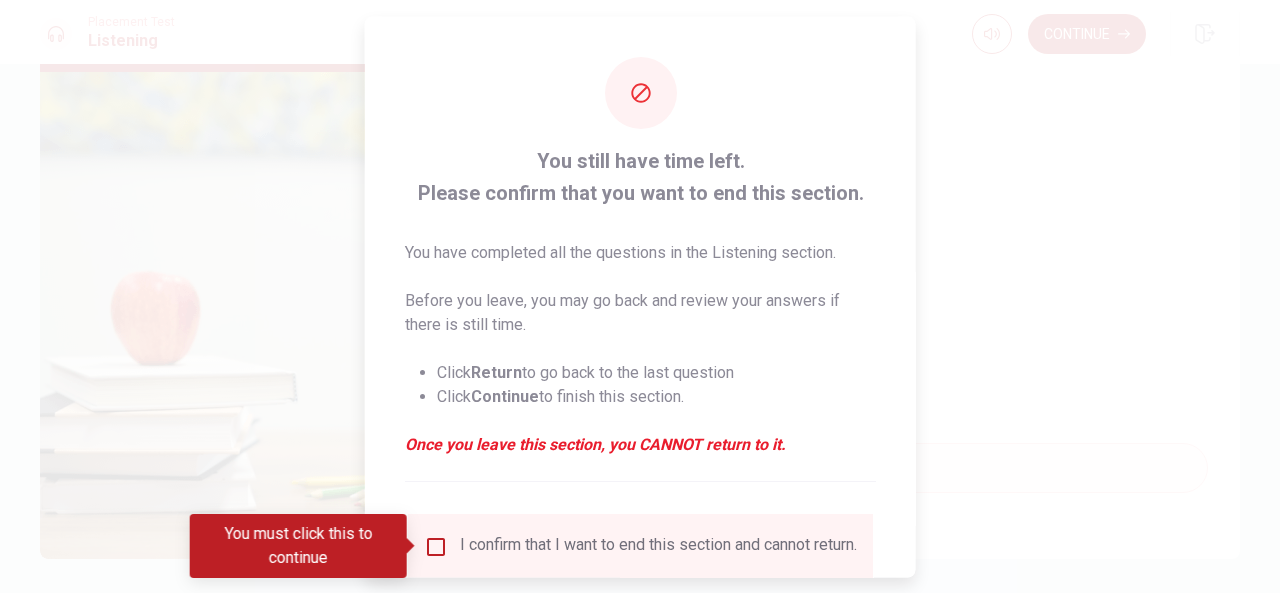 click on "I confirm that I want to end this section and cannot return." at bounding box center (658, 546) 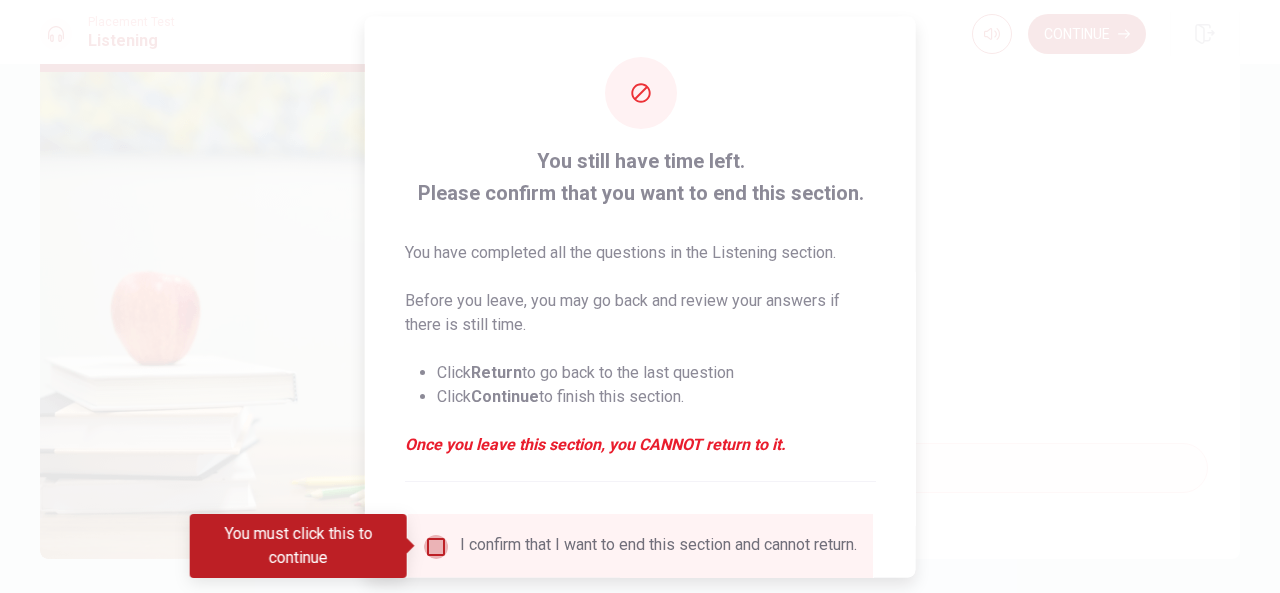 click at bounding box center [436, 546] 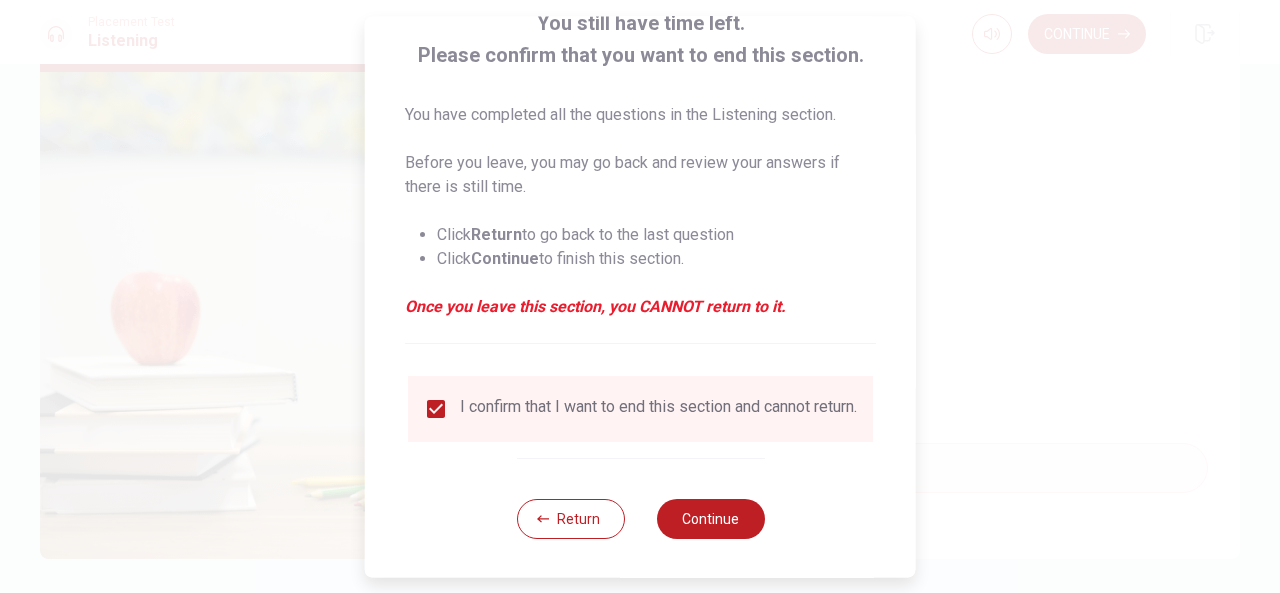 scroll, scrollTop: 152, scrollLeft: 0, axis: vertical 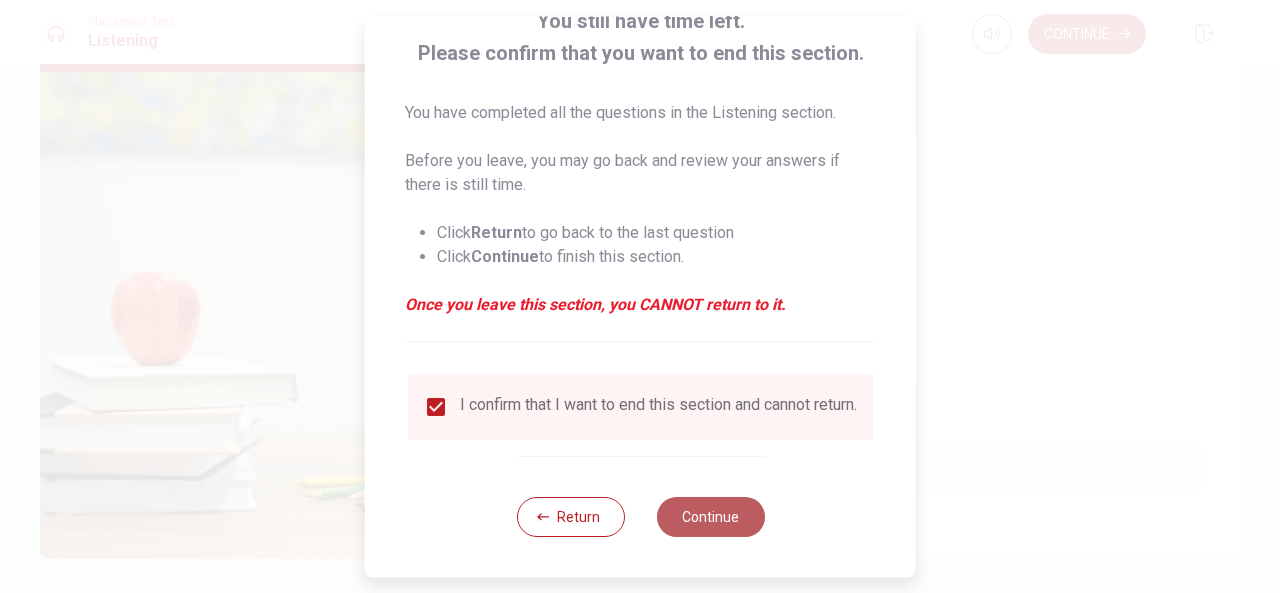 click on "Continue" at bounding box center (710, 517) 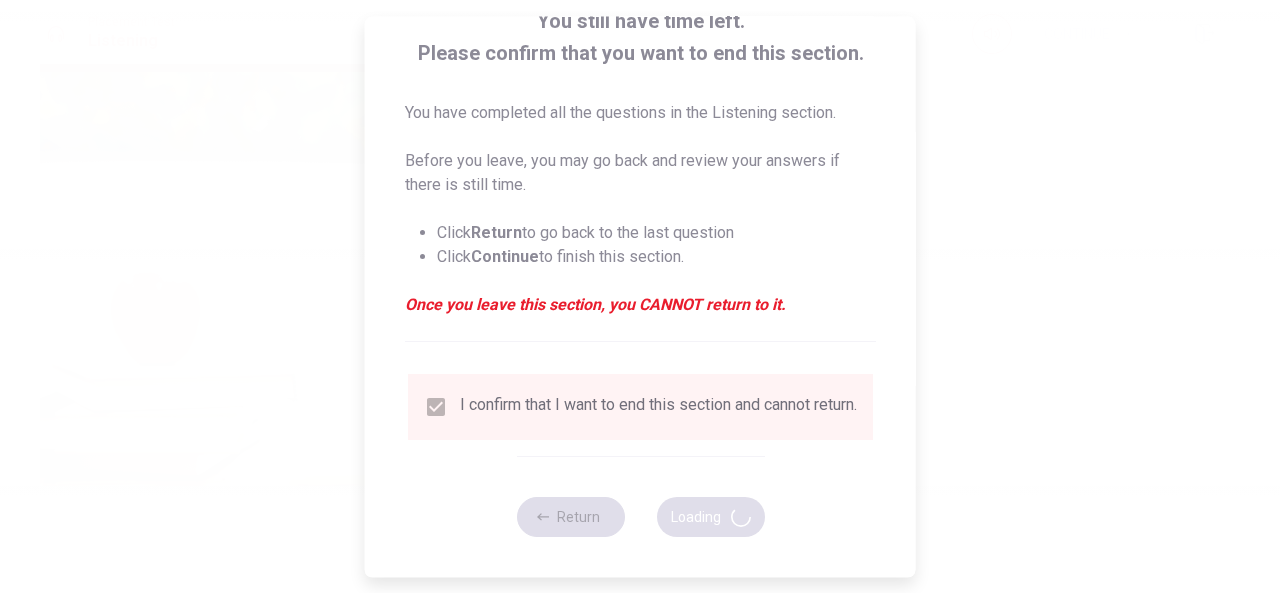 type on "71" 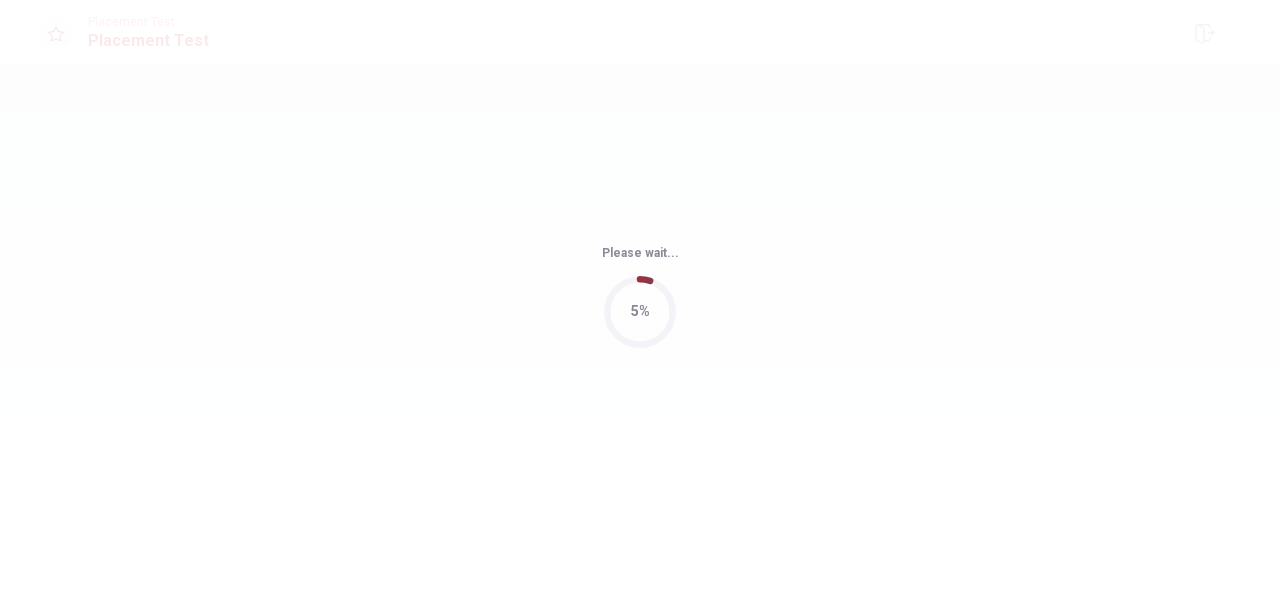 scroll, scrollTop: 0, scrollLeft: 0, axis: both 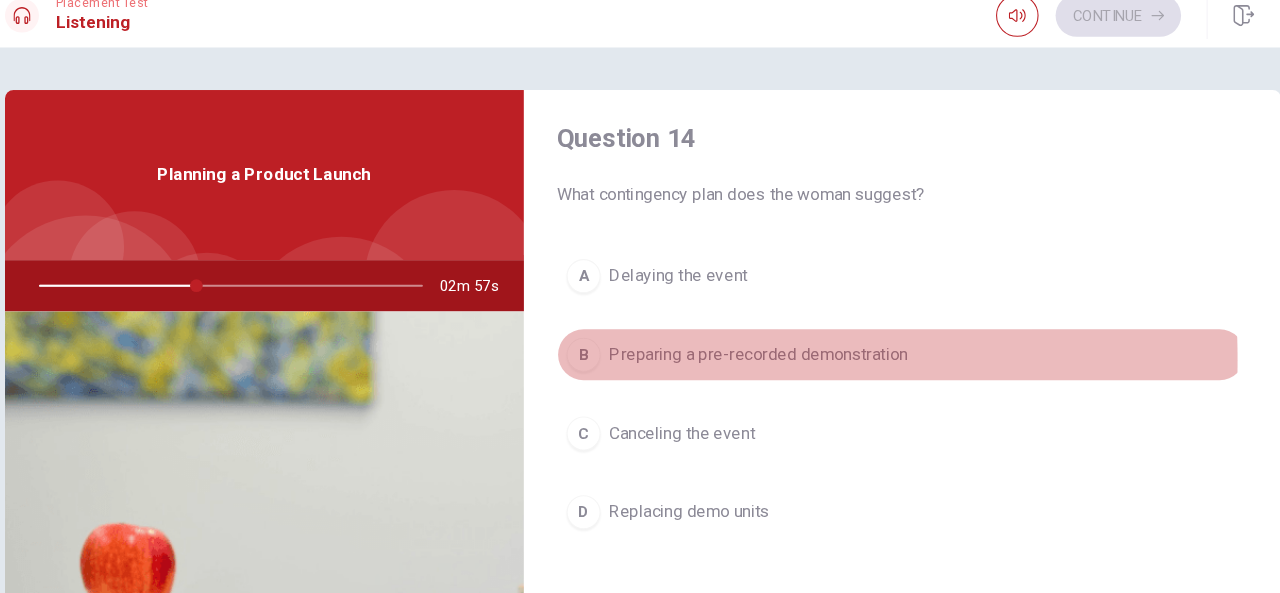click on "B" at bounding box center (585, 353) 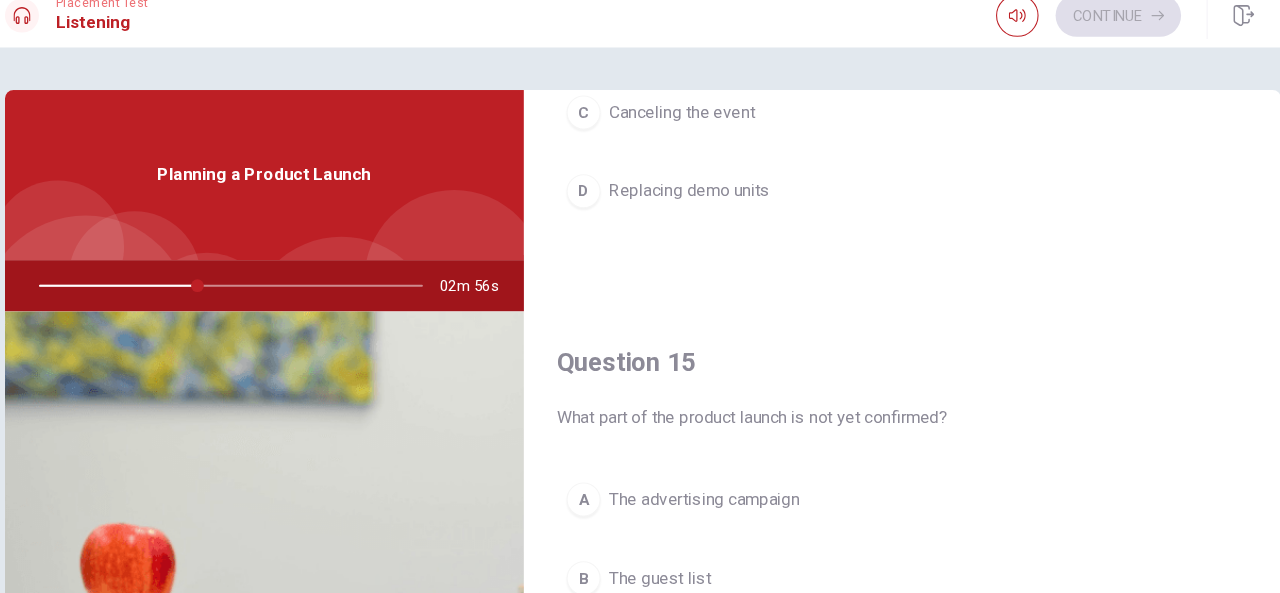 scroll, scrollTop: 1851, scrollLeft: 0, axis: vertical 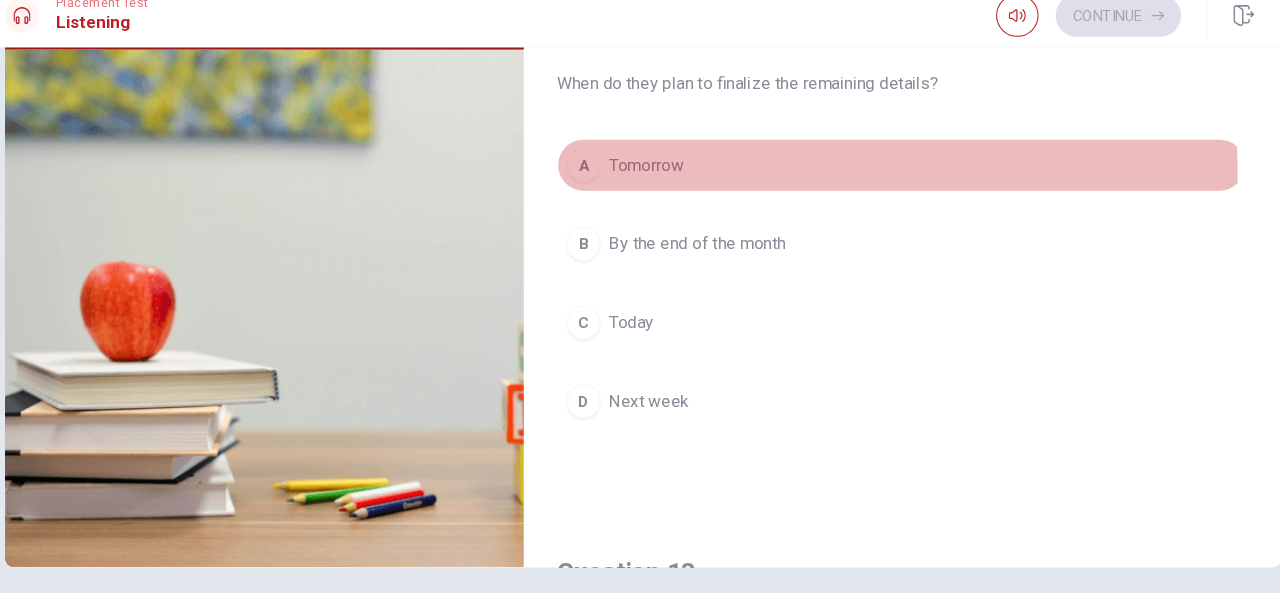 click on "A" at bounding box center [585, 175] 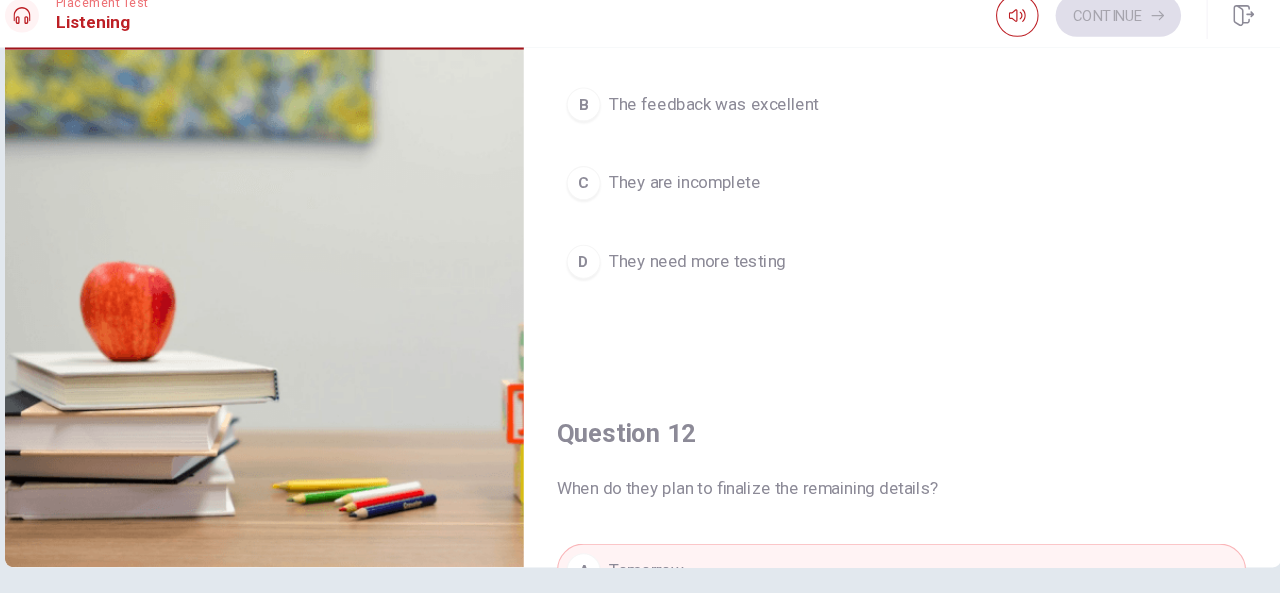 scroll, scrollTop: 0, scrollLeft: 0, axis: both 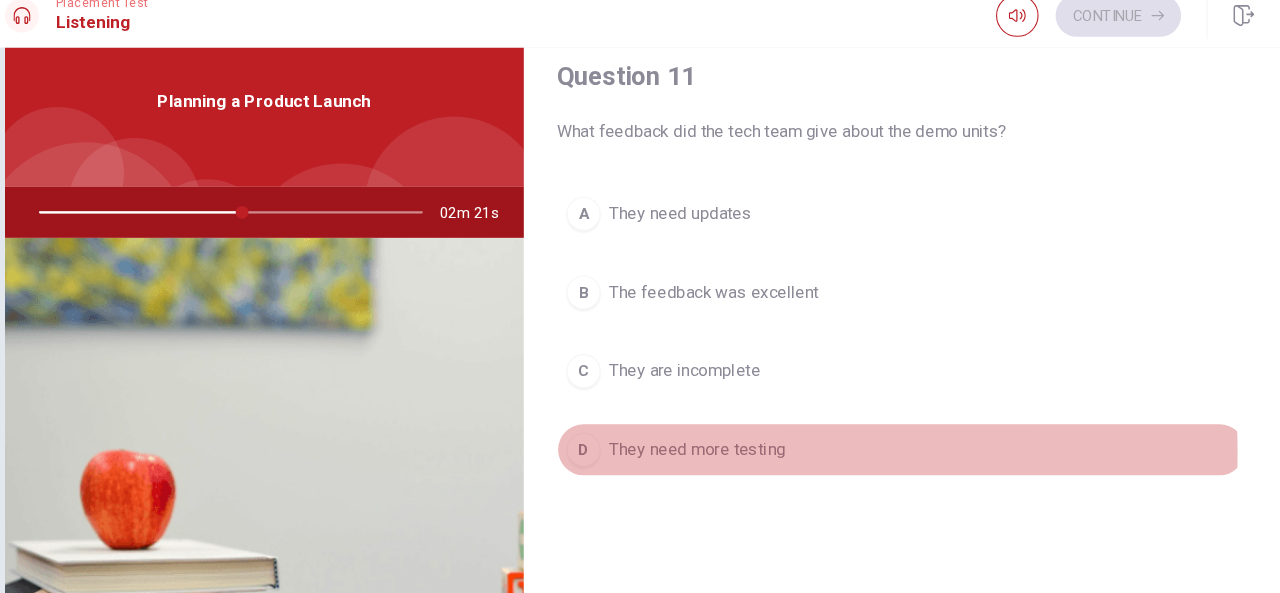 click on "D" at bounding box center (585, 442) 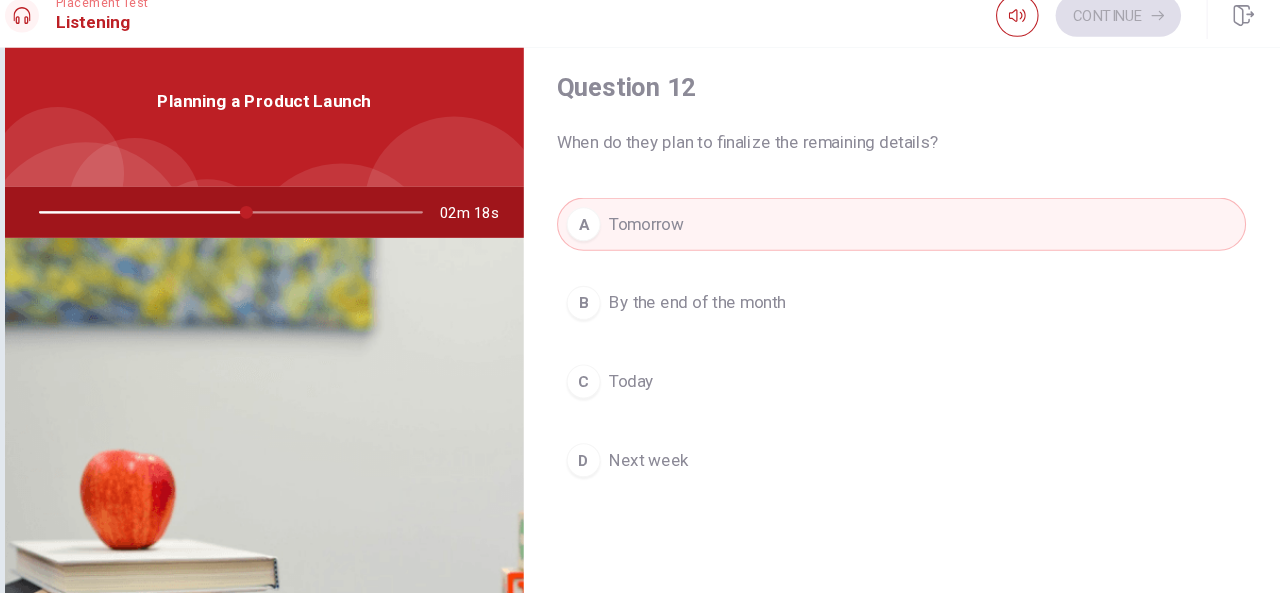 scroll, scrollTop: 510, scrollLeft: 0, axis: vertical 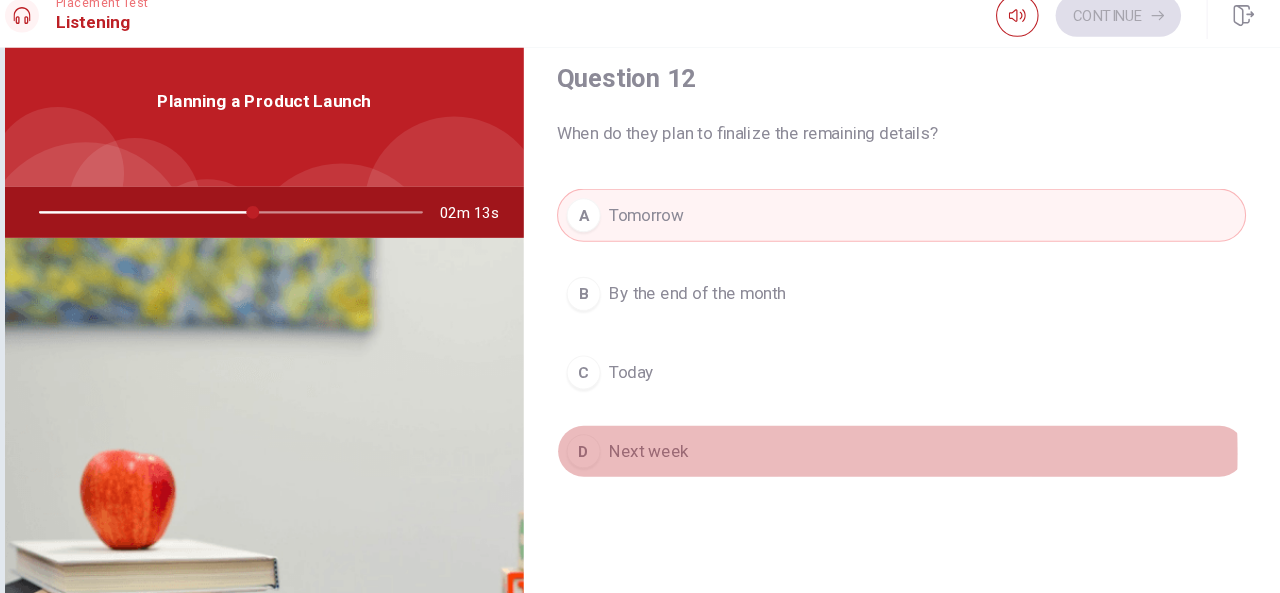 click on "Next week" at bounding box center (646, 444) 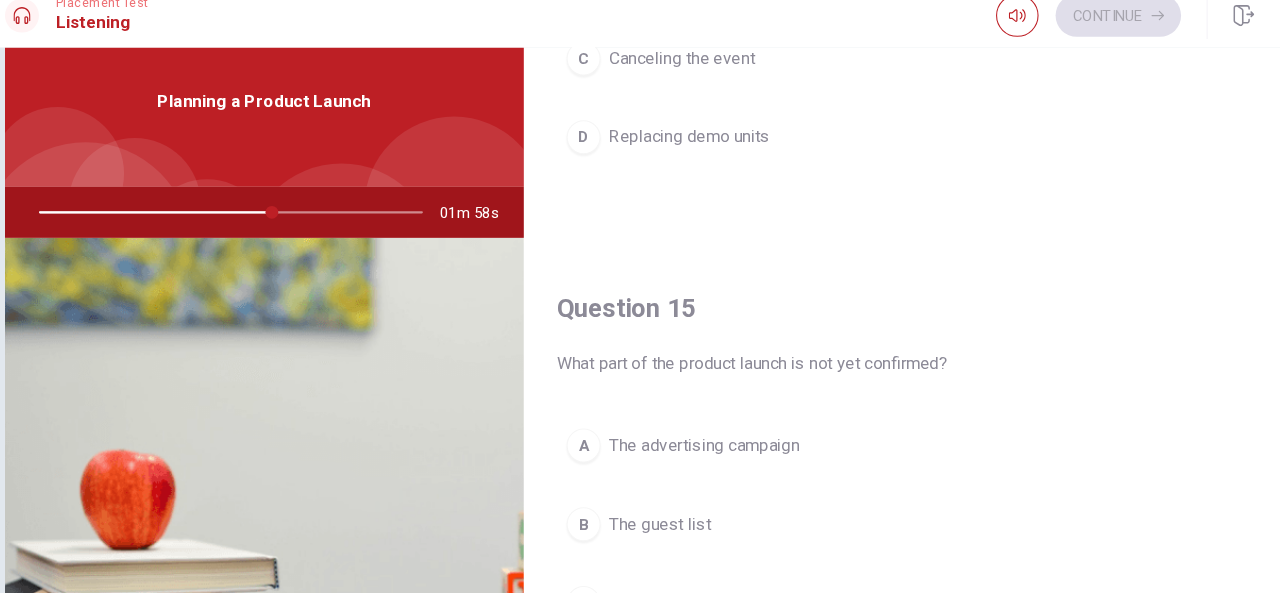 scroll, scrollTop: 1851, scrollLeft: 0, axis: vertical 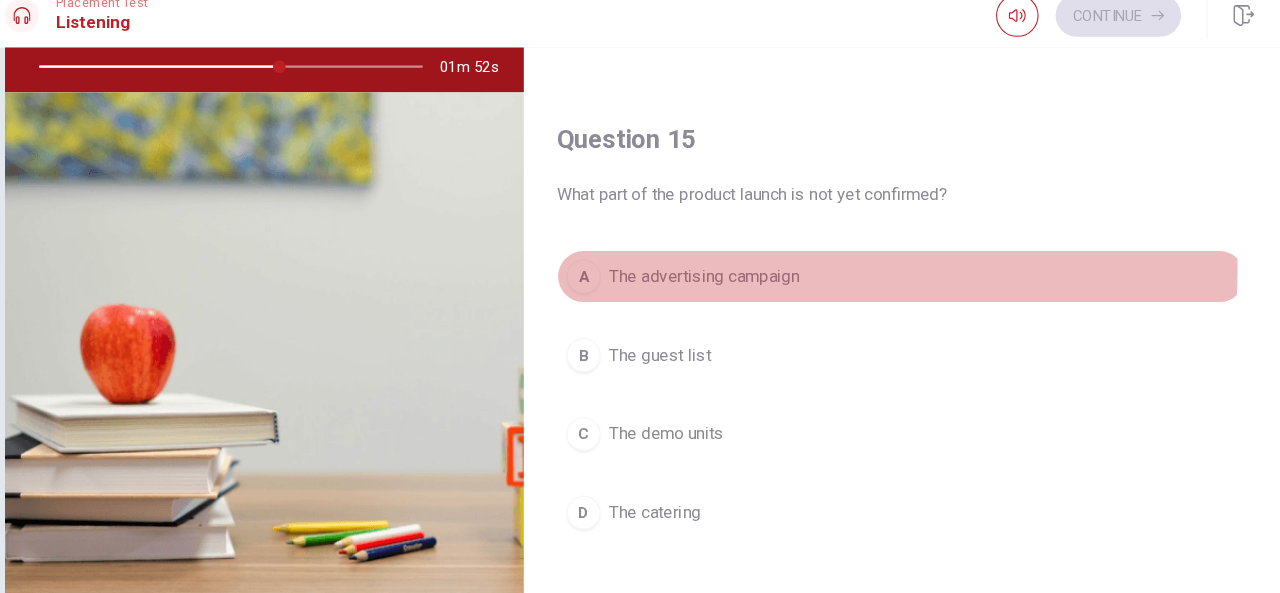 click on "The advertising campaign" at bounding box center (698, 280) 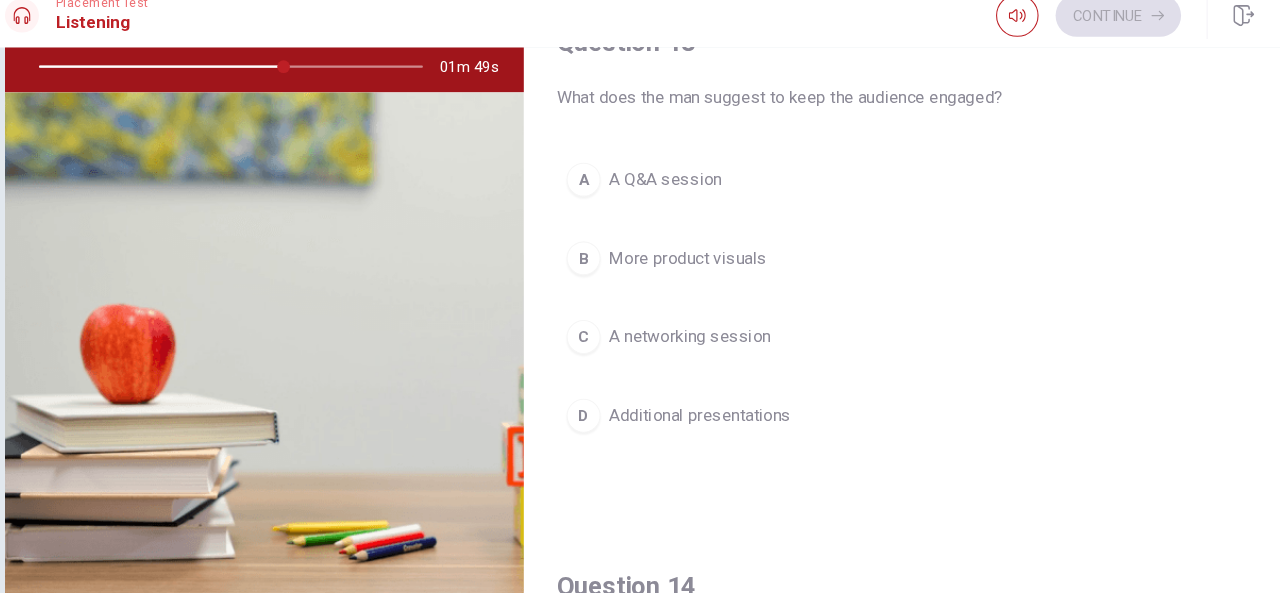 scroll, scrollTop: 916, scrollLeft: 0, axis: vertical 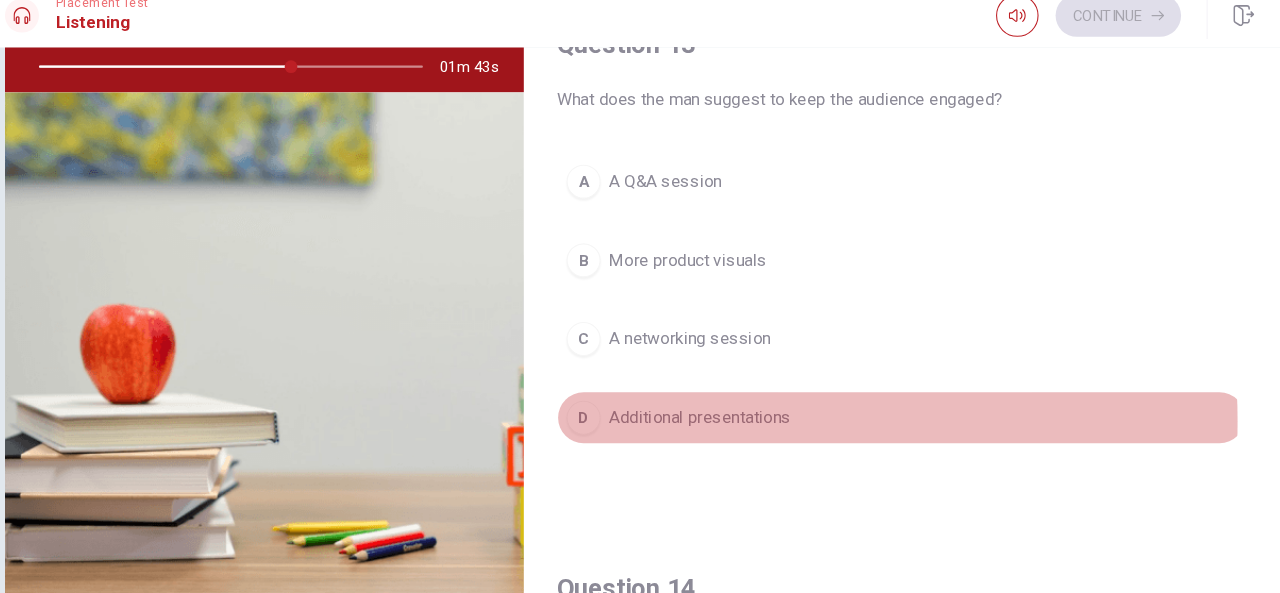 click on "Additional presentations" at bounding box center [694, 413] 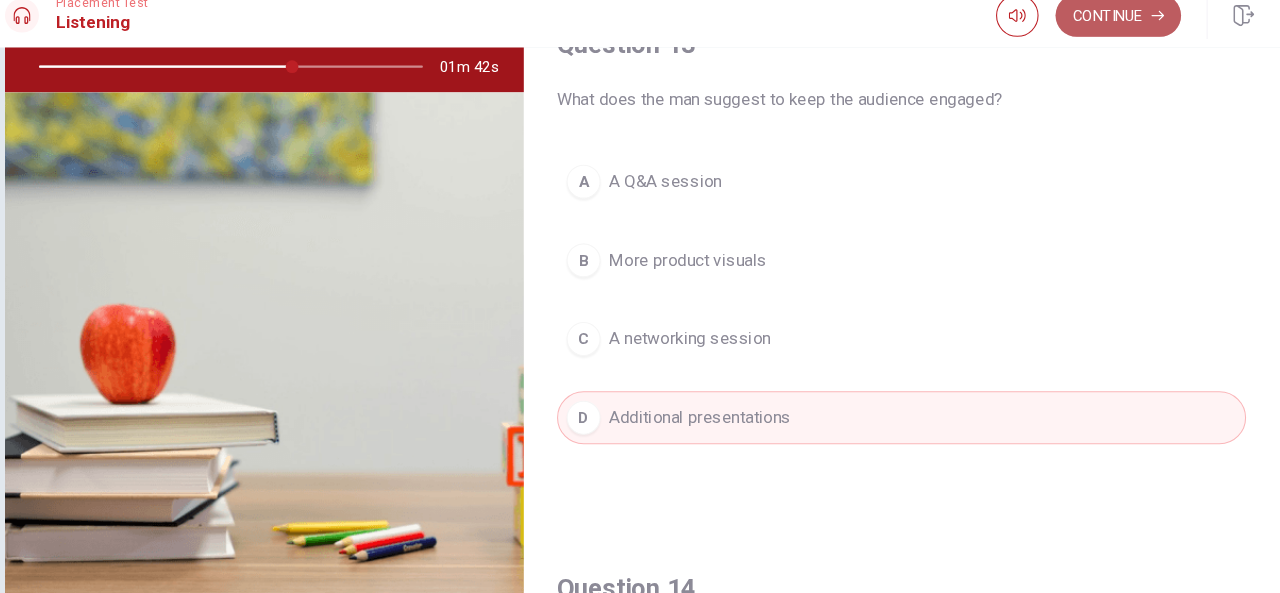 click on "Continue" at bounding box center (1087, 34) 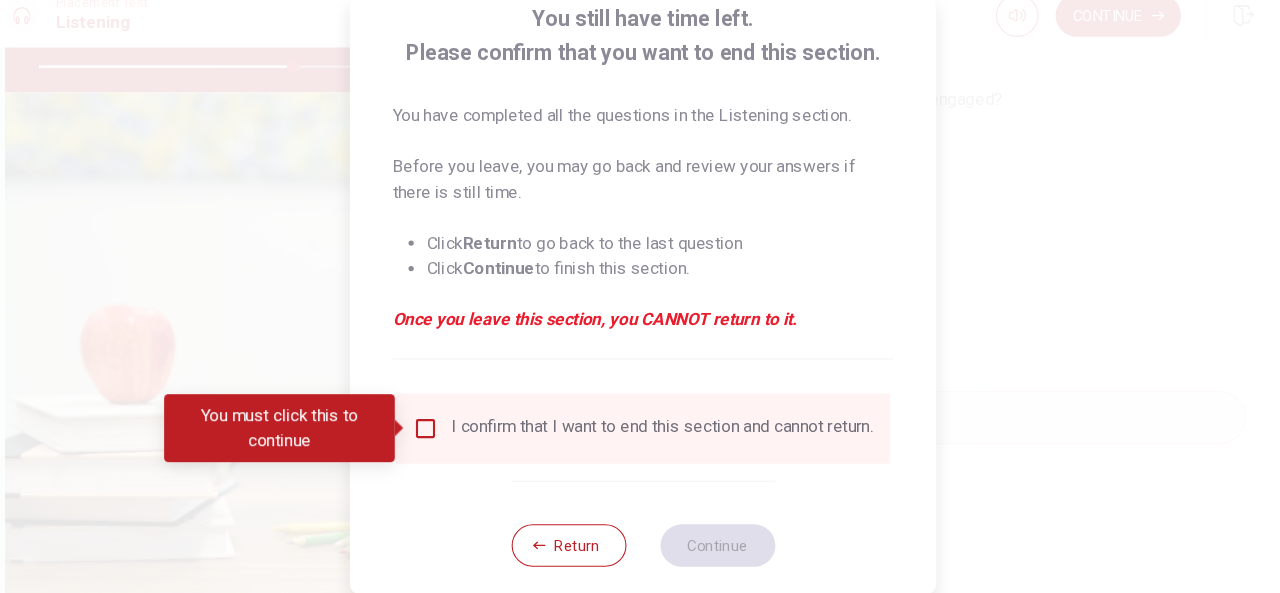 scroll, scrollTop: 128, scrollLeft: 0, axis: vertical 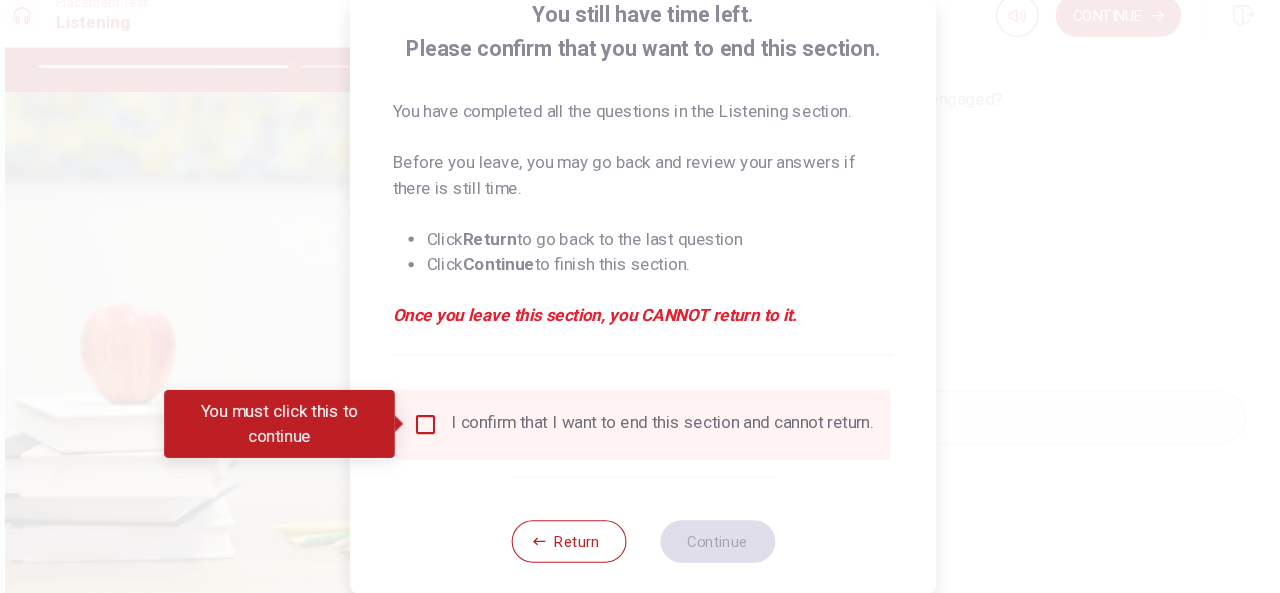 click on "I confirm that I want to end this section and cannot return." at bounding box center (658, 418) 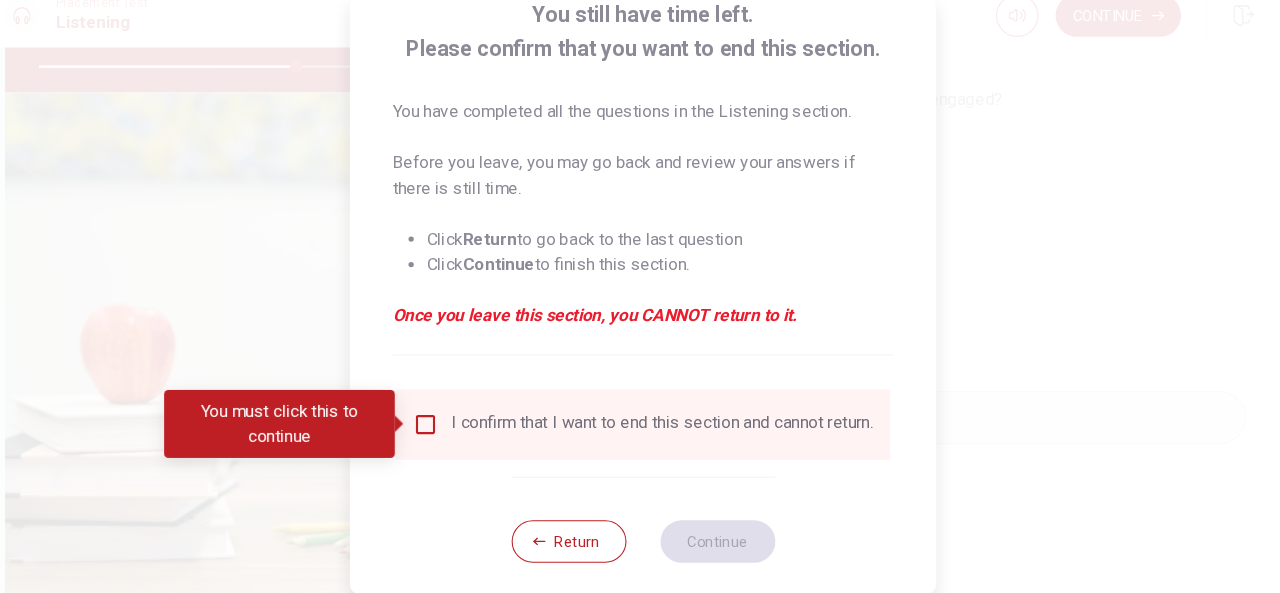 click on "I confirm that I want to end this section and cannot return." at bounding box center (658, 418) 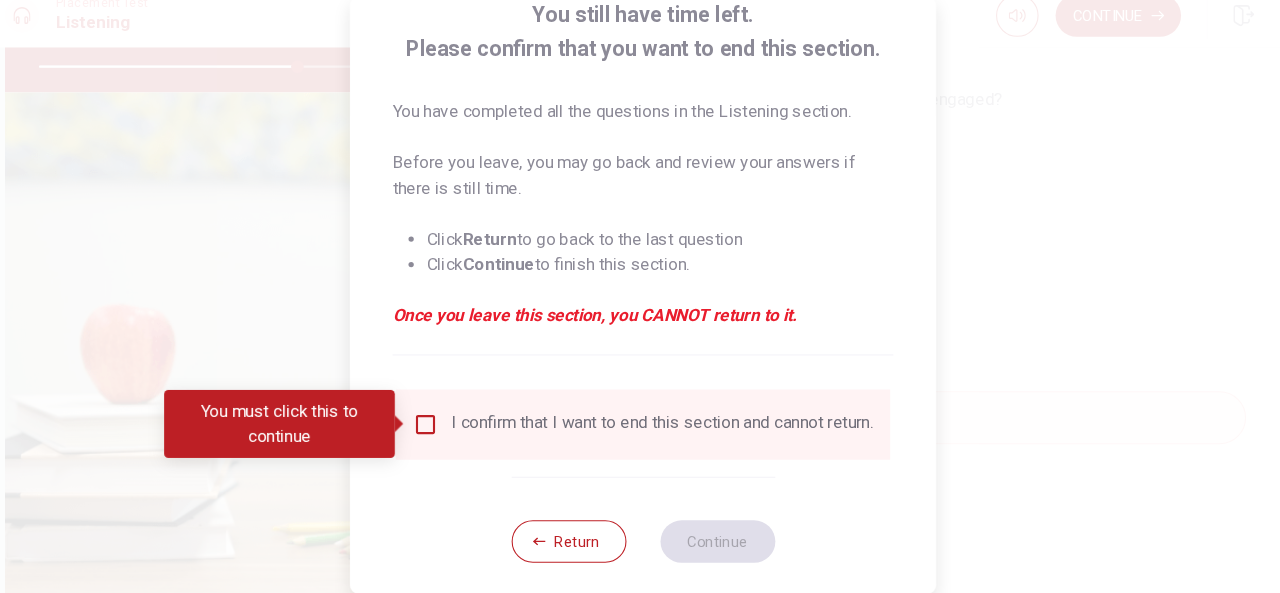click on "I confirm that I want to end this section and cannot return." at bounding box center (640, 418) 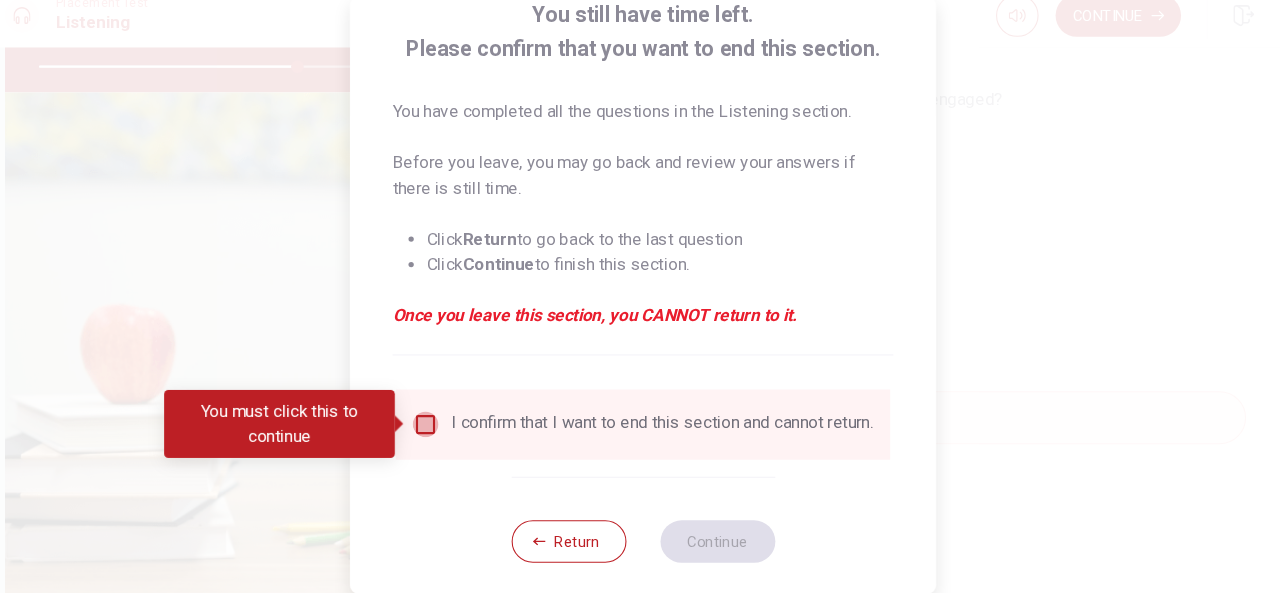 click at bounding box center (436, 418) 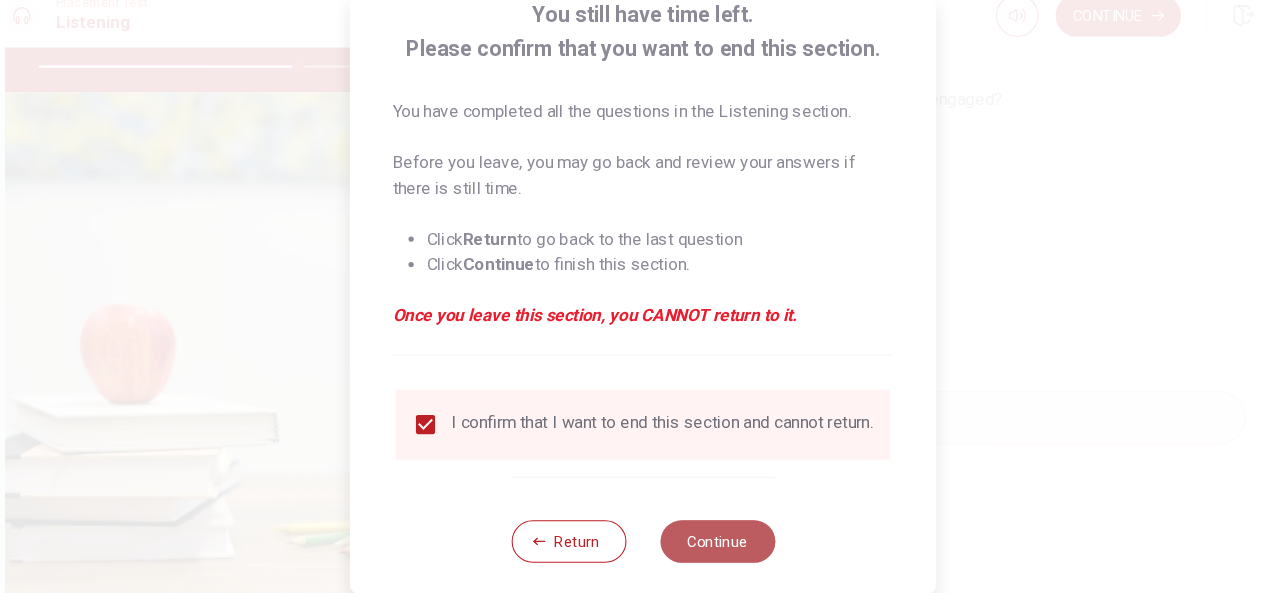 click on "Continue" at bounding box center [710, 528] 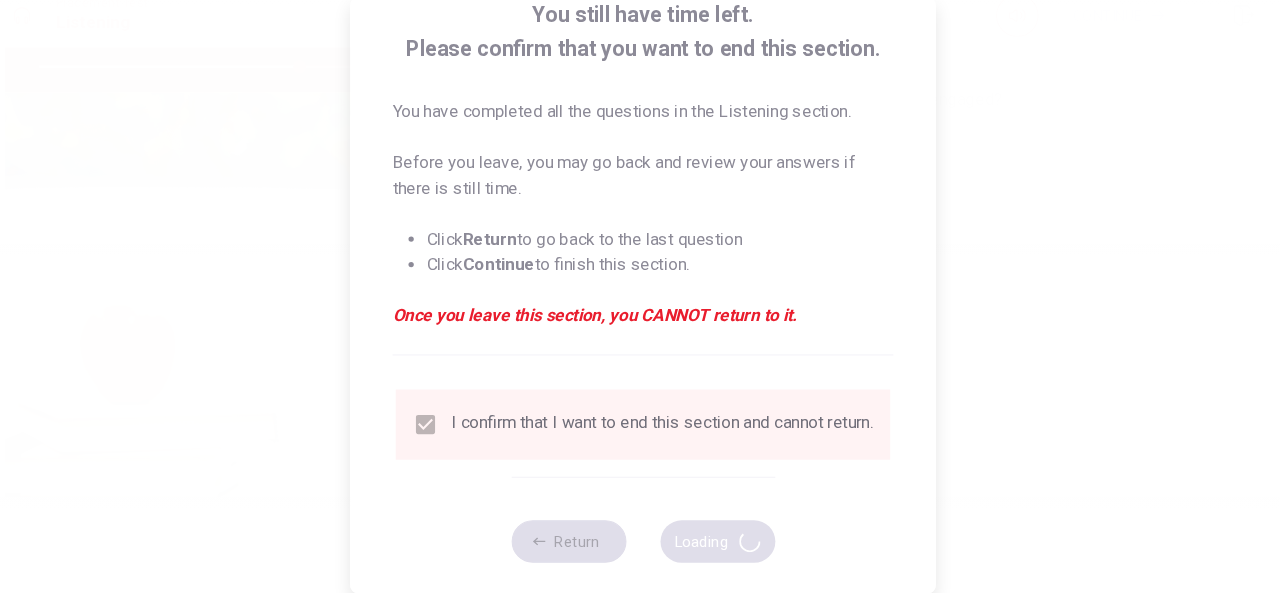 type on "68" 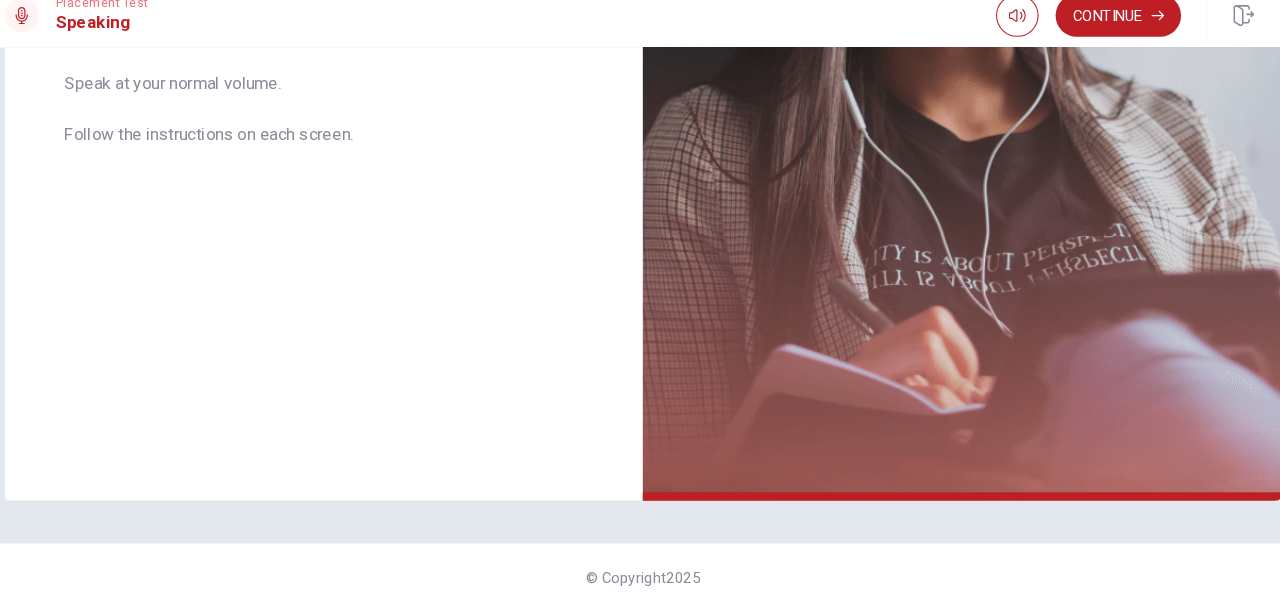 scroll, scrollTop: 0, scrollLeft: 0, axis: both 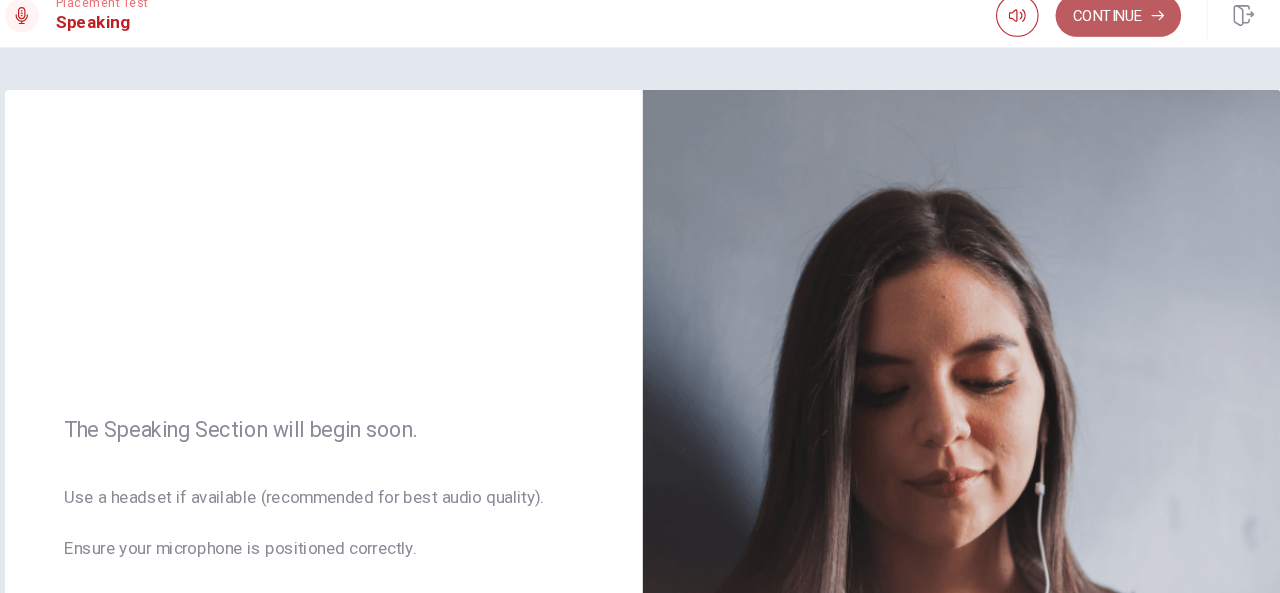 click on "Continue" at bounding box center [1087, 34] 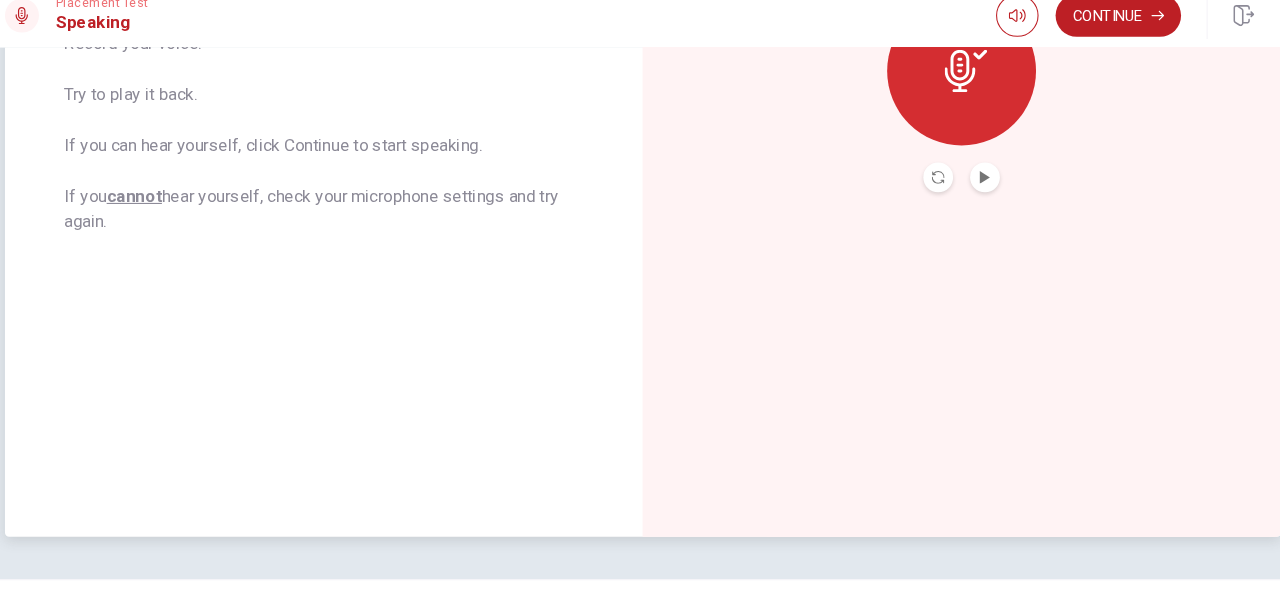 scroll, scrollTop: 454, scrollLeft: 0, axis: vertical 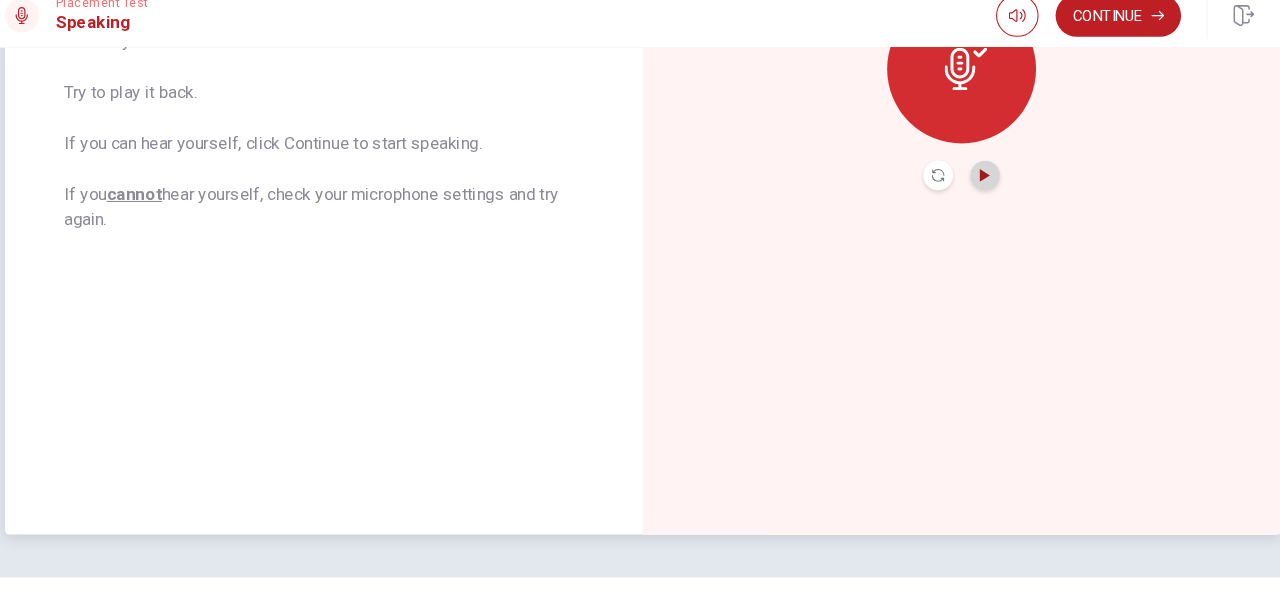 click 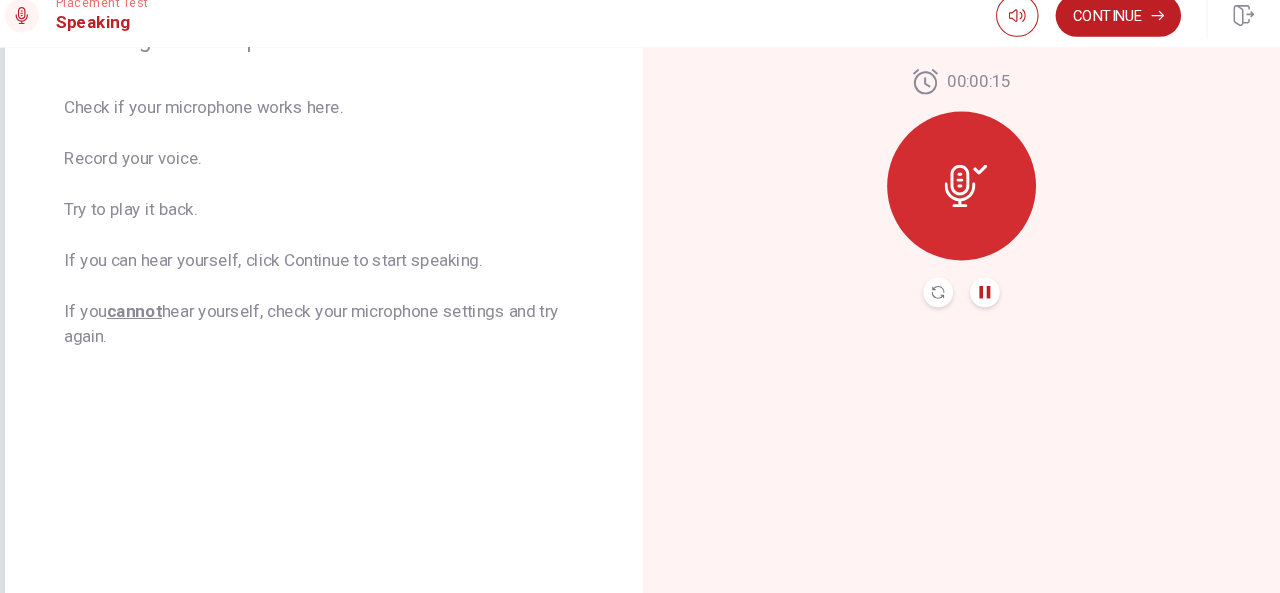 scroll, scrollTop: 340, scrollLeft: 0, axis: vertical 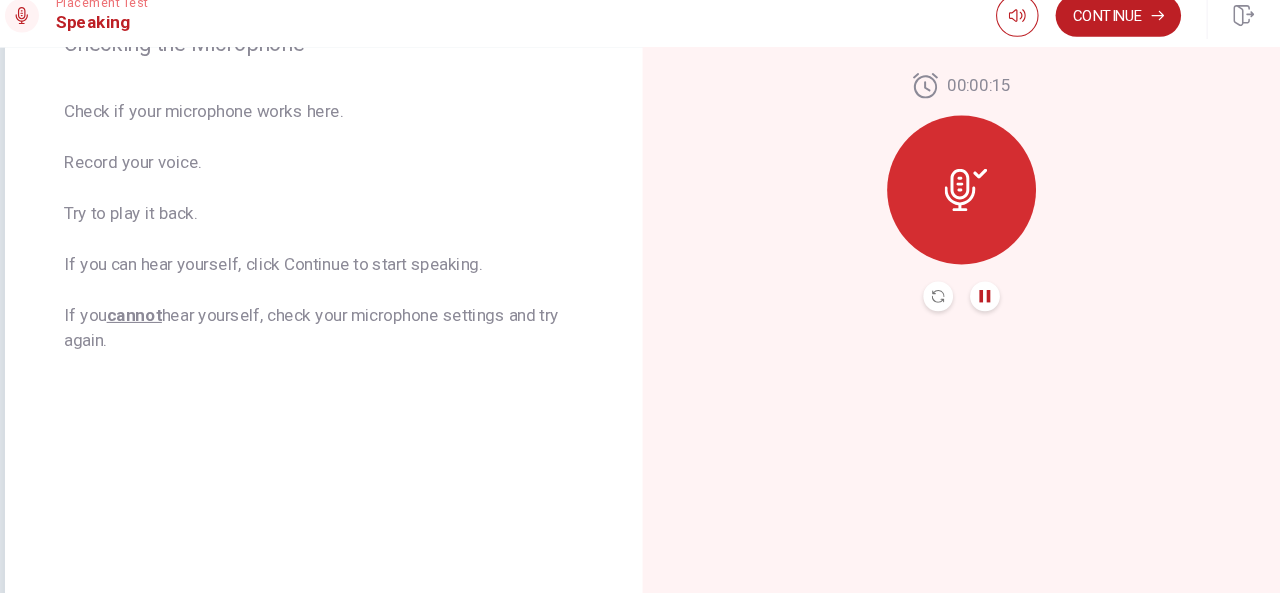 type 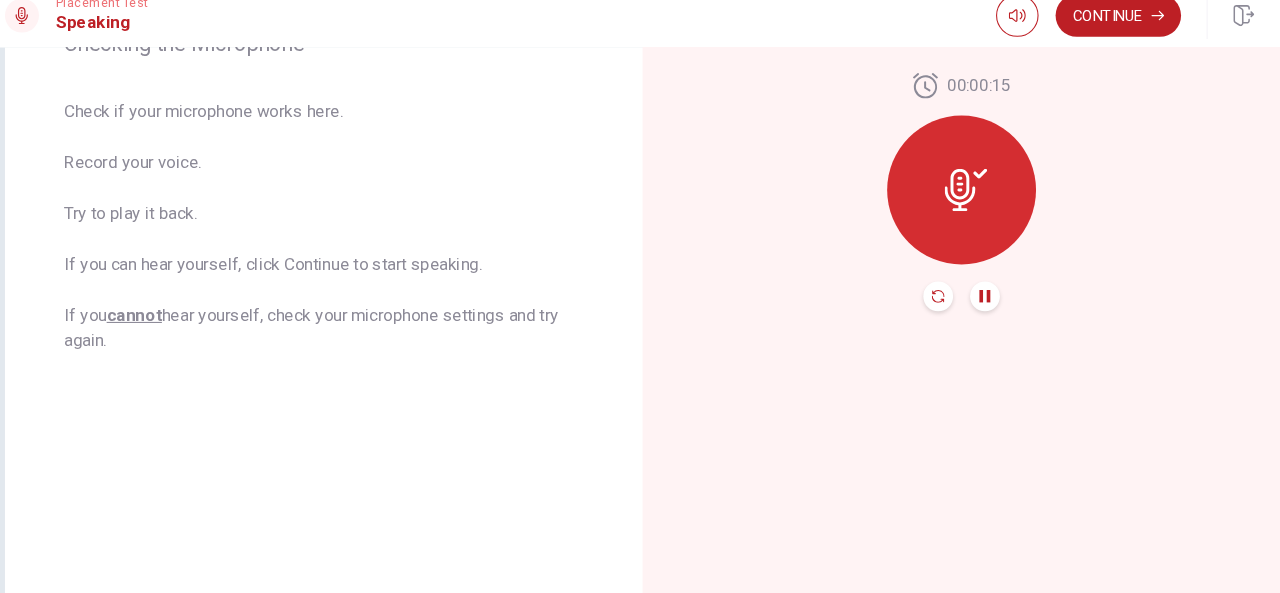 click 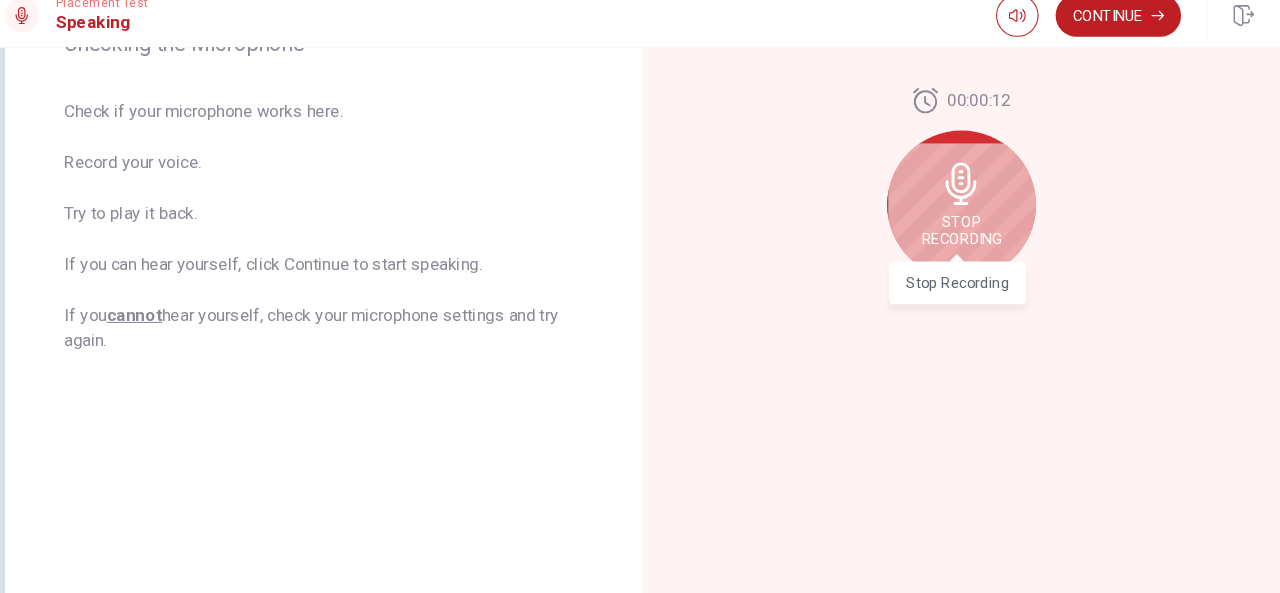 click on "Stop   Recording" at bounding box center (940, 236) 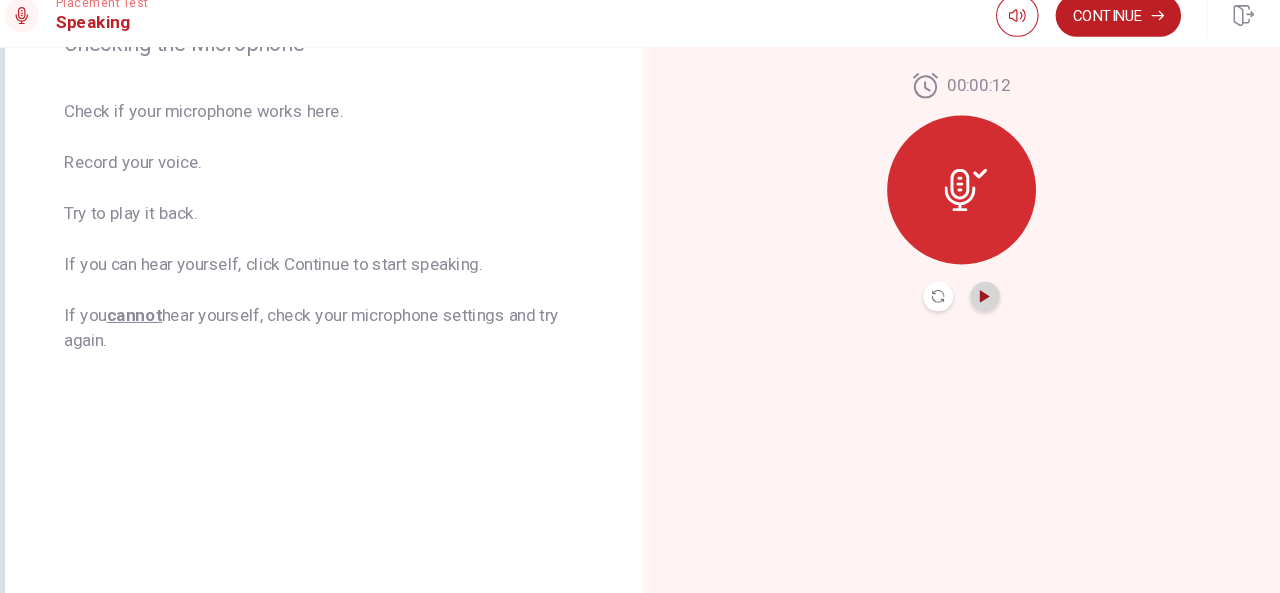 click 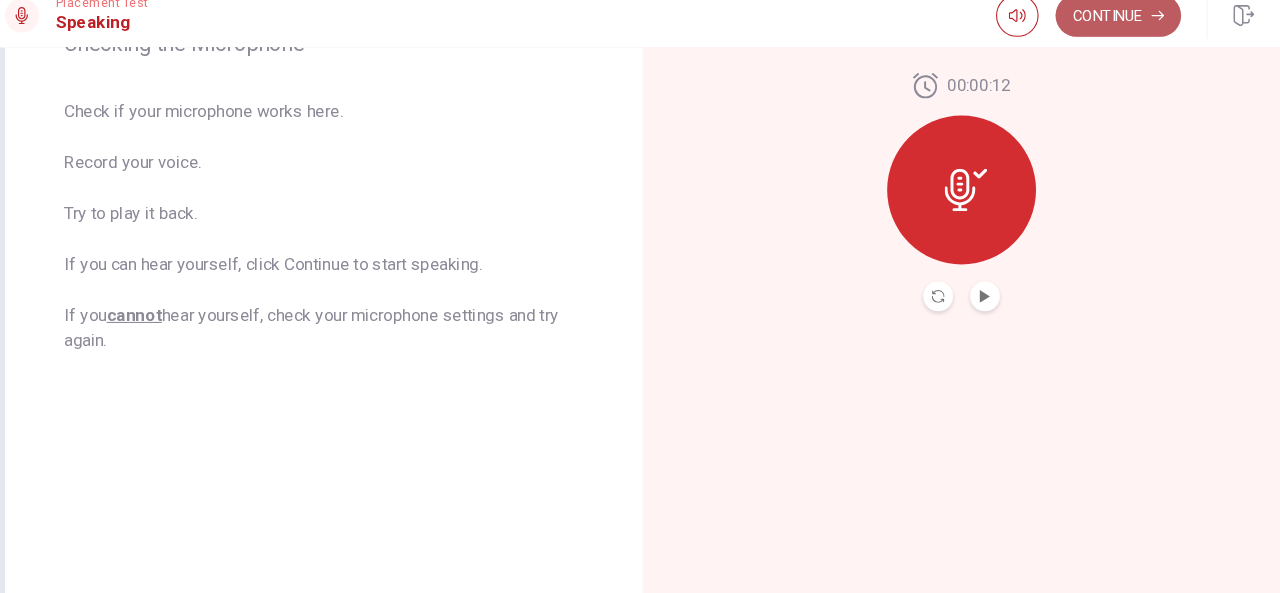 click on "Continue" at bounding box center [1087, 34] 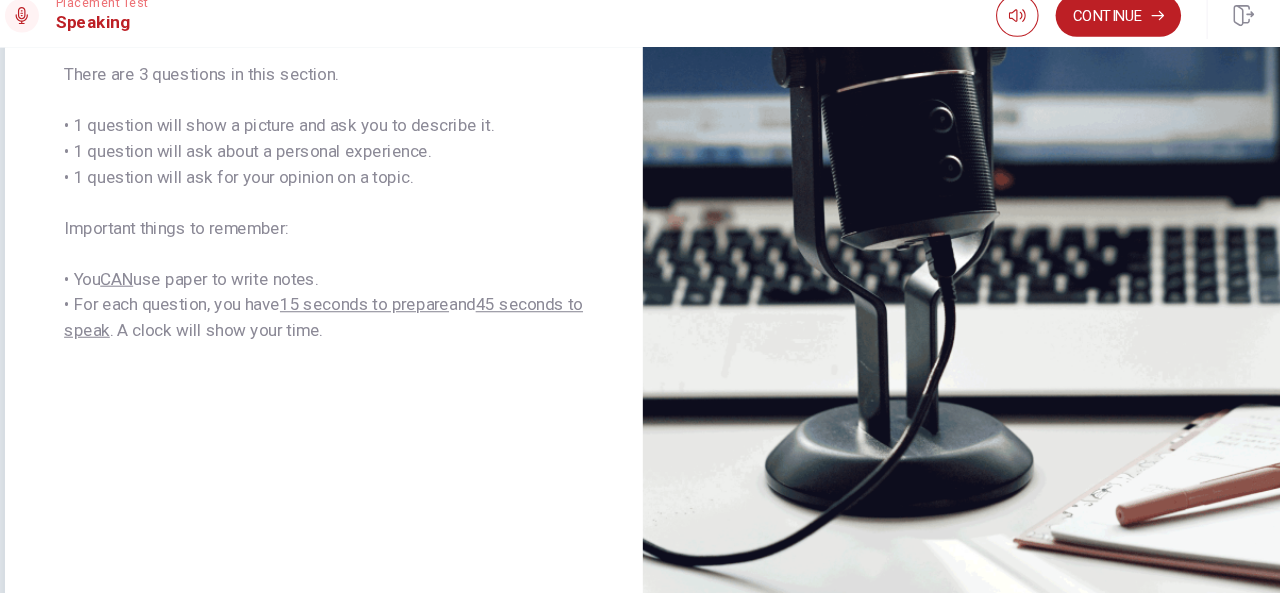 scroll, scrollTop: 386, scrollLeft: 0, axis: vertical 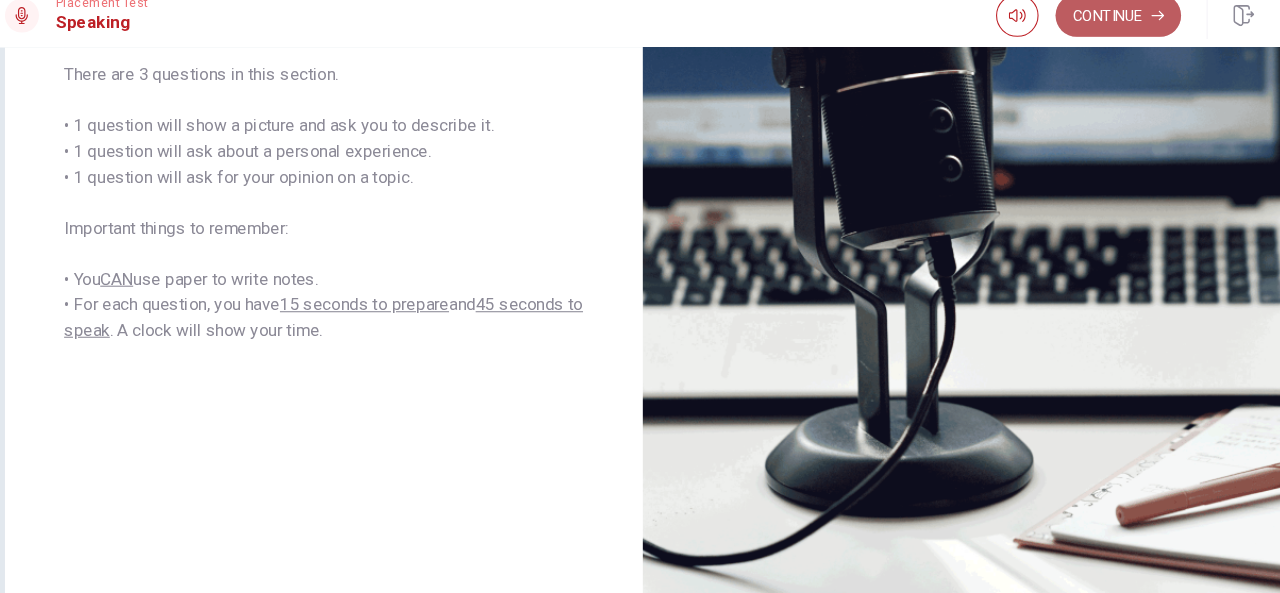 click on "Continue" at bounding box center [1087, 34] 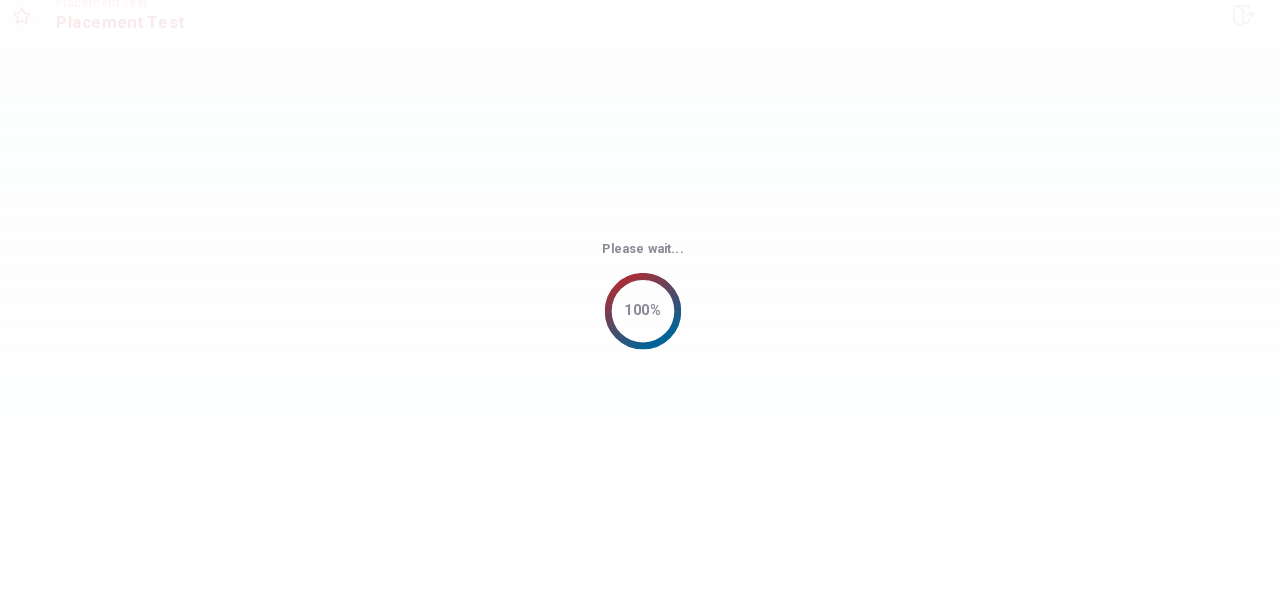 scroll, scrollTop: 0, scrollLeft: 0, axis: both 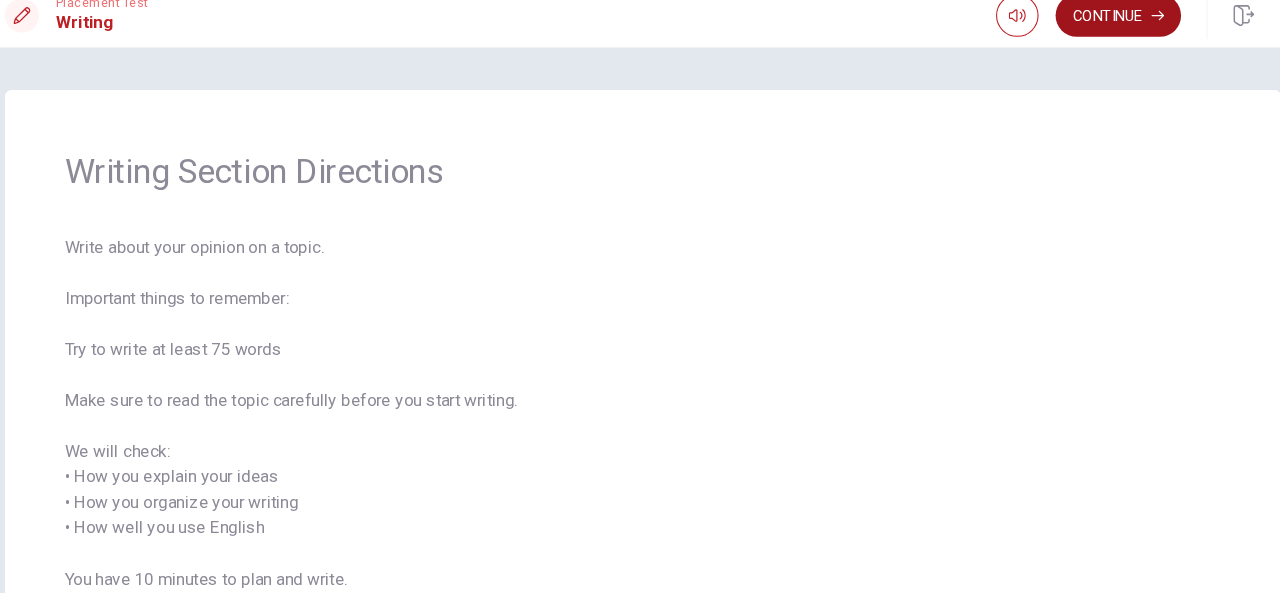 click on "Continue" at bounding box center (1087, 34) 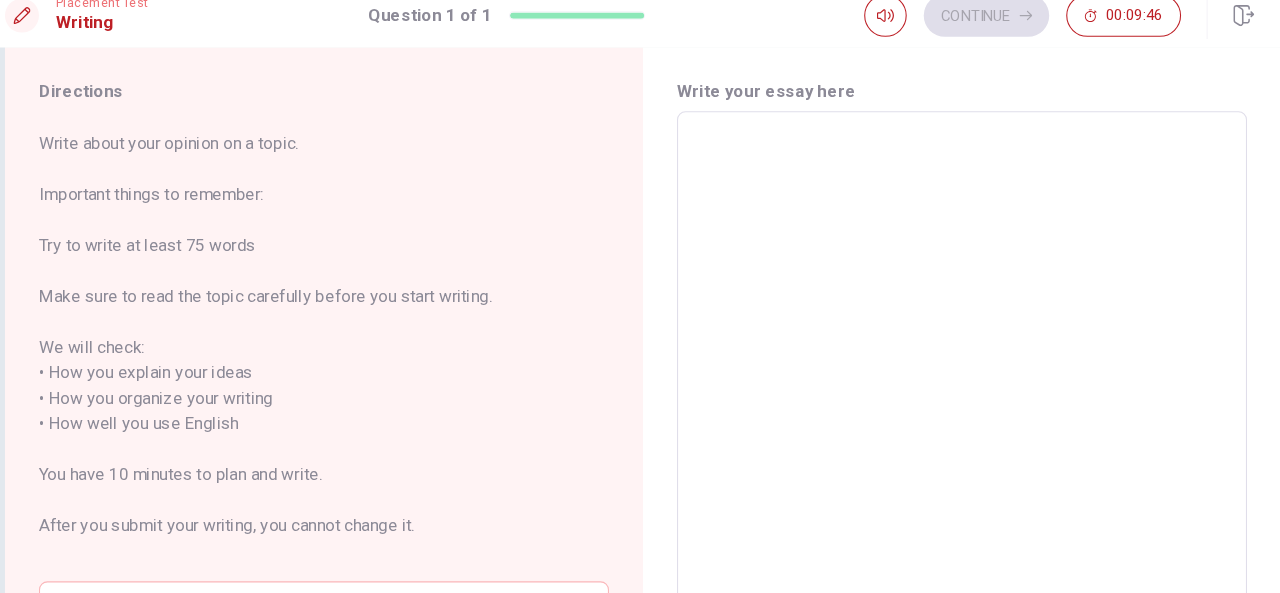 scroll, scrollTop: 50, scrollLeft: 0, axis: vertical 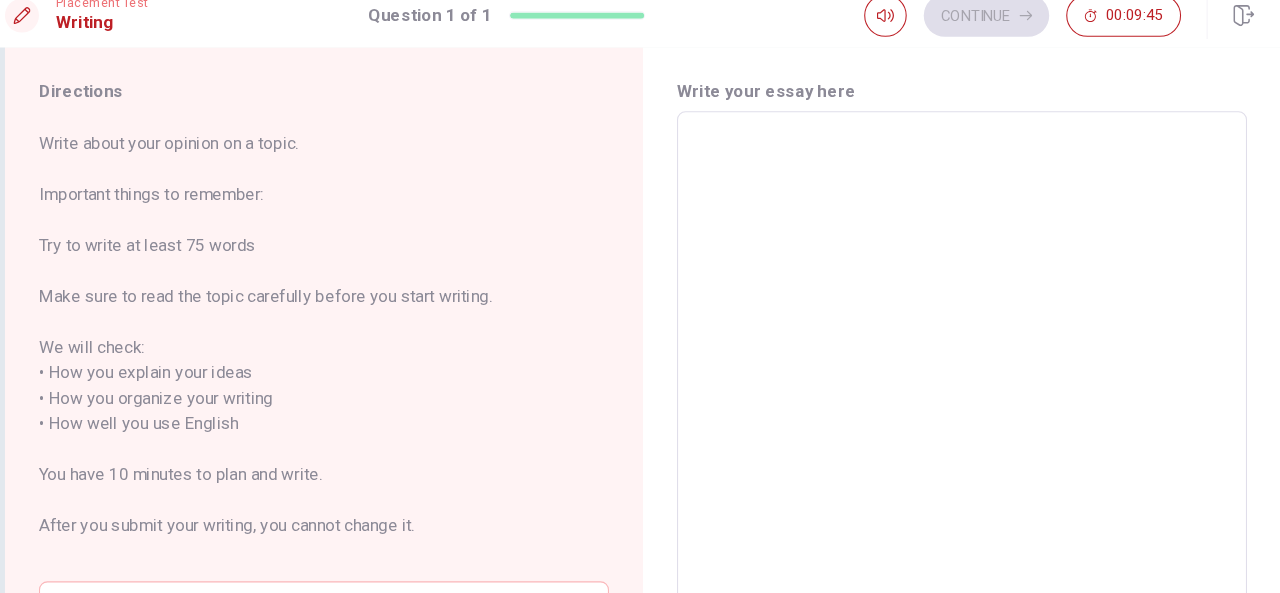 click at bounding box center (940, 418) 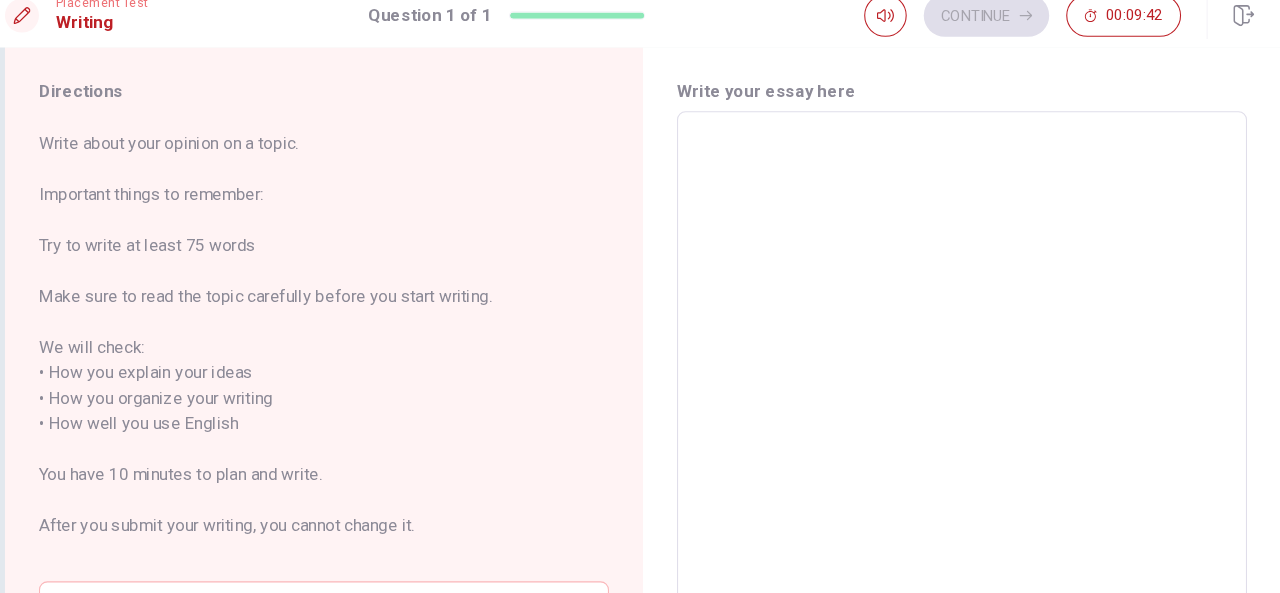 type on "O" 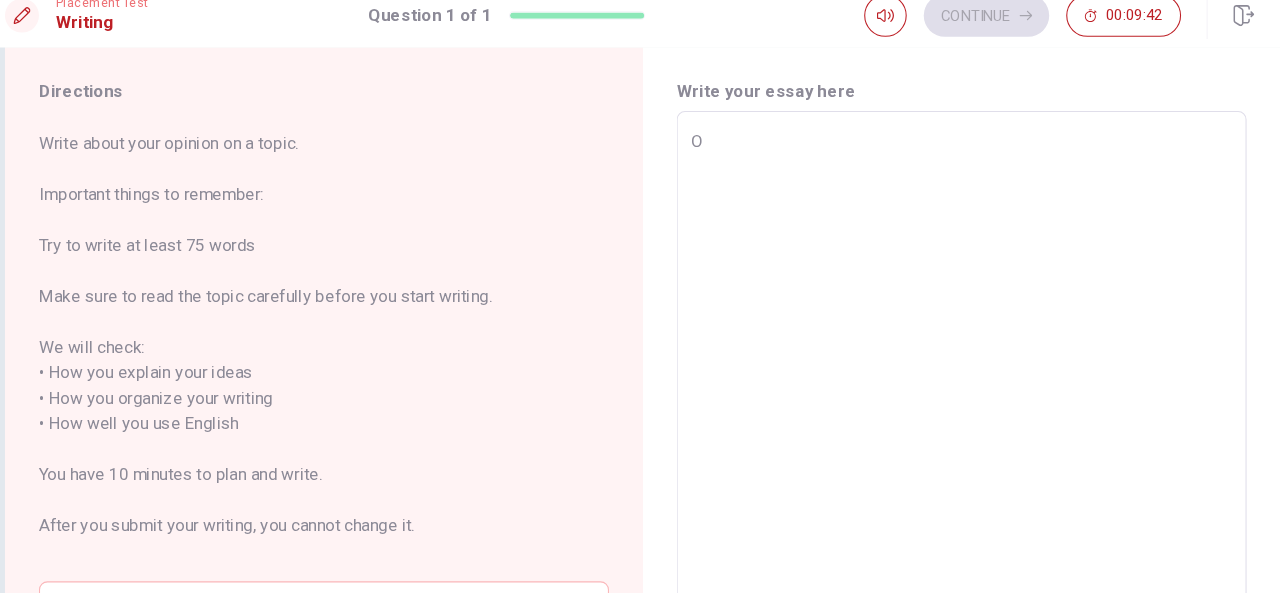type on "x" 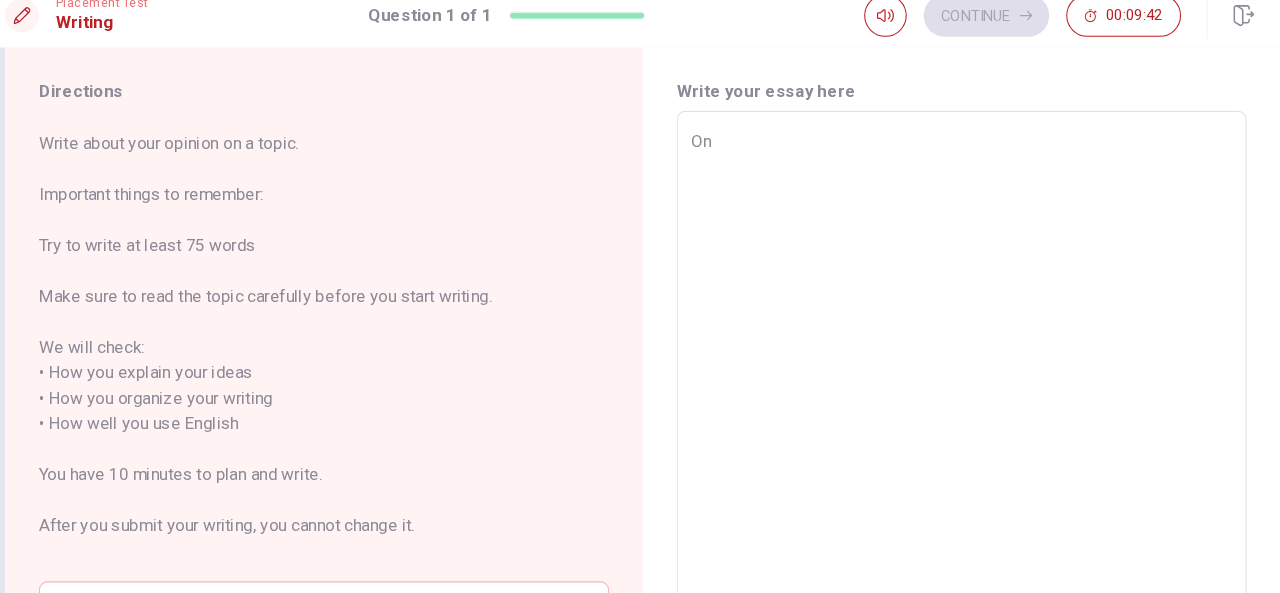 type on "x" 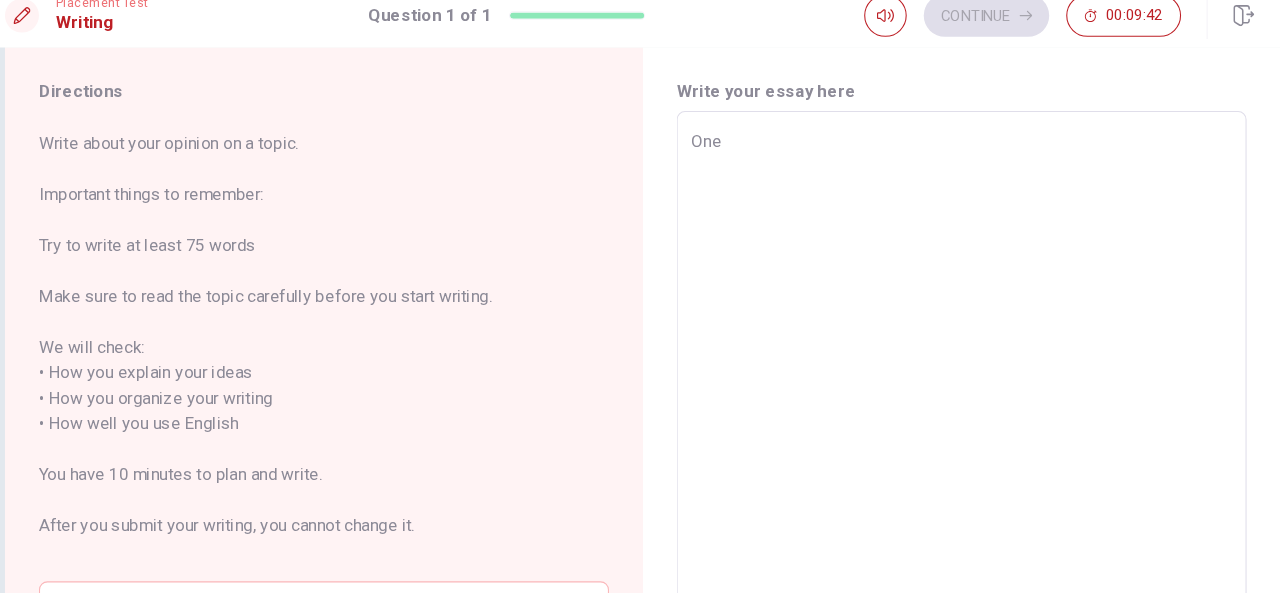 type on "x" 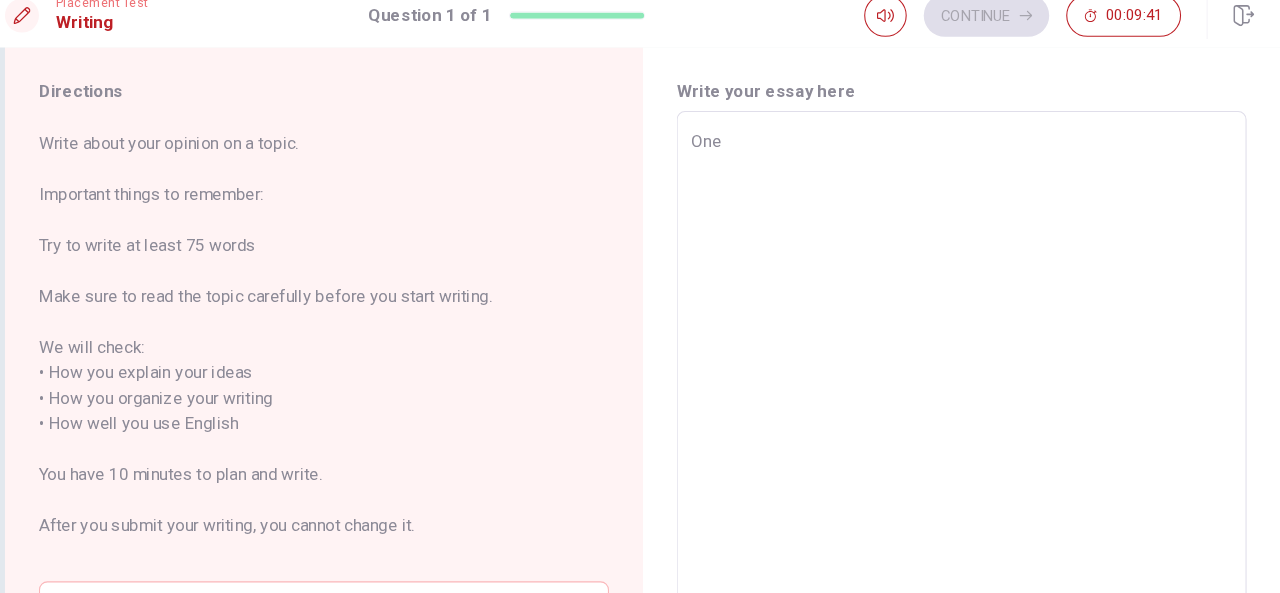 type on "One o" 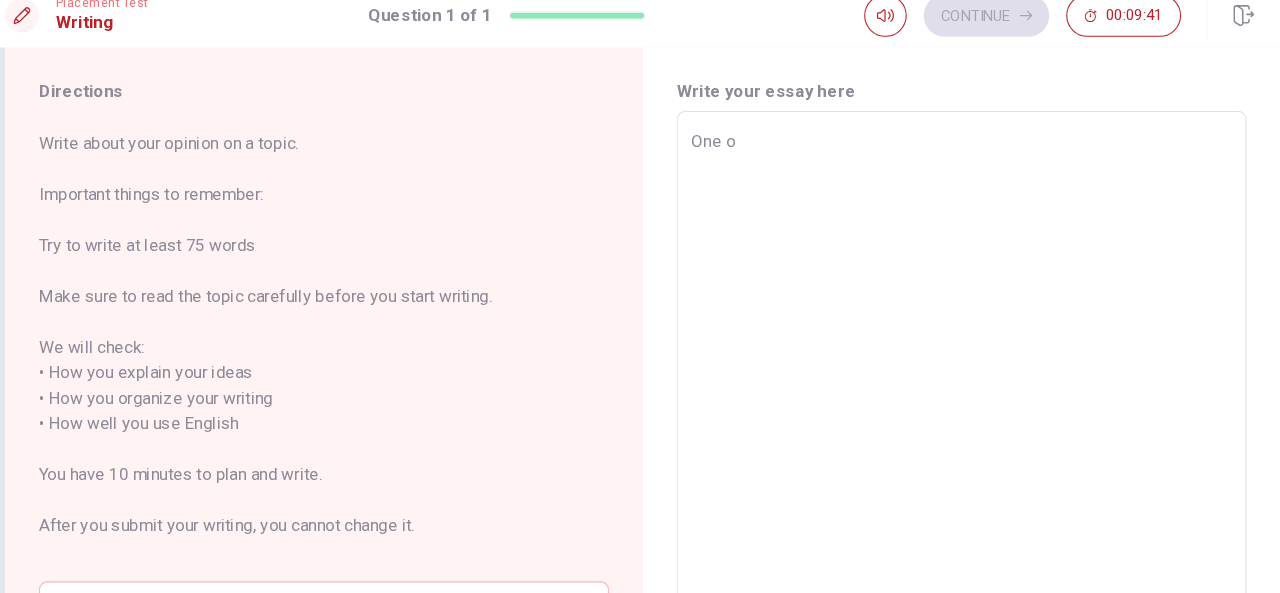 type on "x" 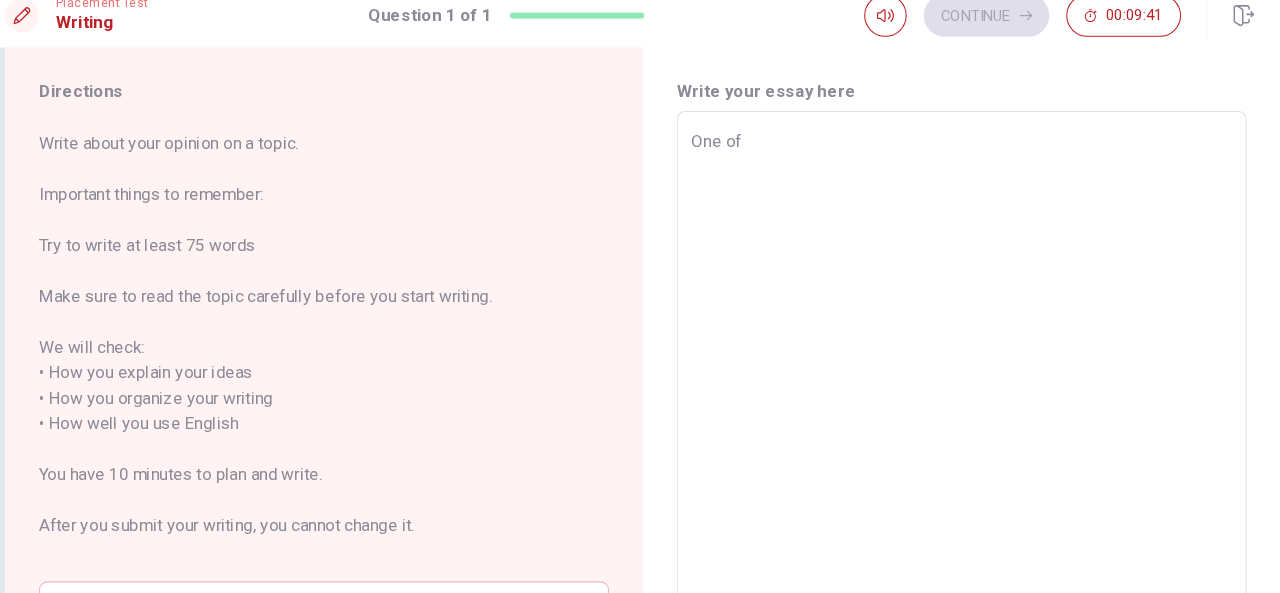type on "x" 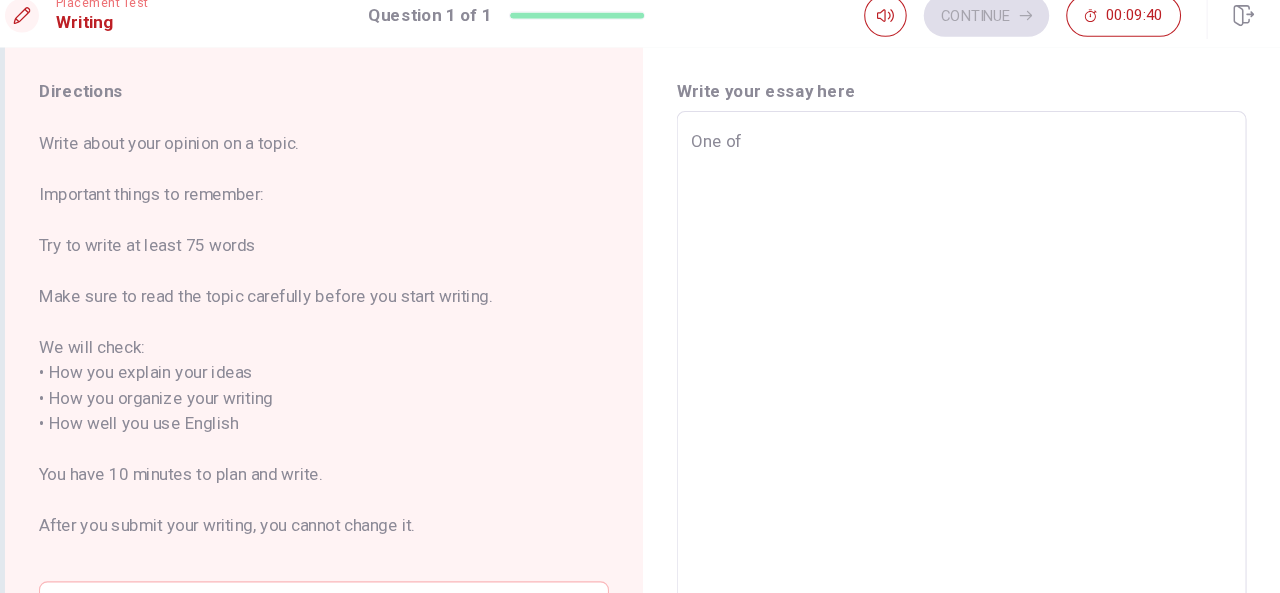 type on "One of t" 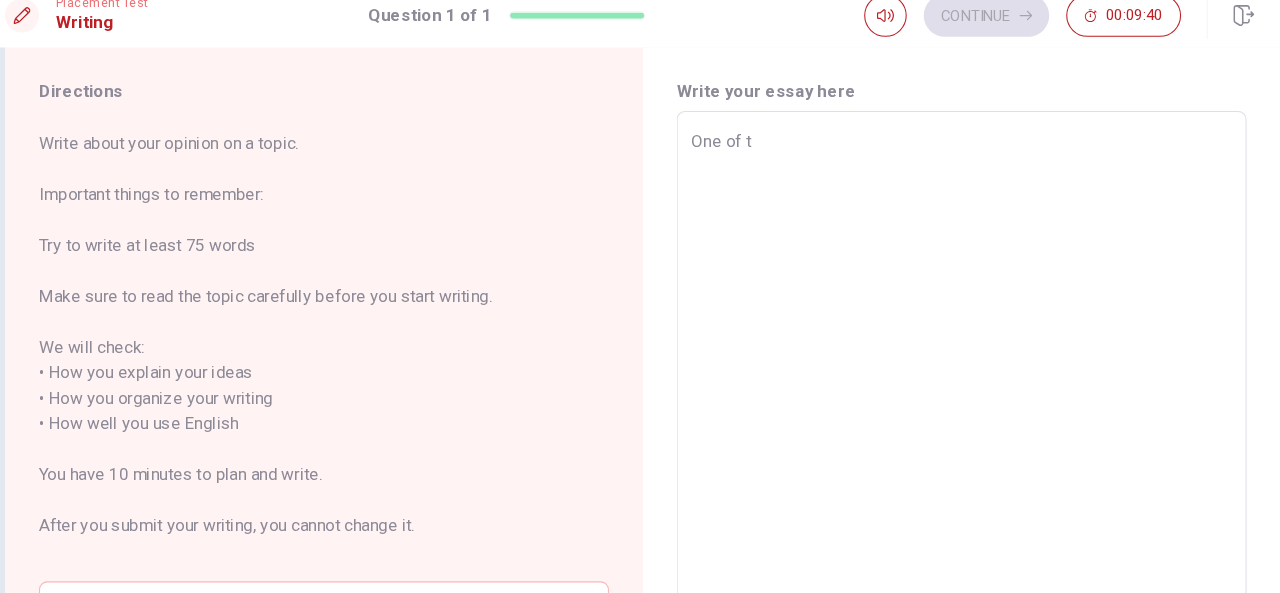 type on "x" 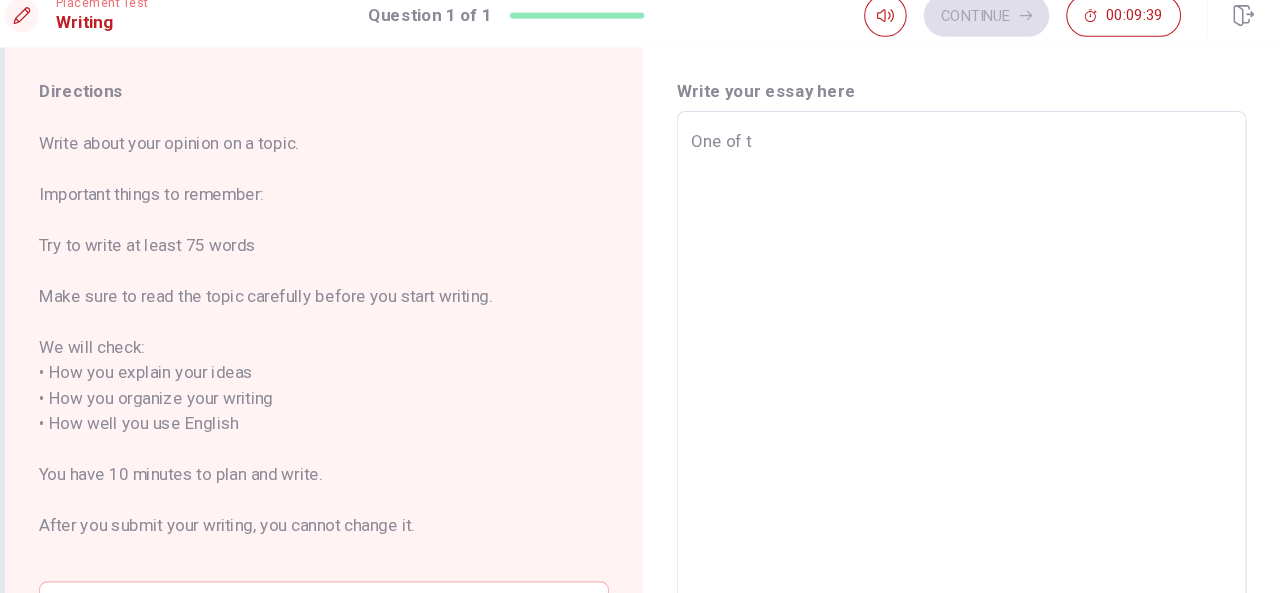 type on "One of th" 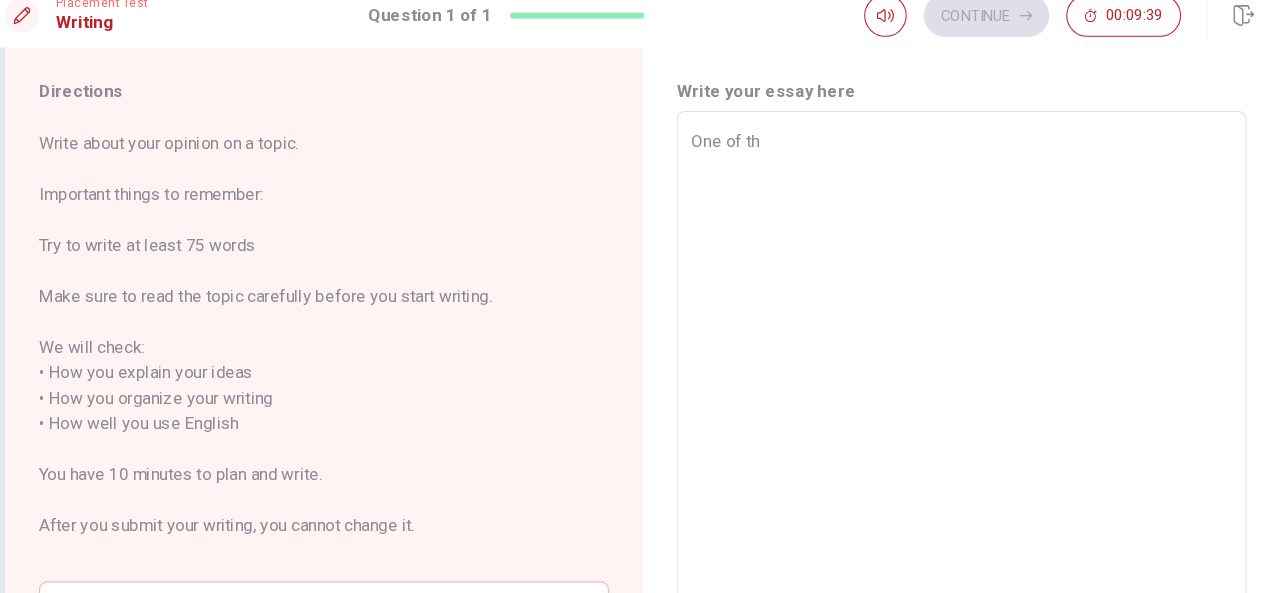 type on "x" 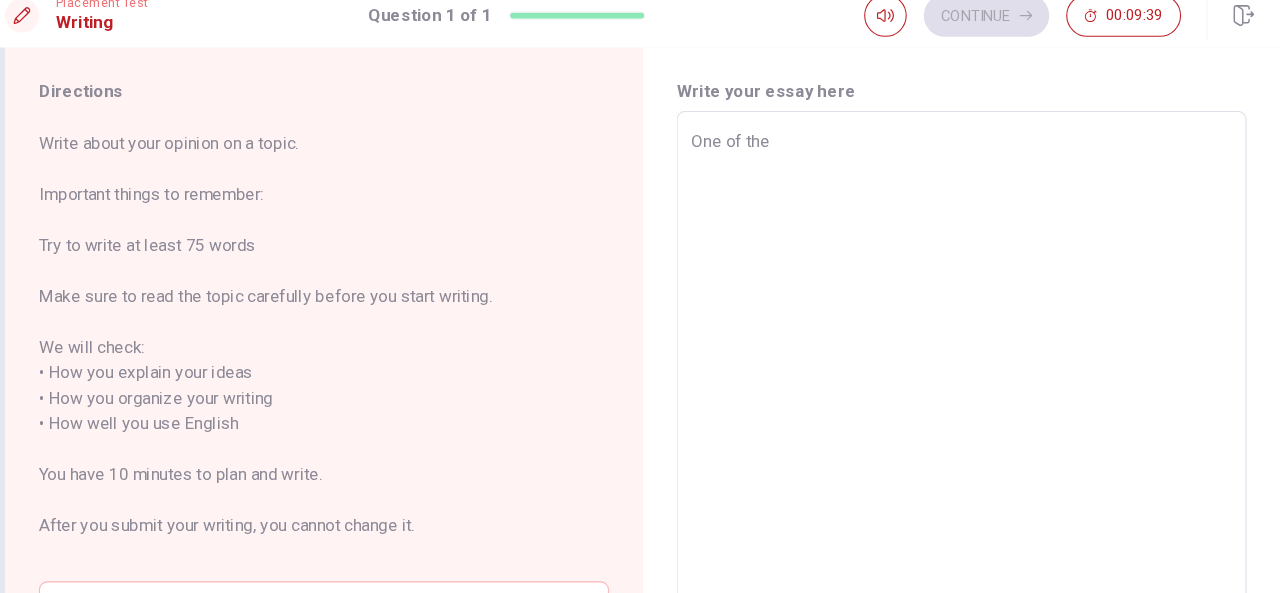 type on "x" 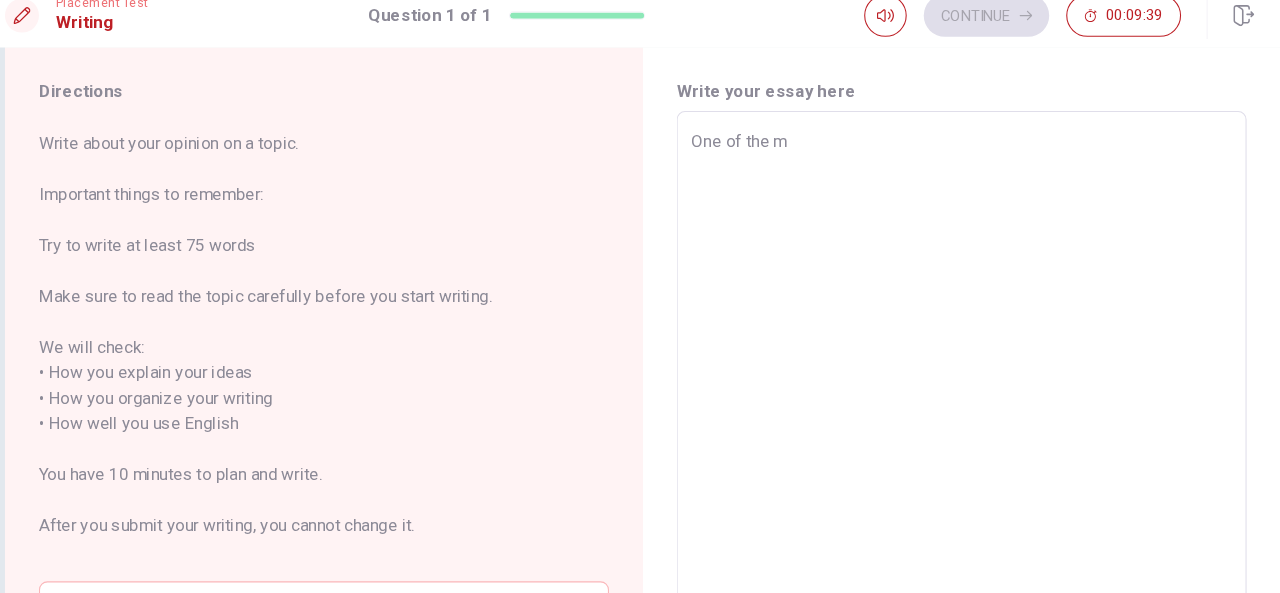 type on "x" 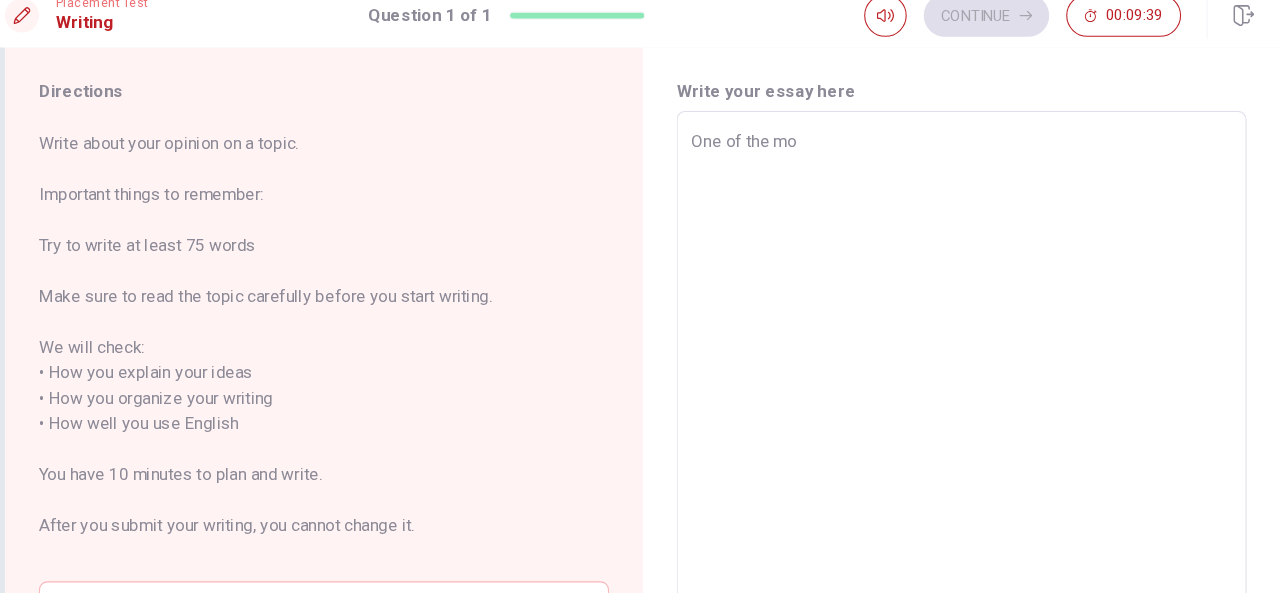 type on "x" 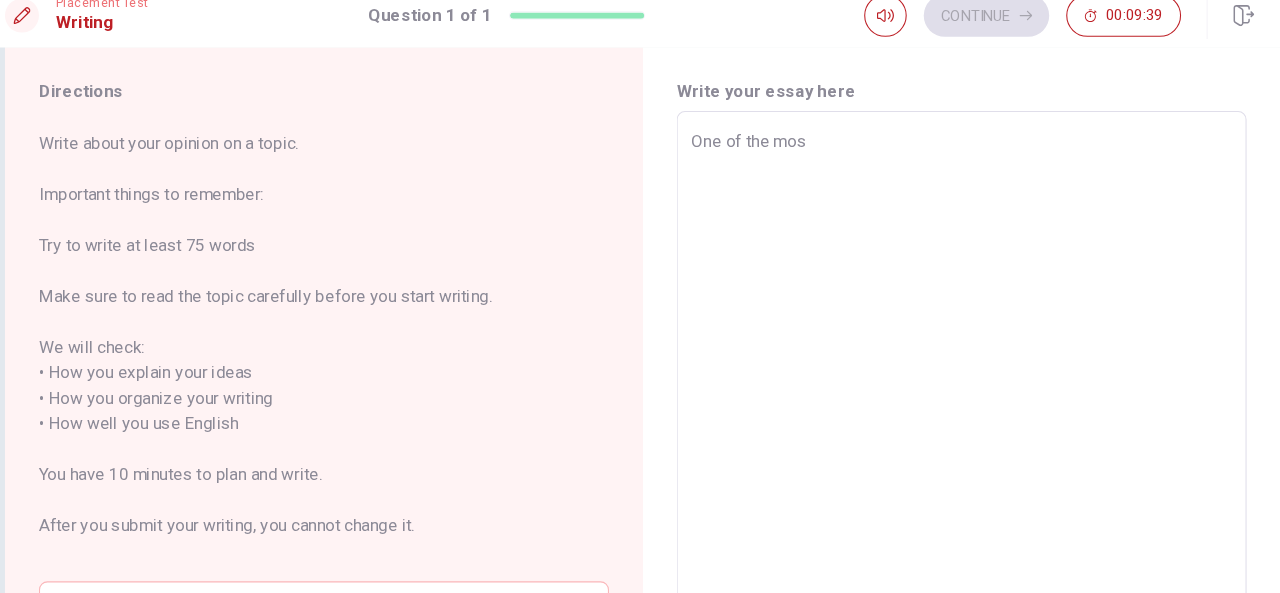 type on "x" 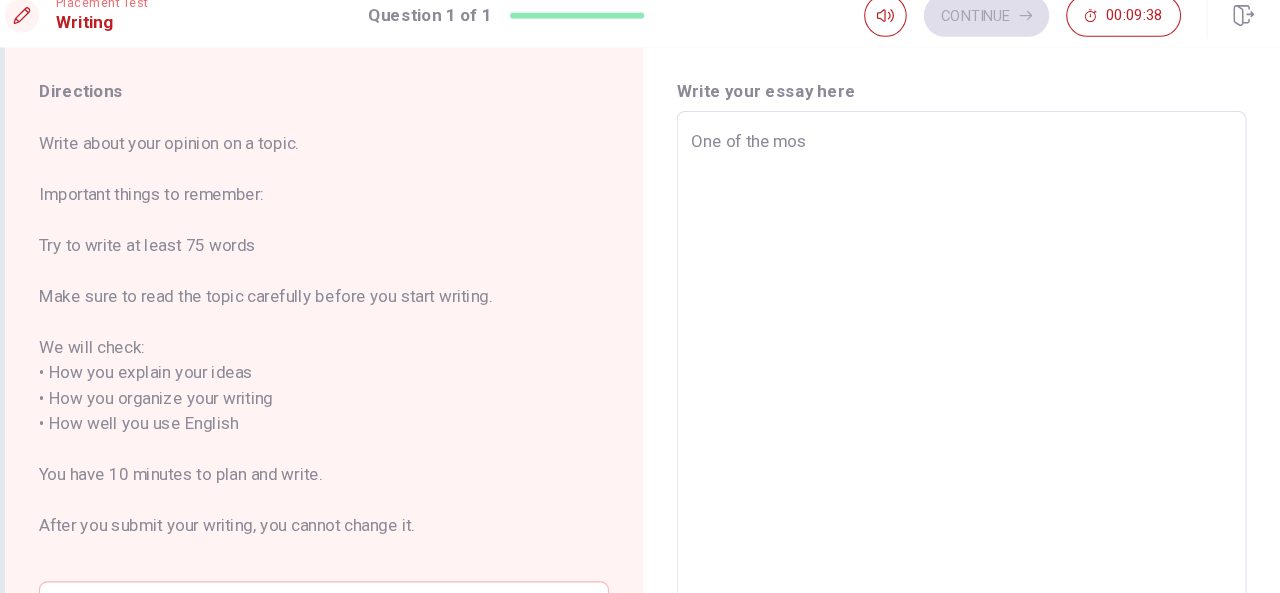 type on "One of the most" 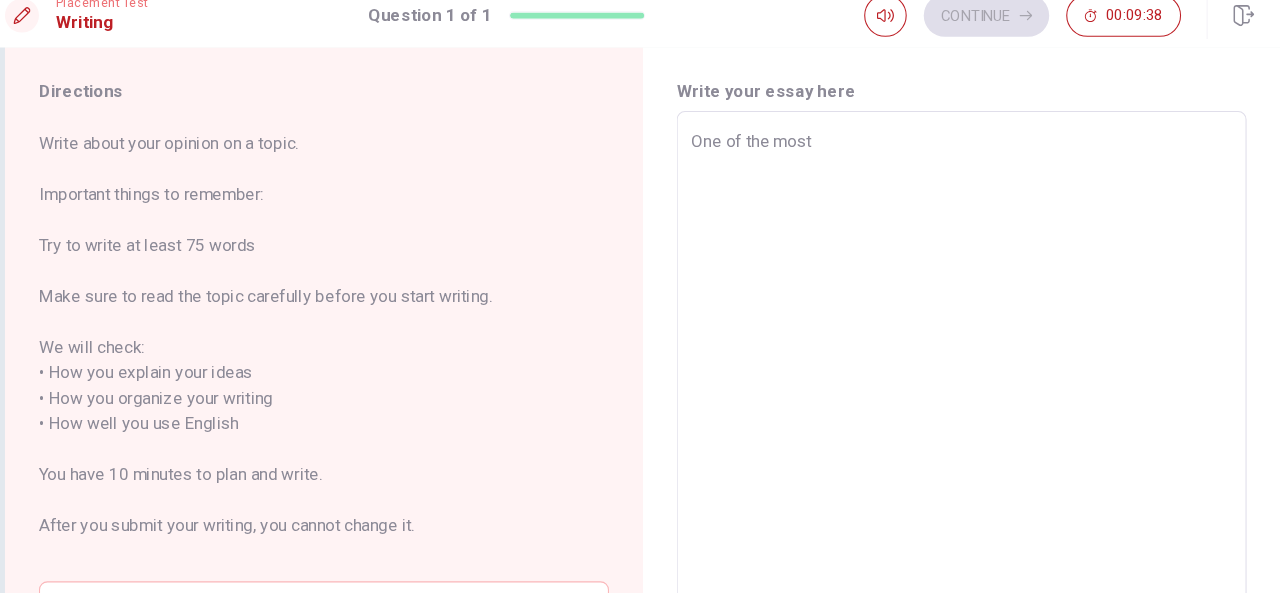 type on "x" 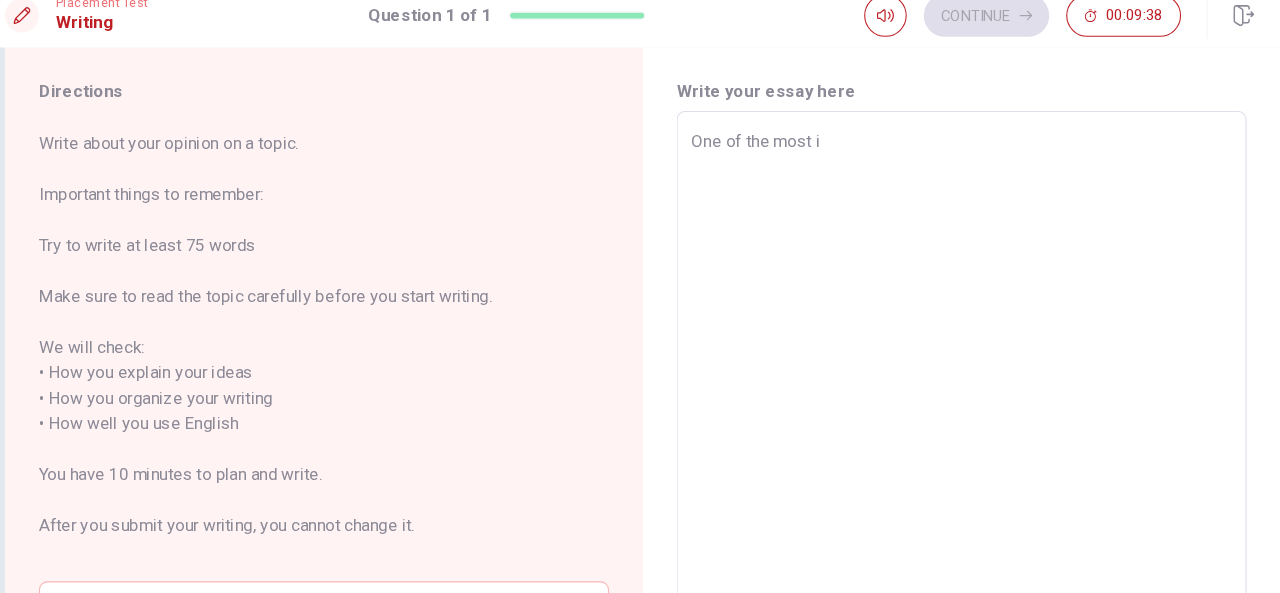 type on "x" 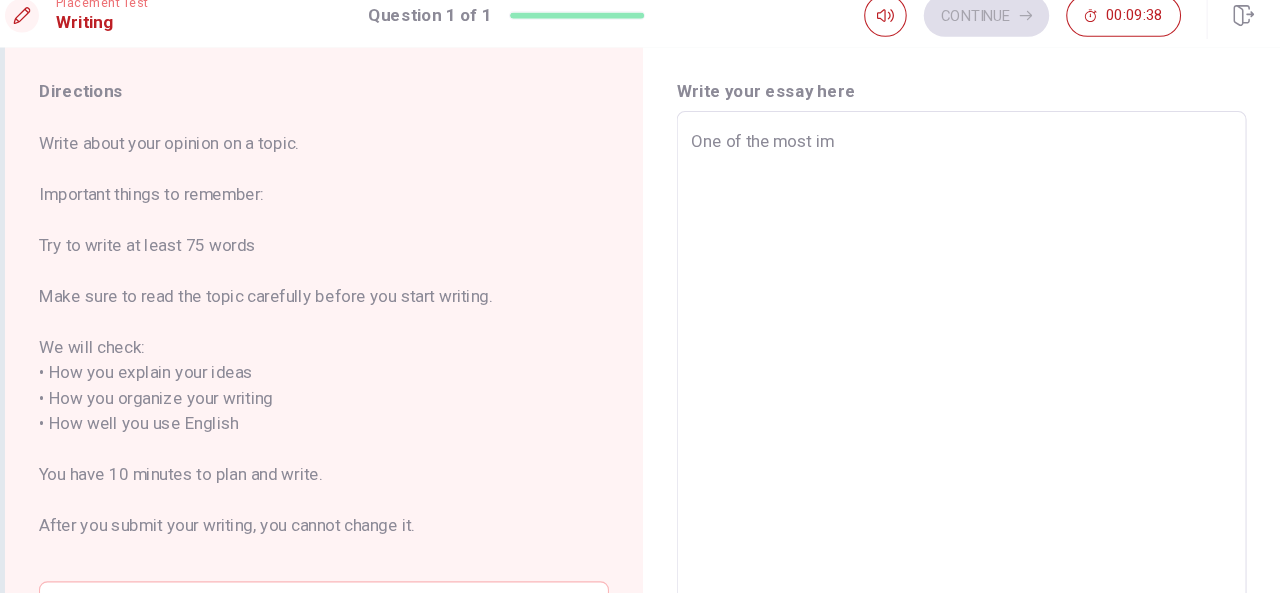 type on "x" 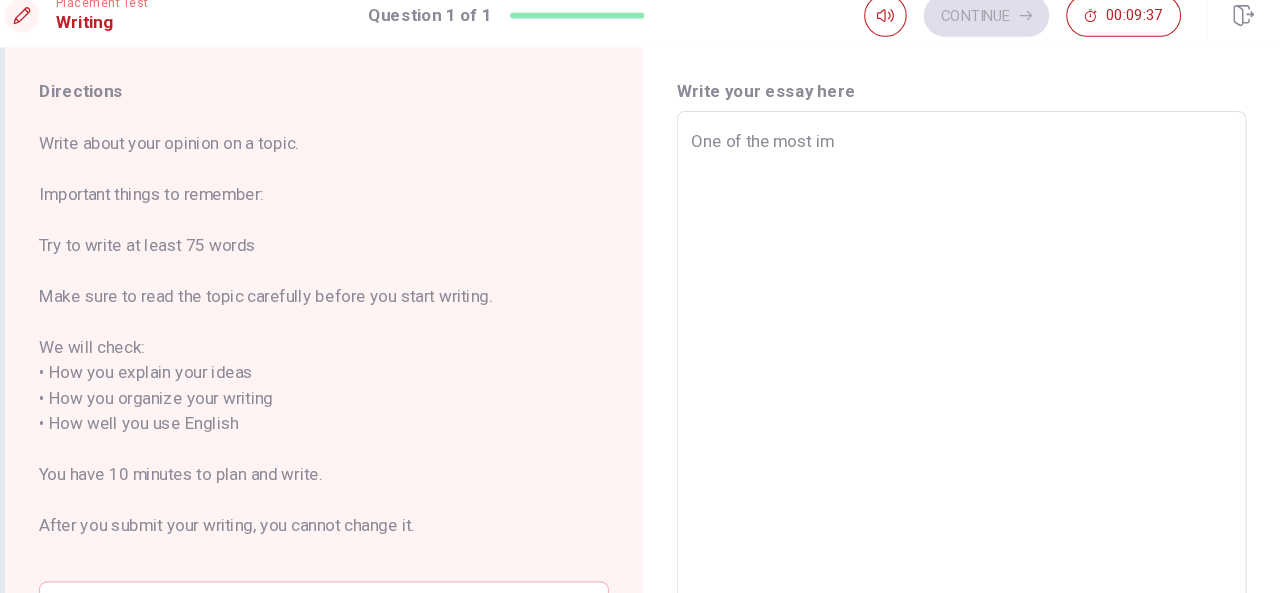type on "One of the most imp" 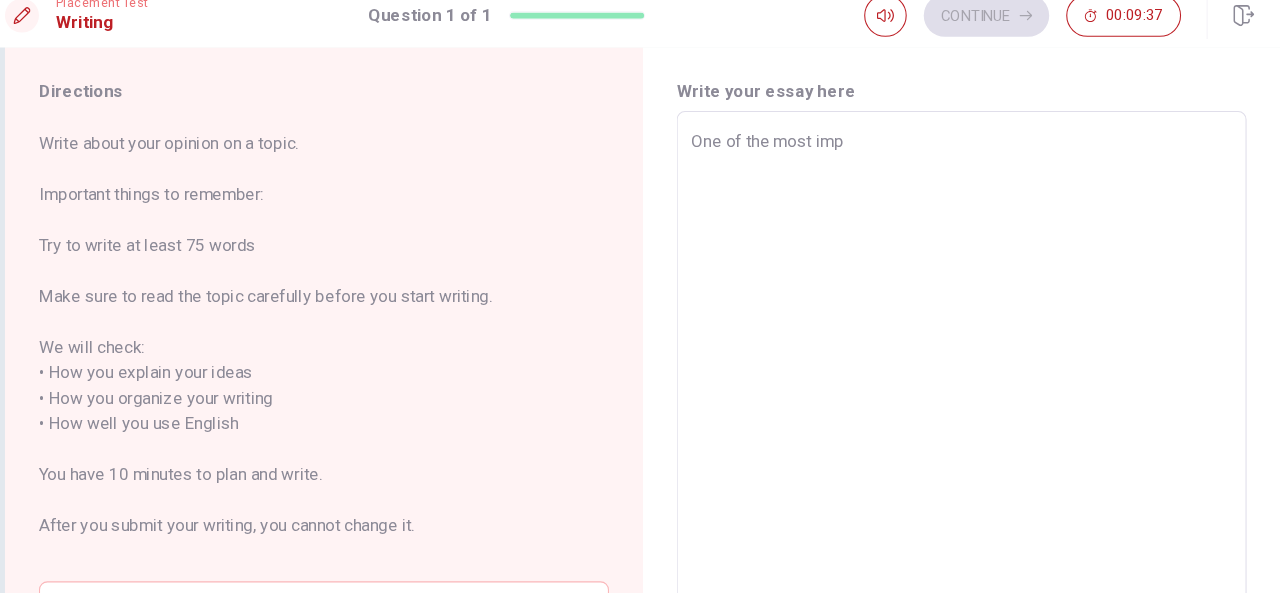 type on "x" 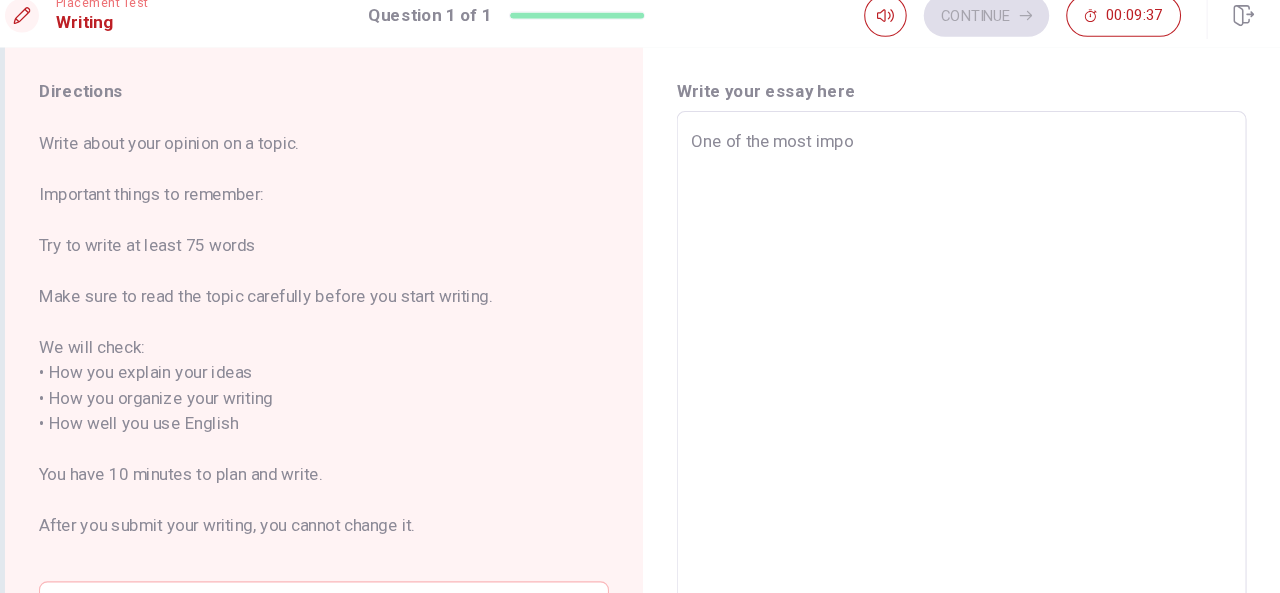type on "x" 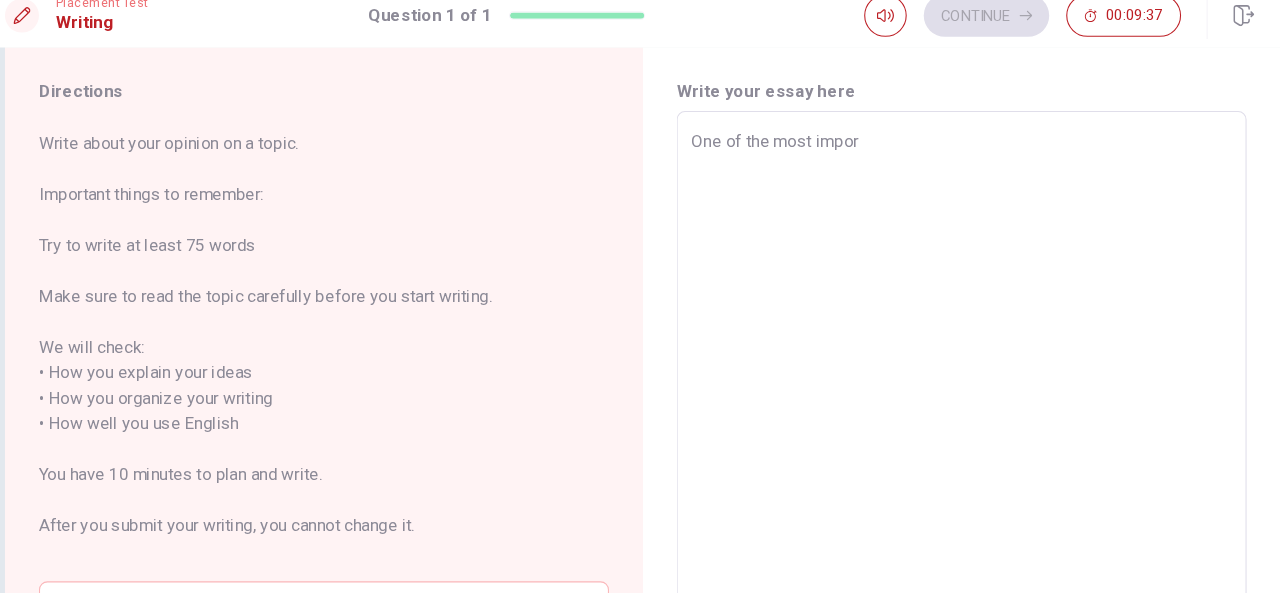 type on "x" 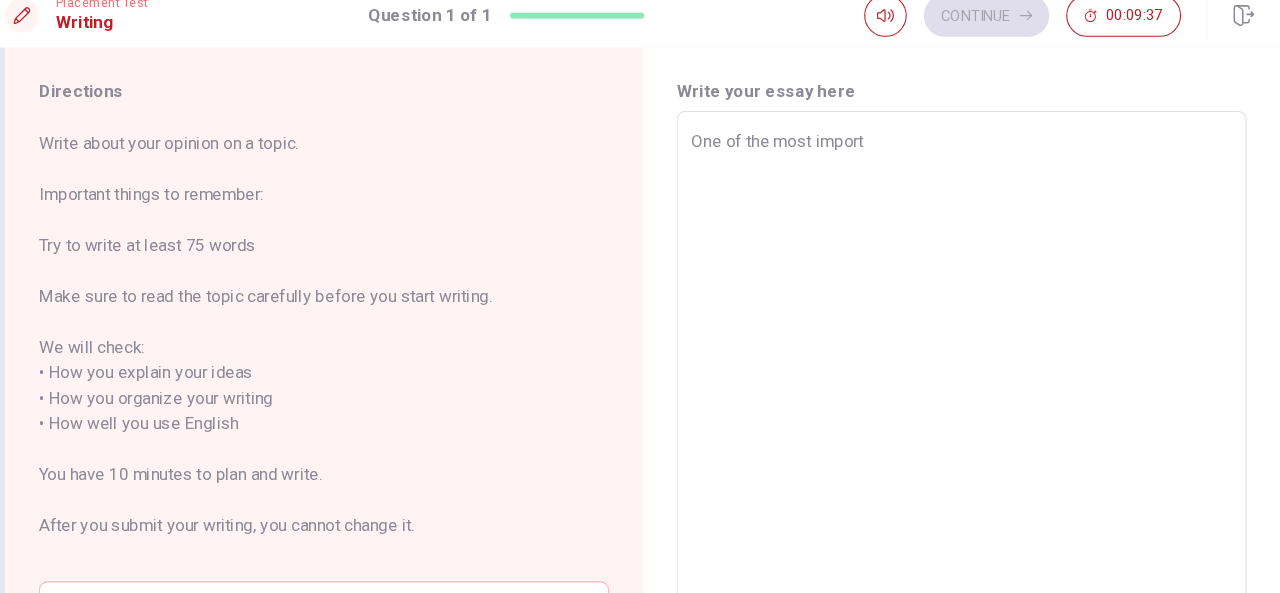 type on "x" 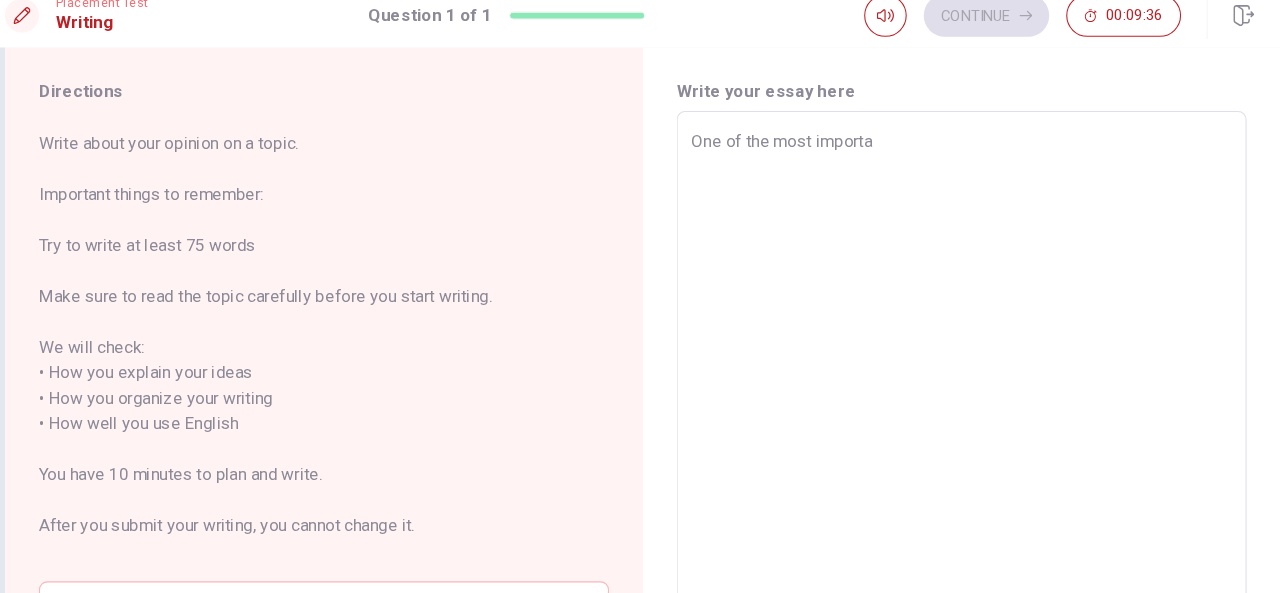 type on "x" 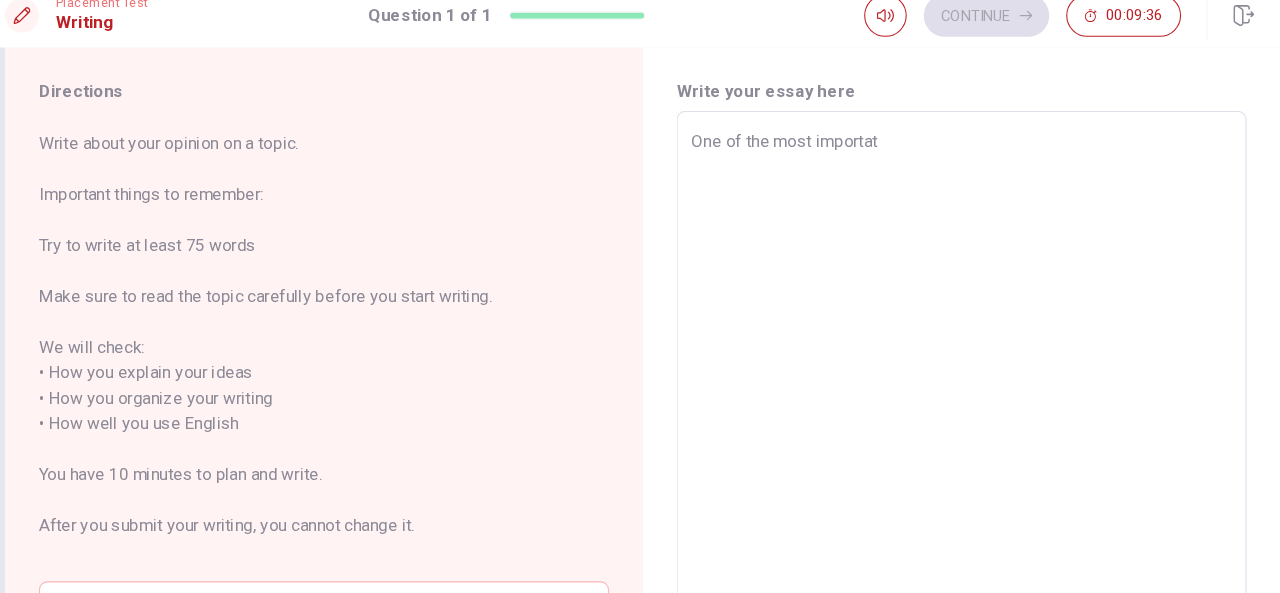 type on "x" 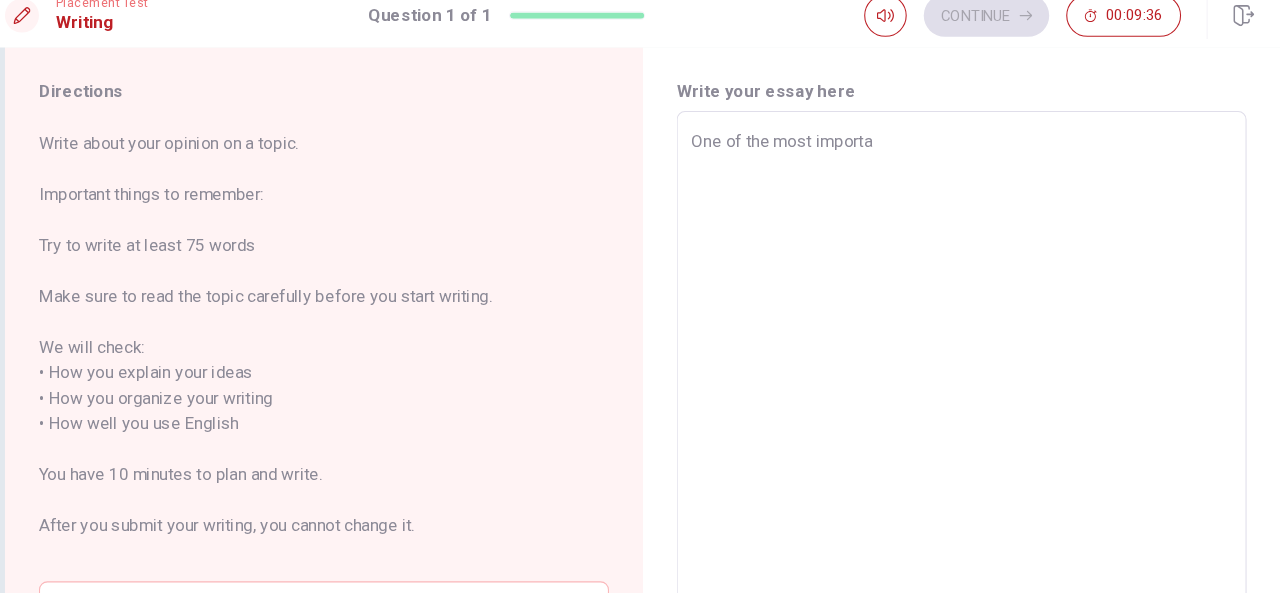 type on "x" 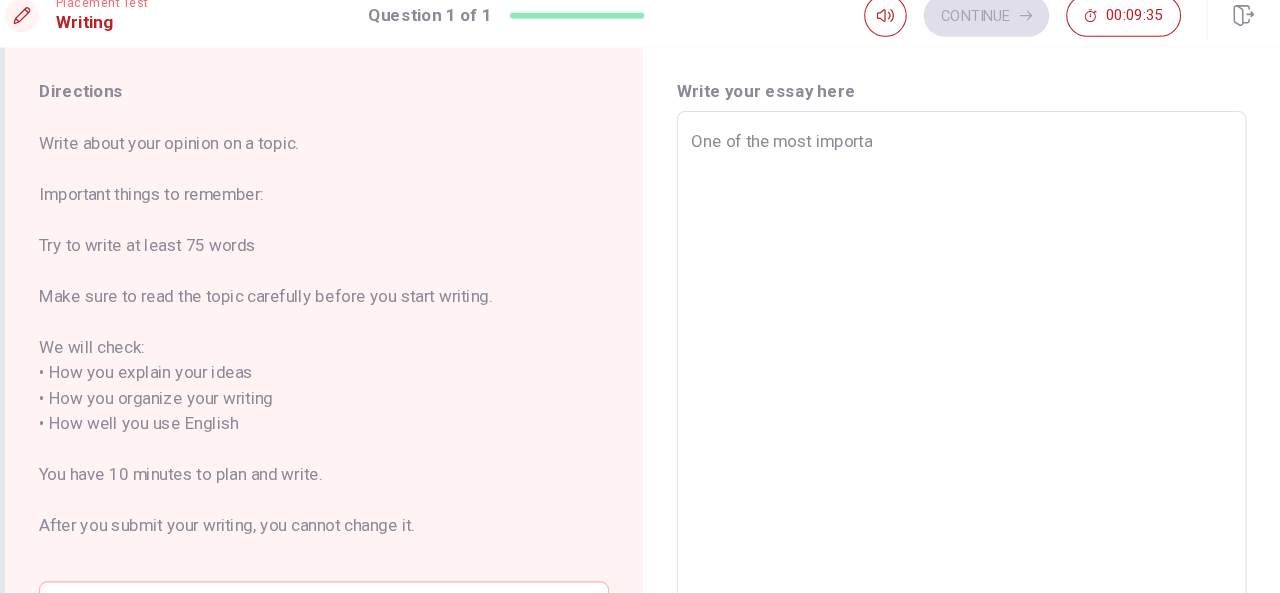 type on "One of the most importan" 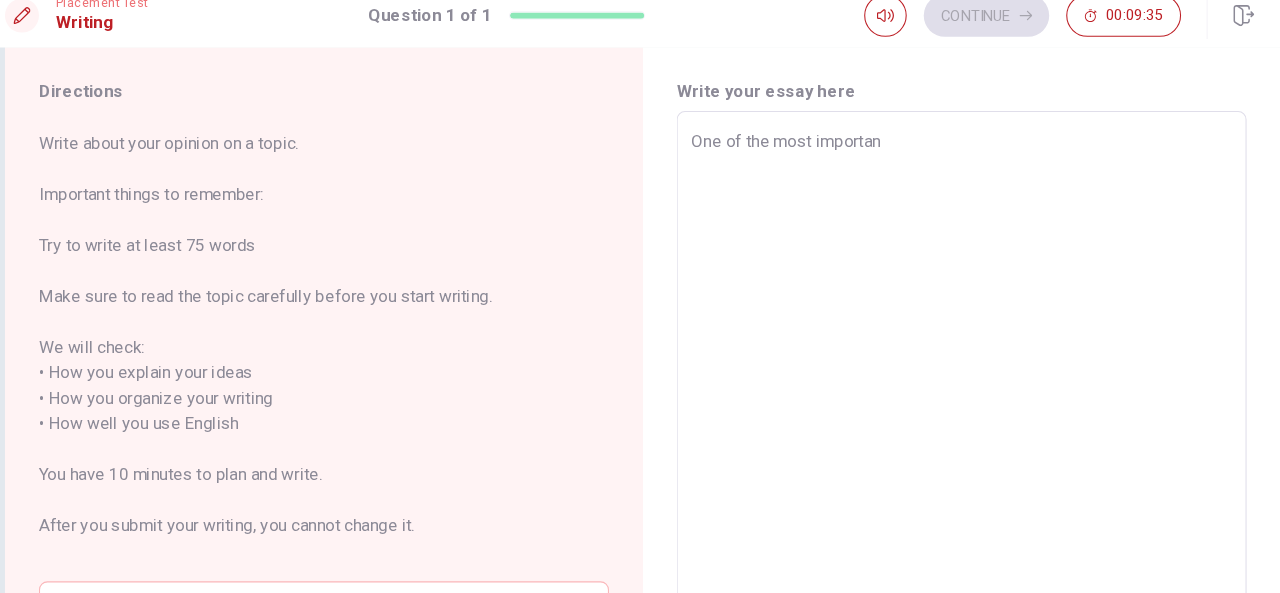 type on "x" 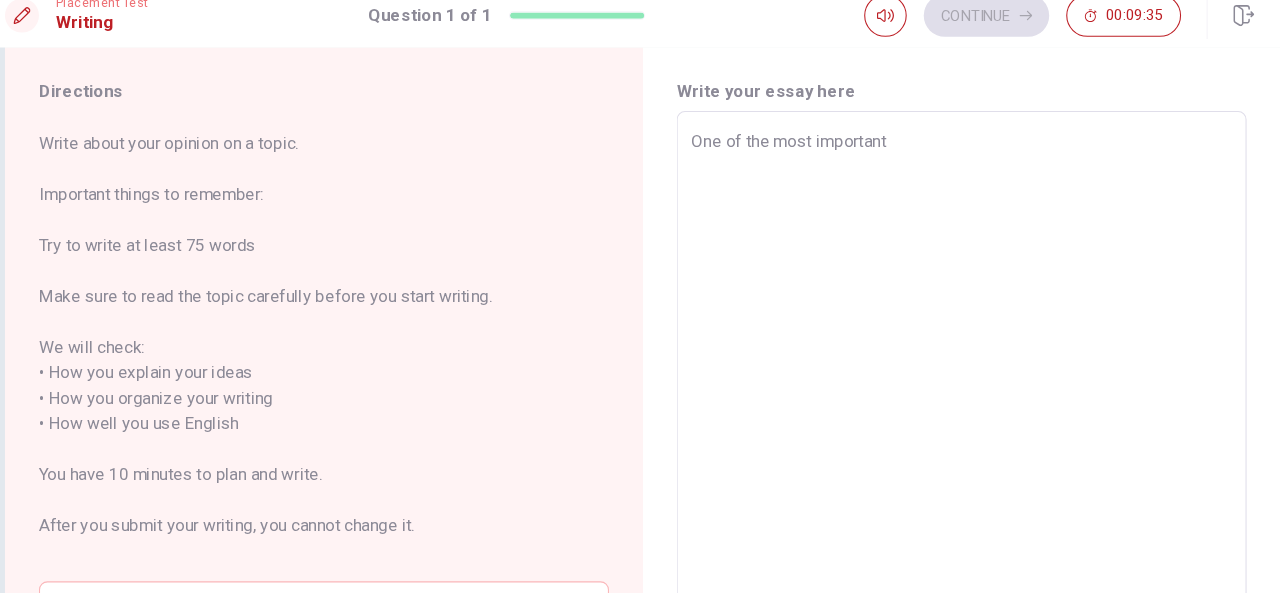 type on "x" 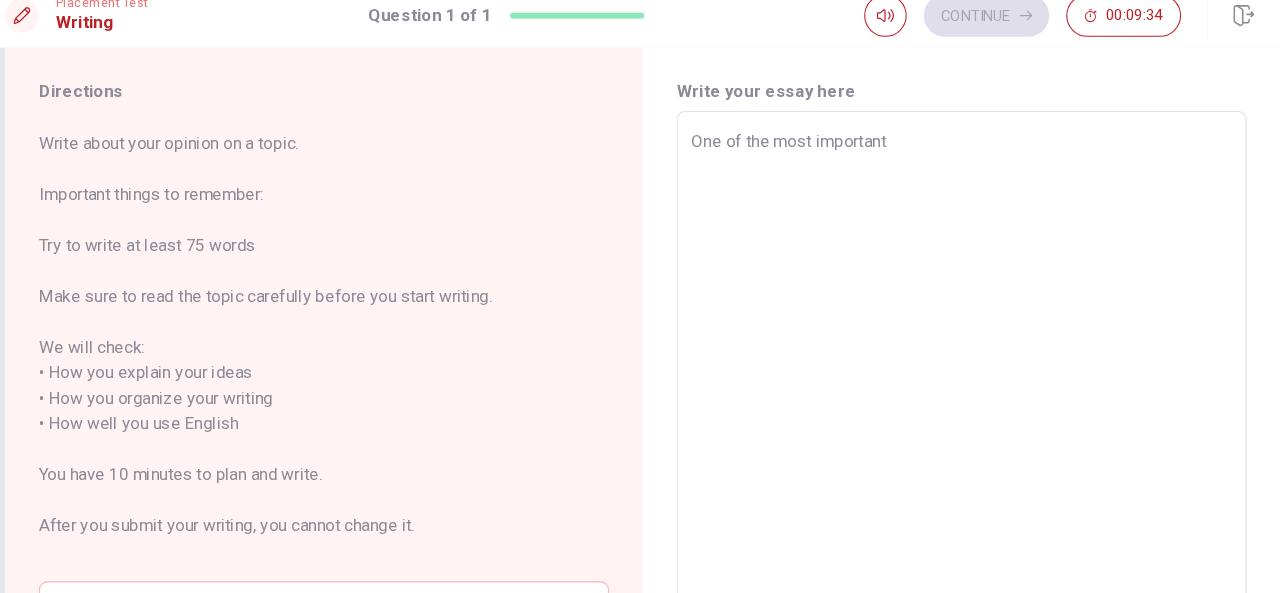 type on "One of the most important" 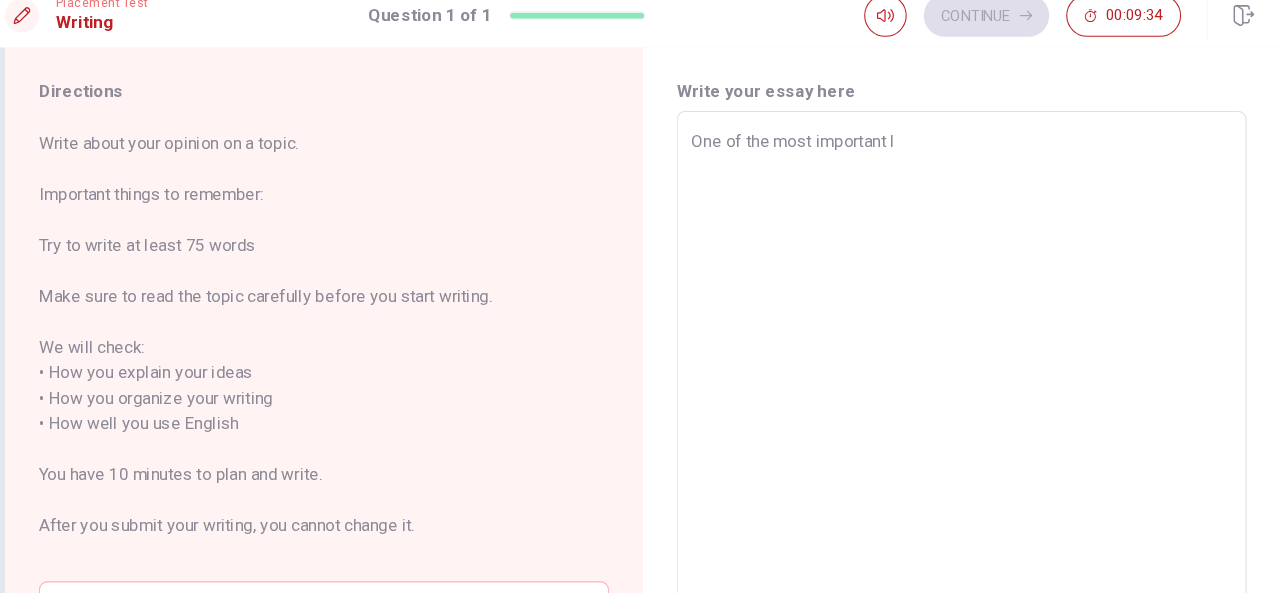 type on "x" 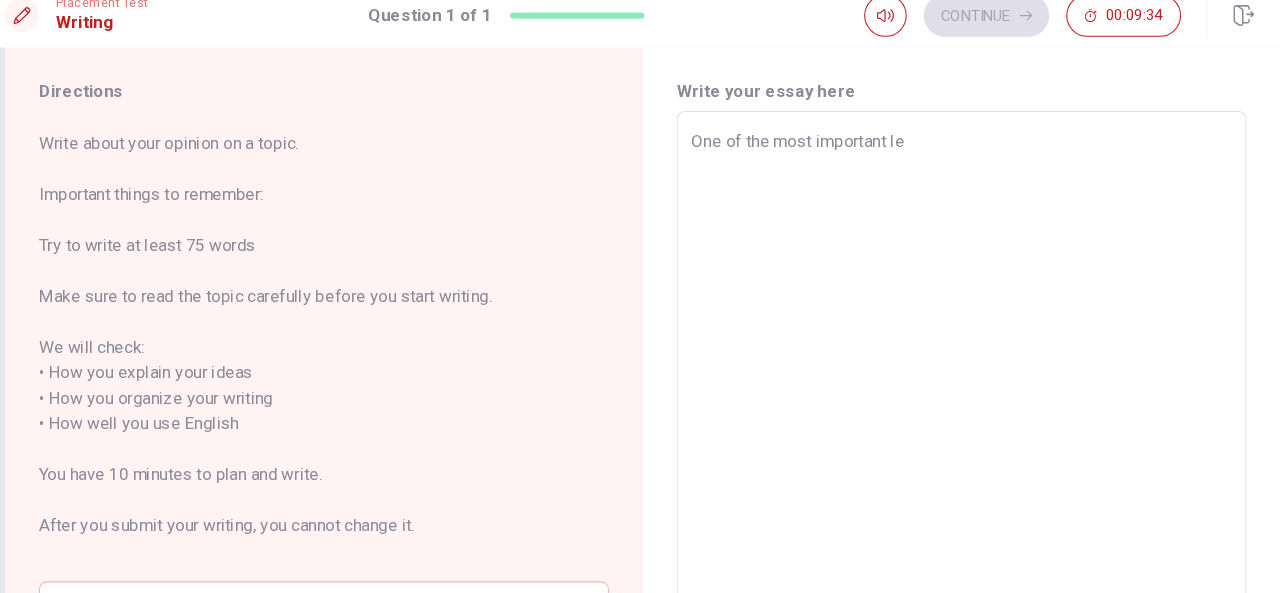 type on "x" 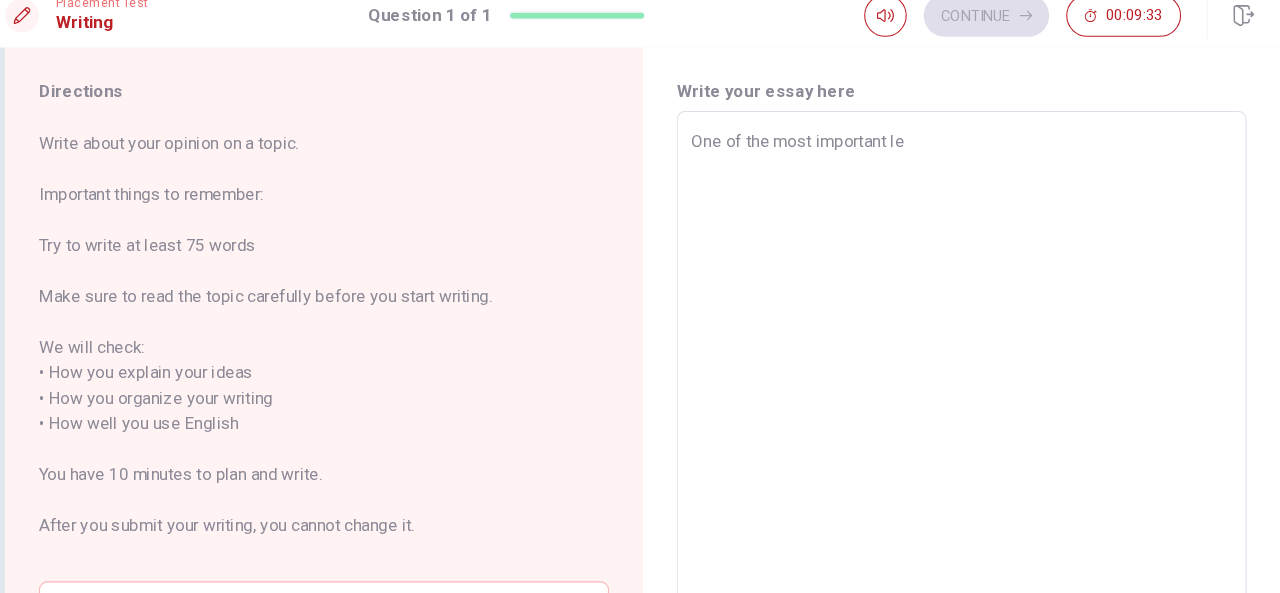 type on "One of the most important lea" 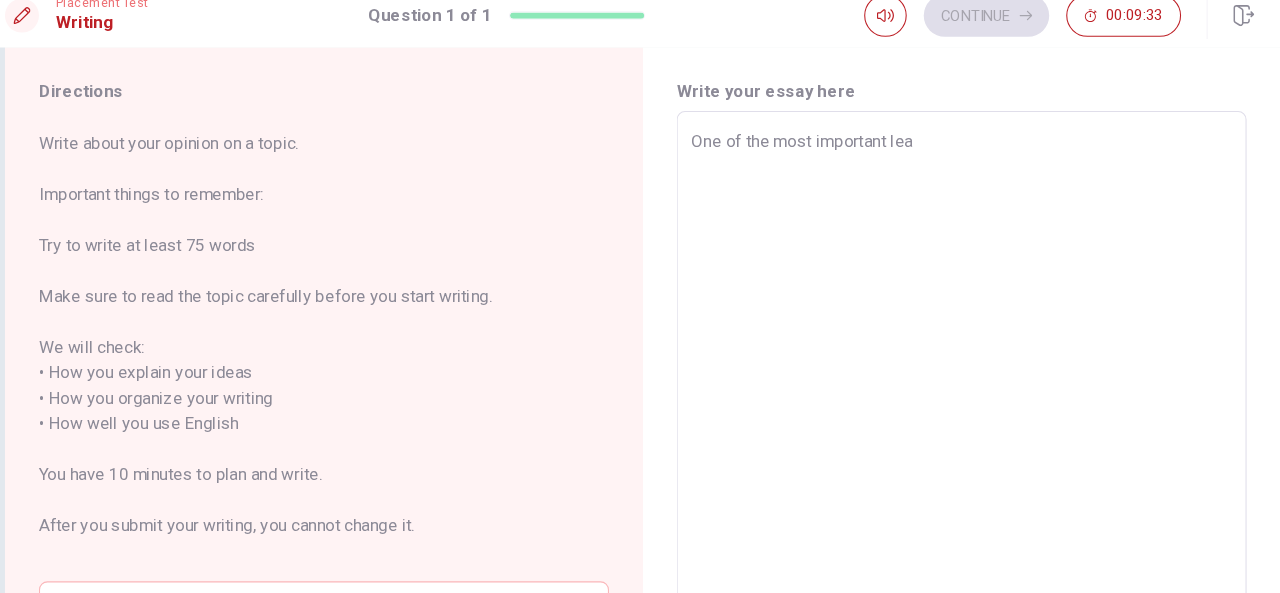 type on "x" 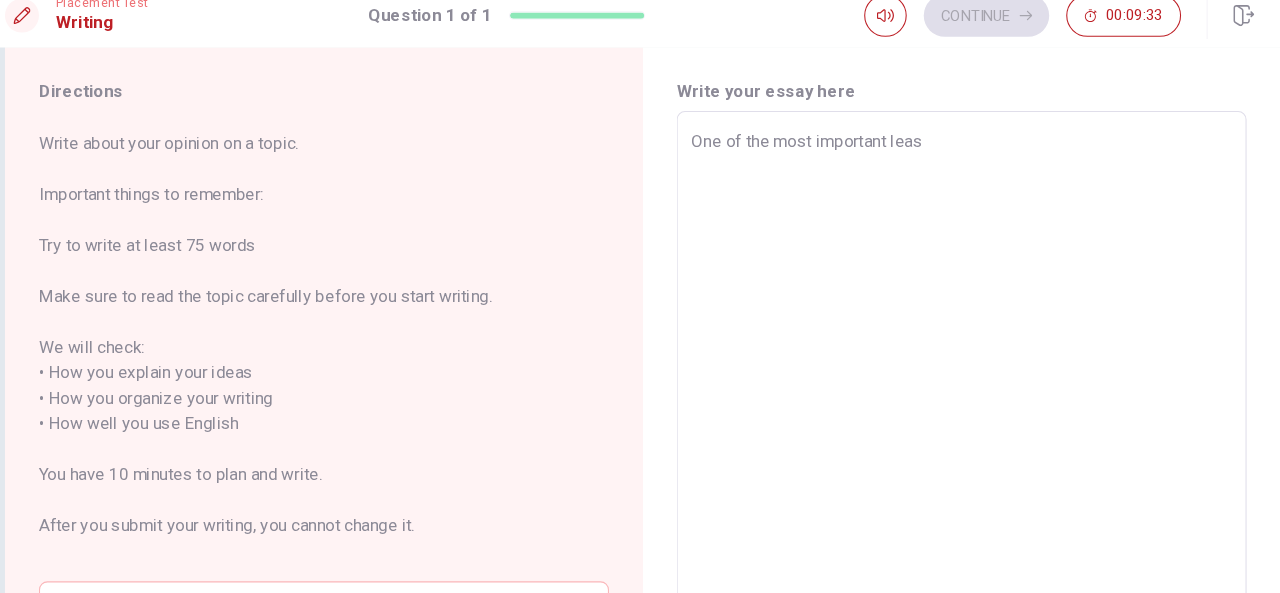 type on "x" 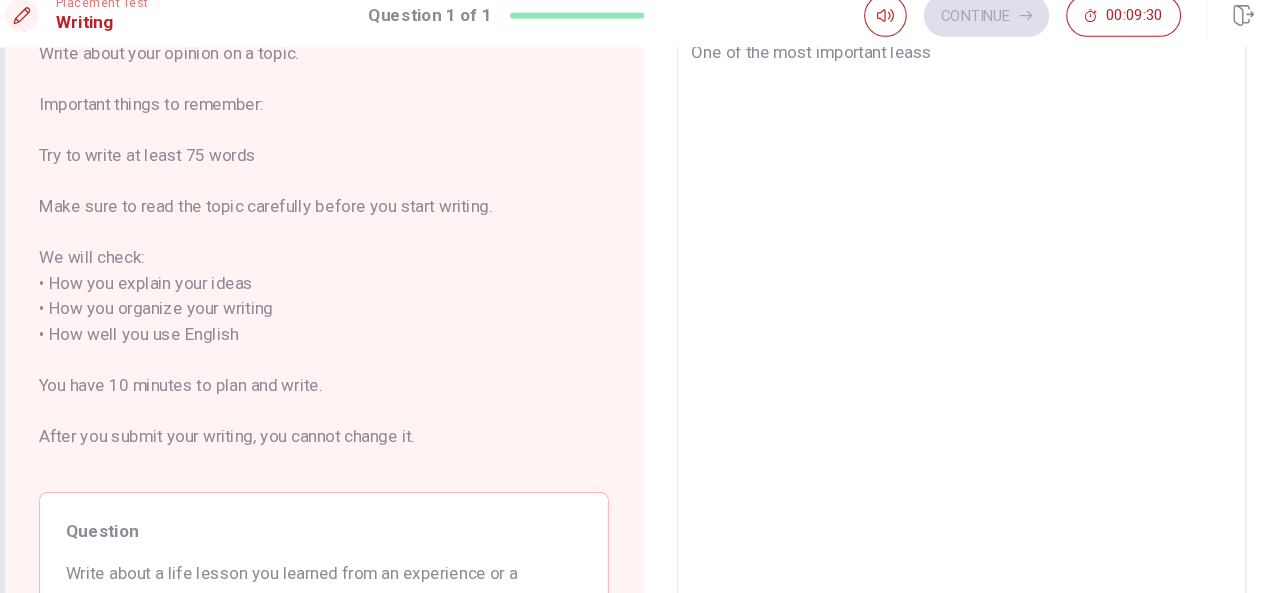 scroll, scrollTop: 85, scrollLeft: 0, axis: vertical 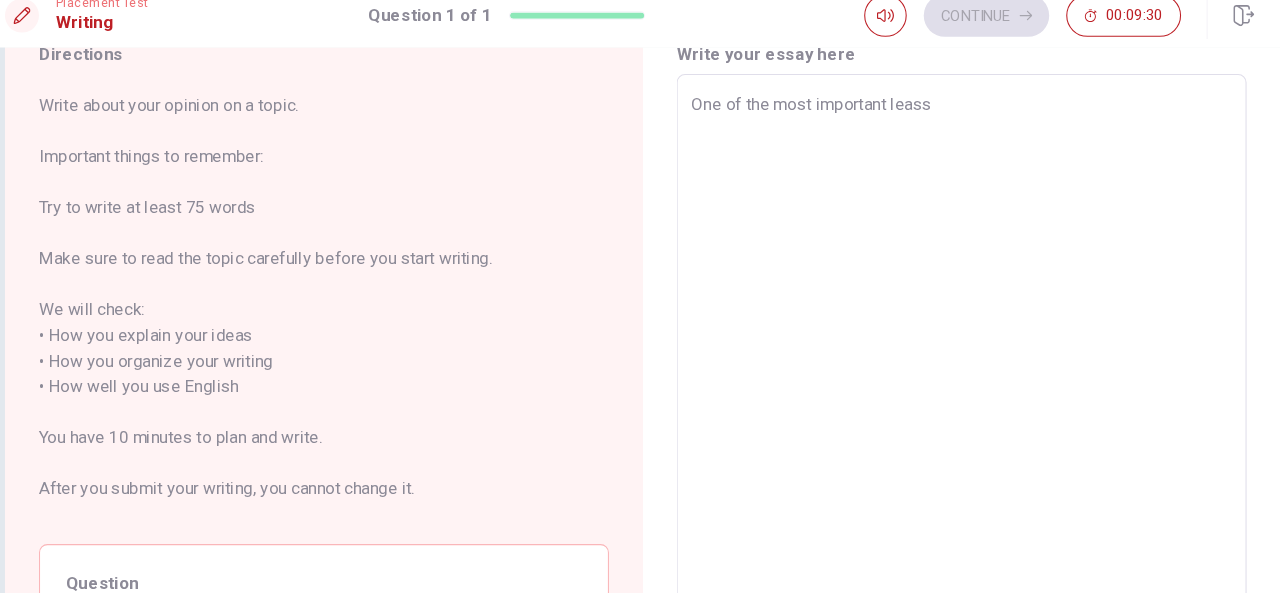 type on "x" 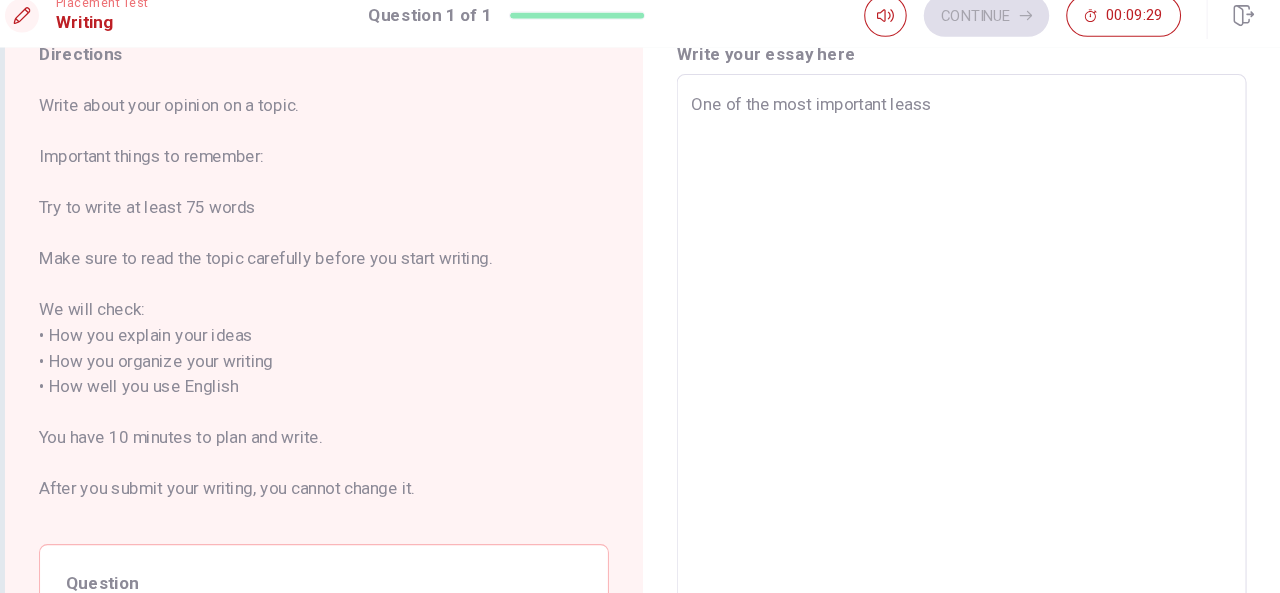 type on "One of the most important leas" 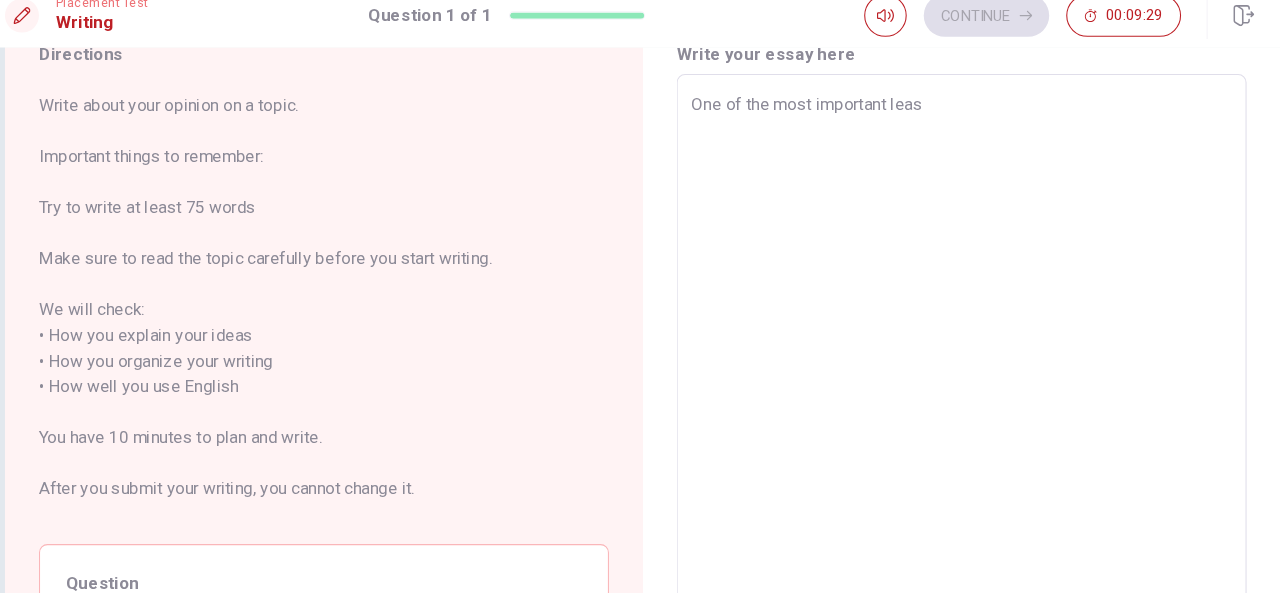 type on "x" 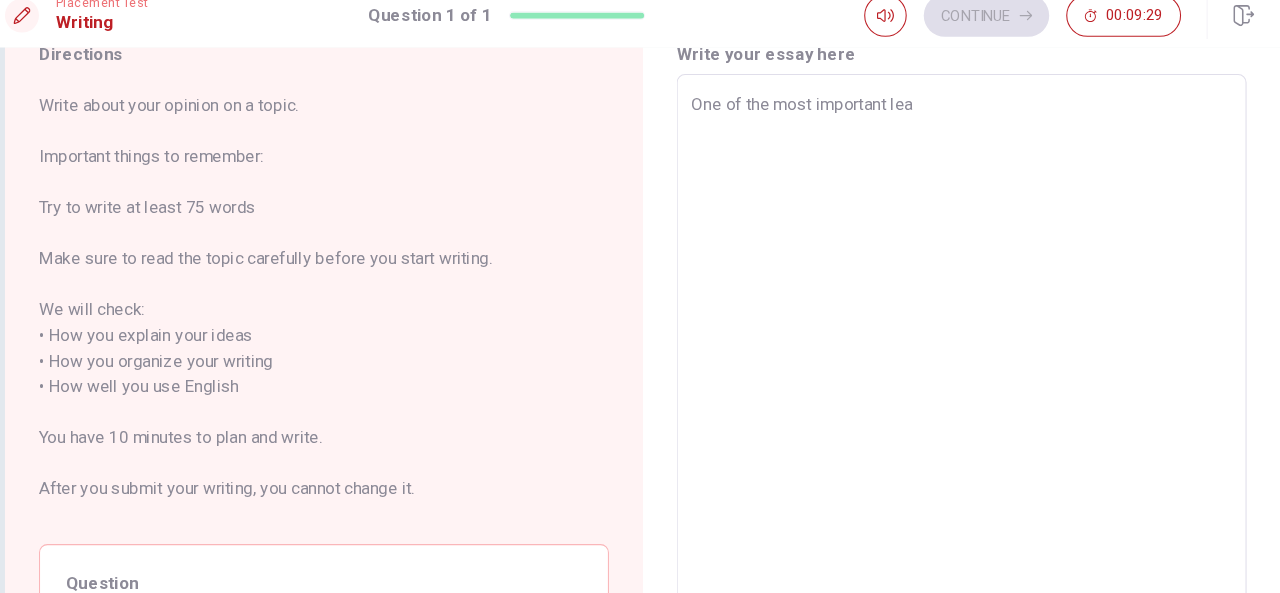 type on "x" 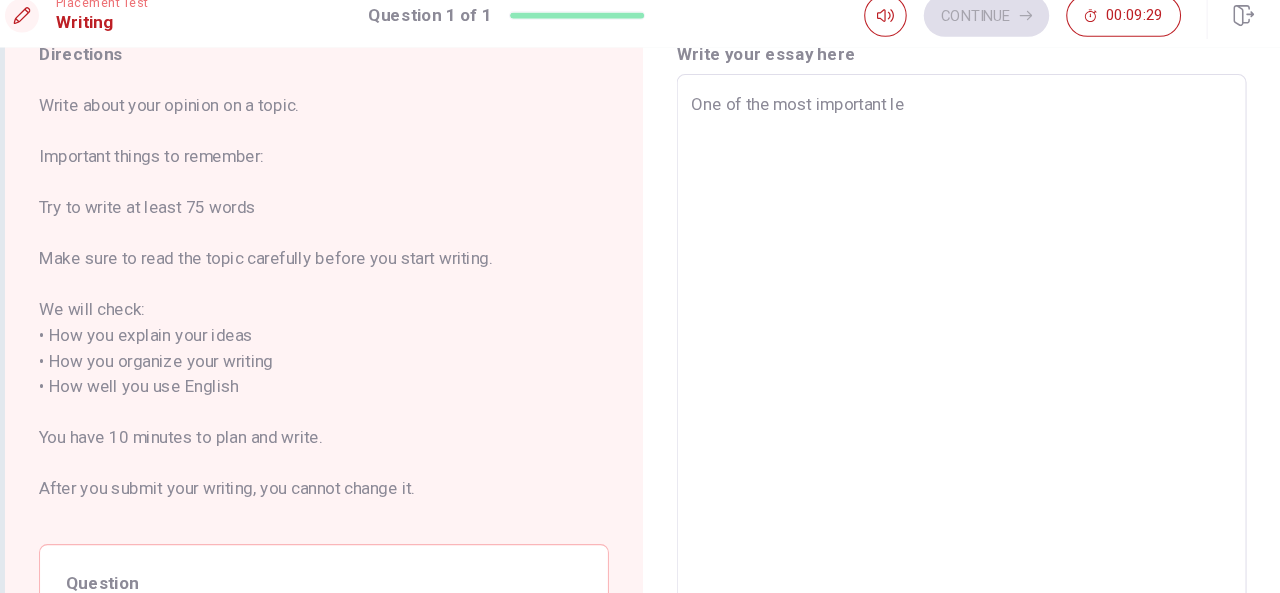 type on "x" 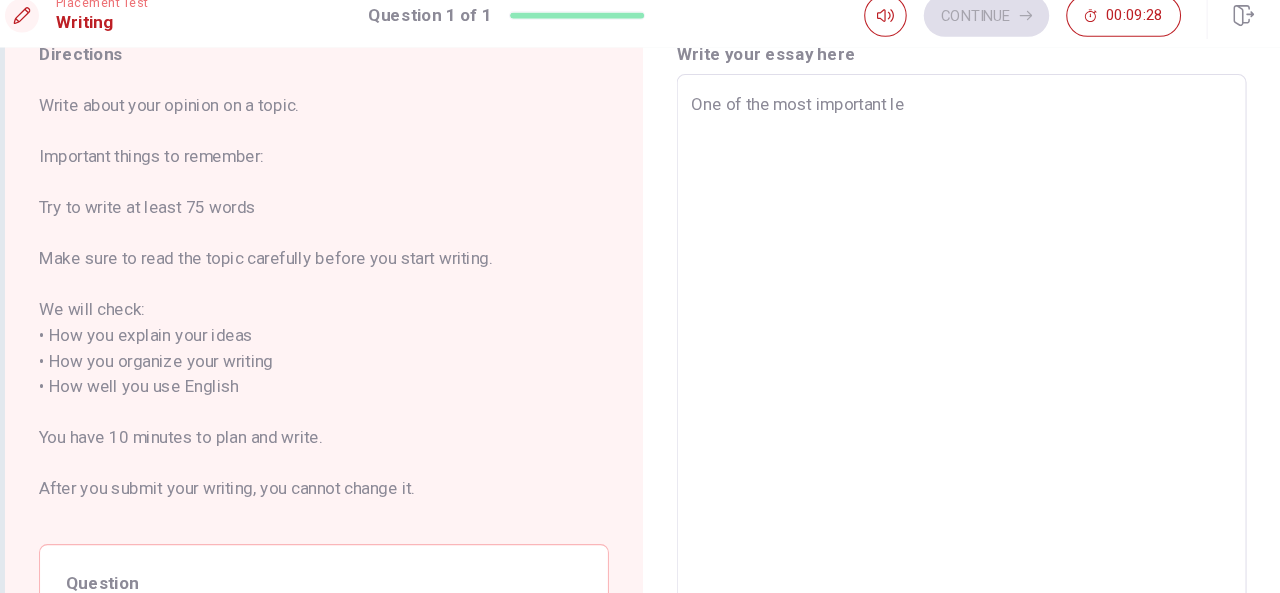 type on "One of the most important les" 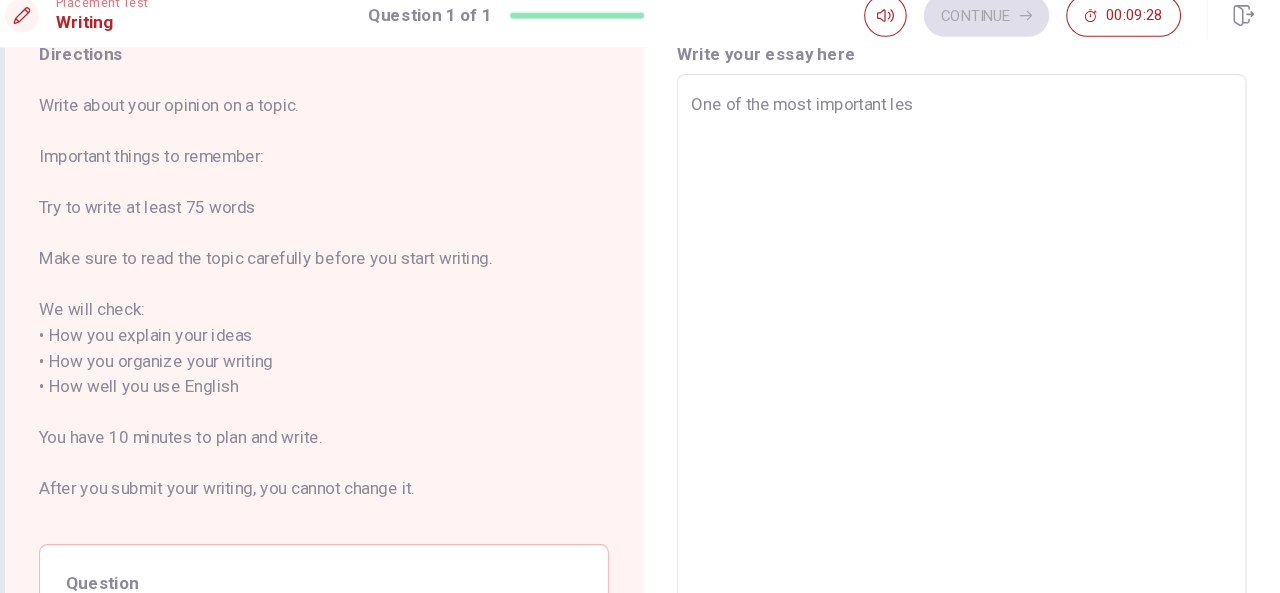 type on "x" 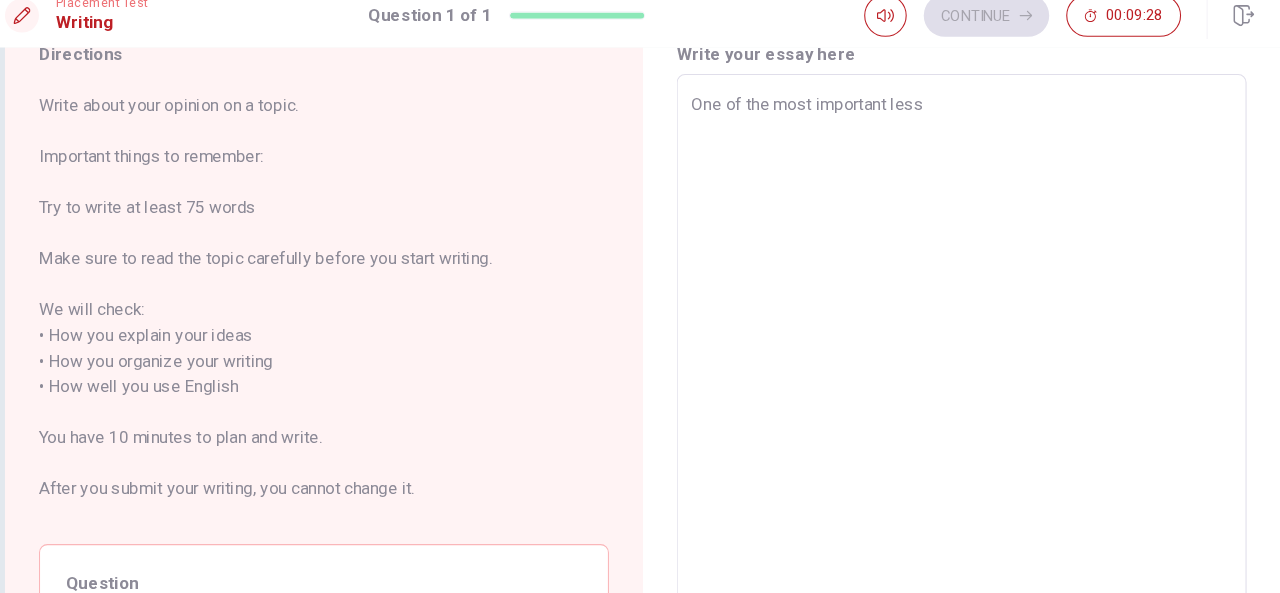 type on "x" 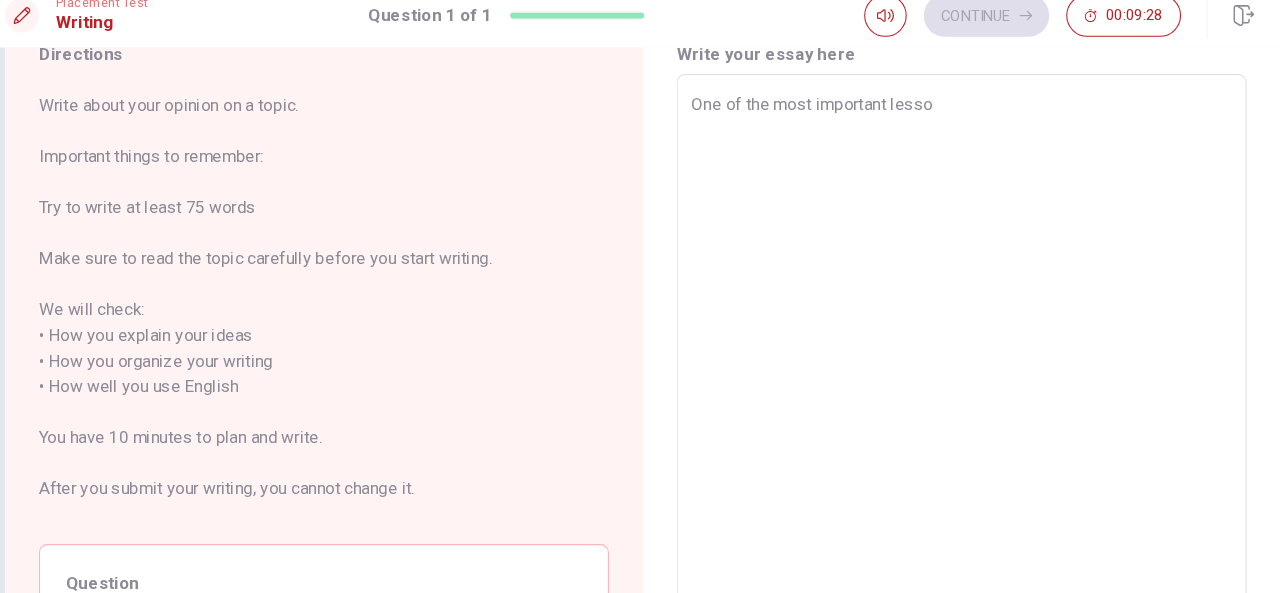 type on "x" 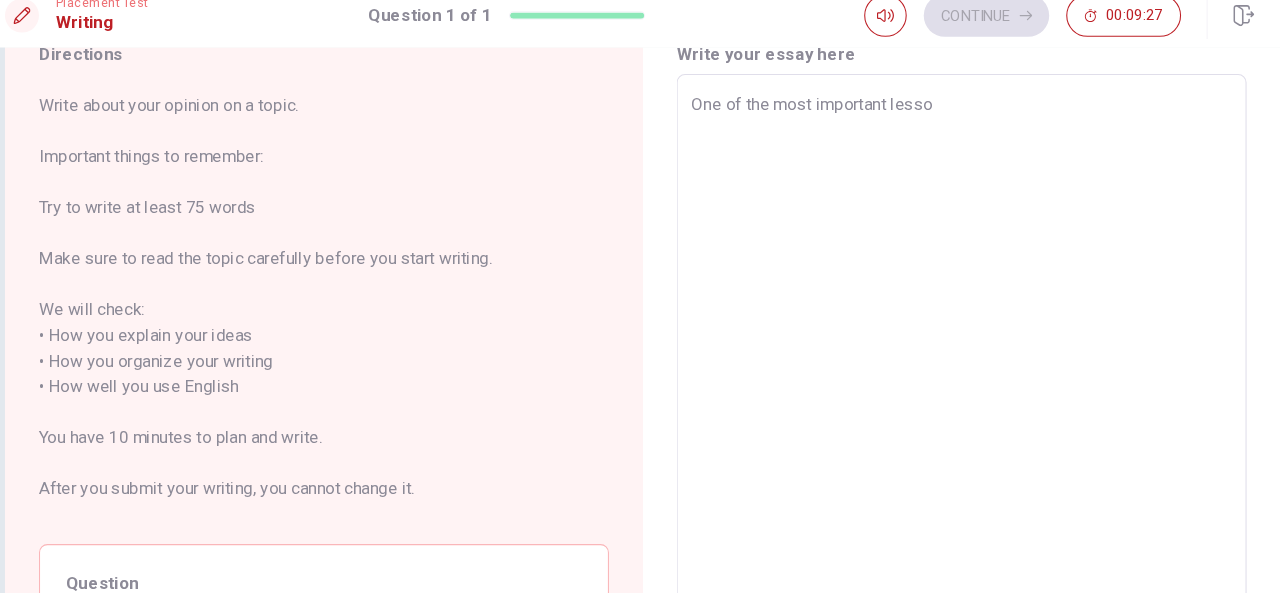 type on "One of the most important lesson" 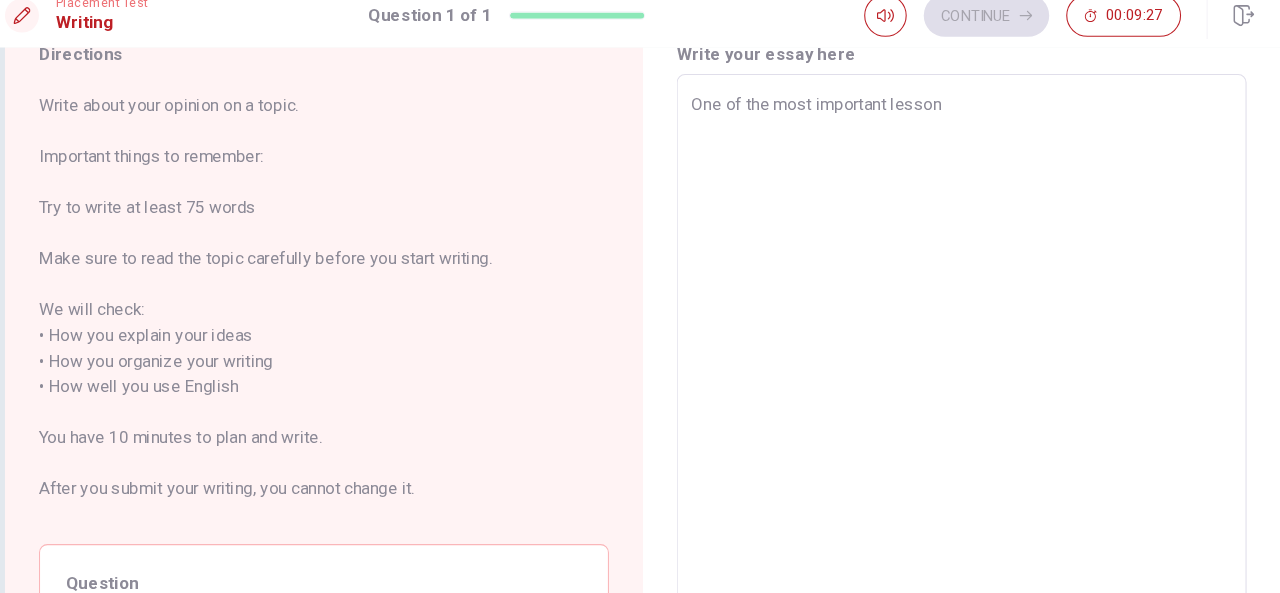 type on "x" 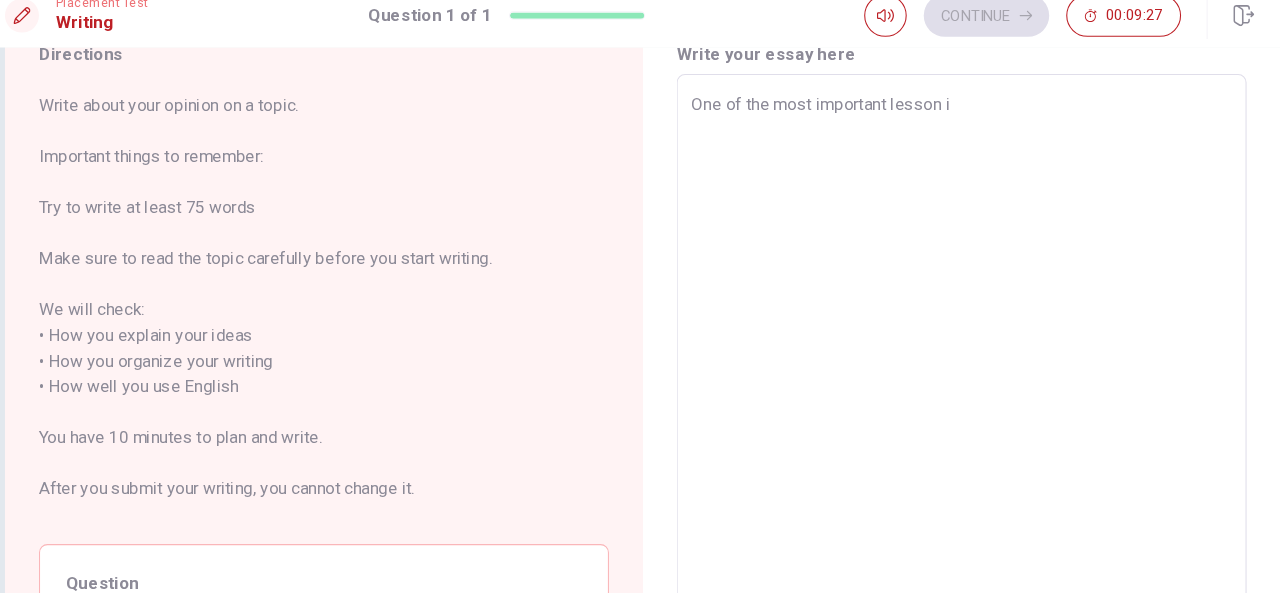 type on "x" 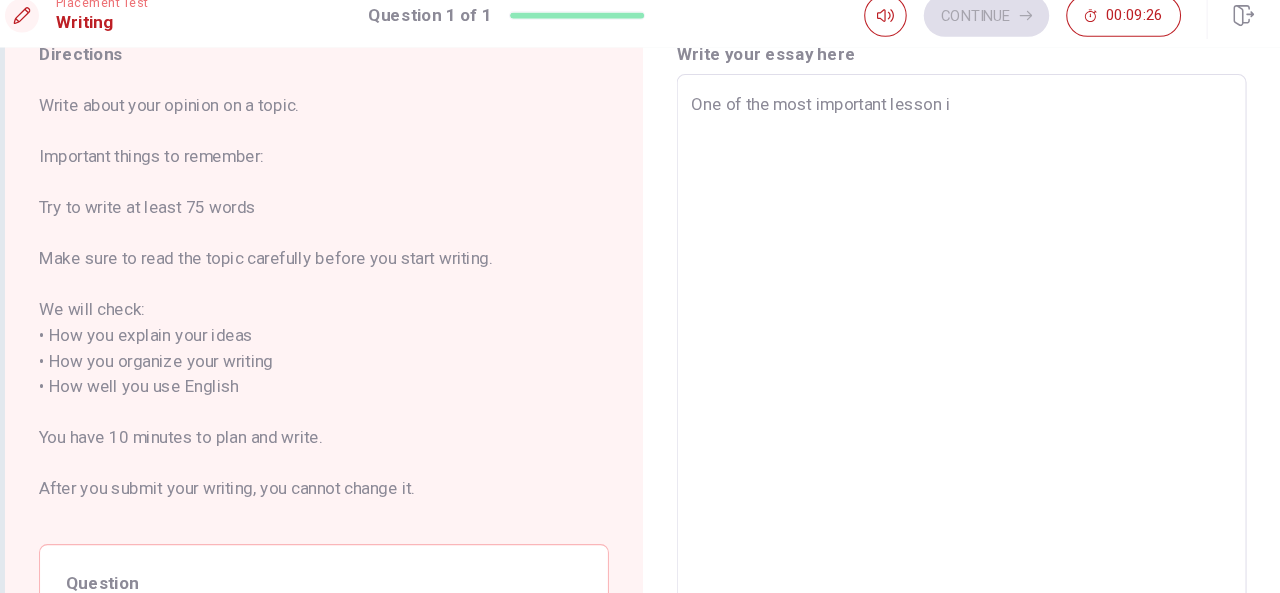 type on "One of the most important lesson i" 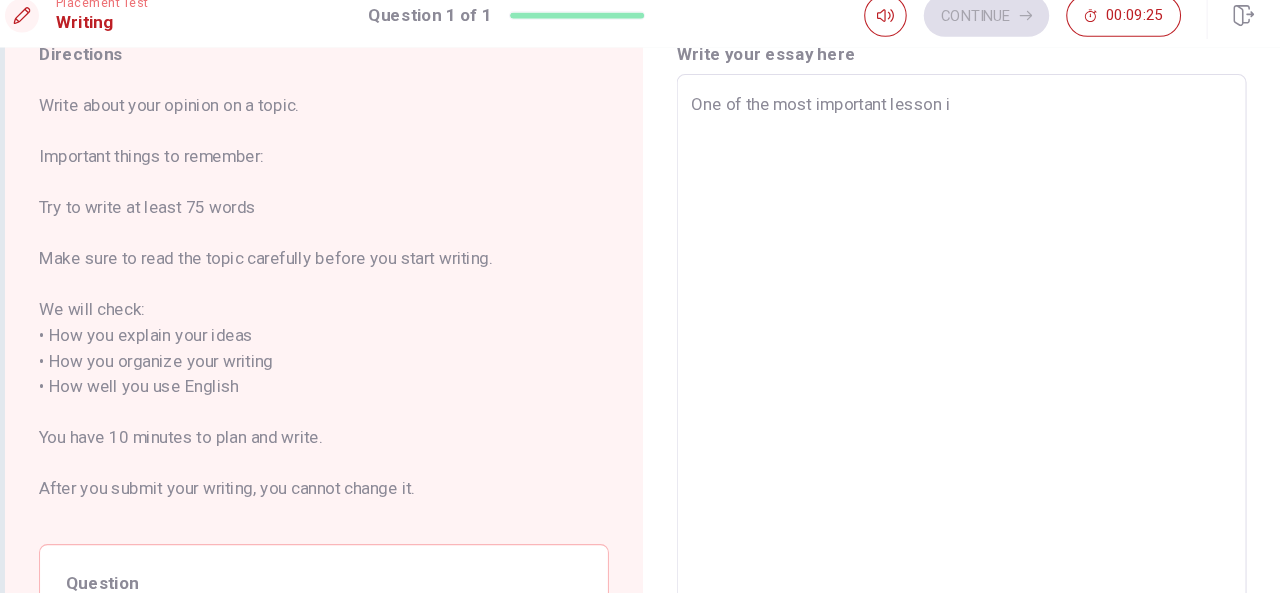 type on "One of the most important lesson i" 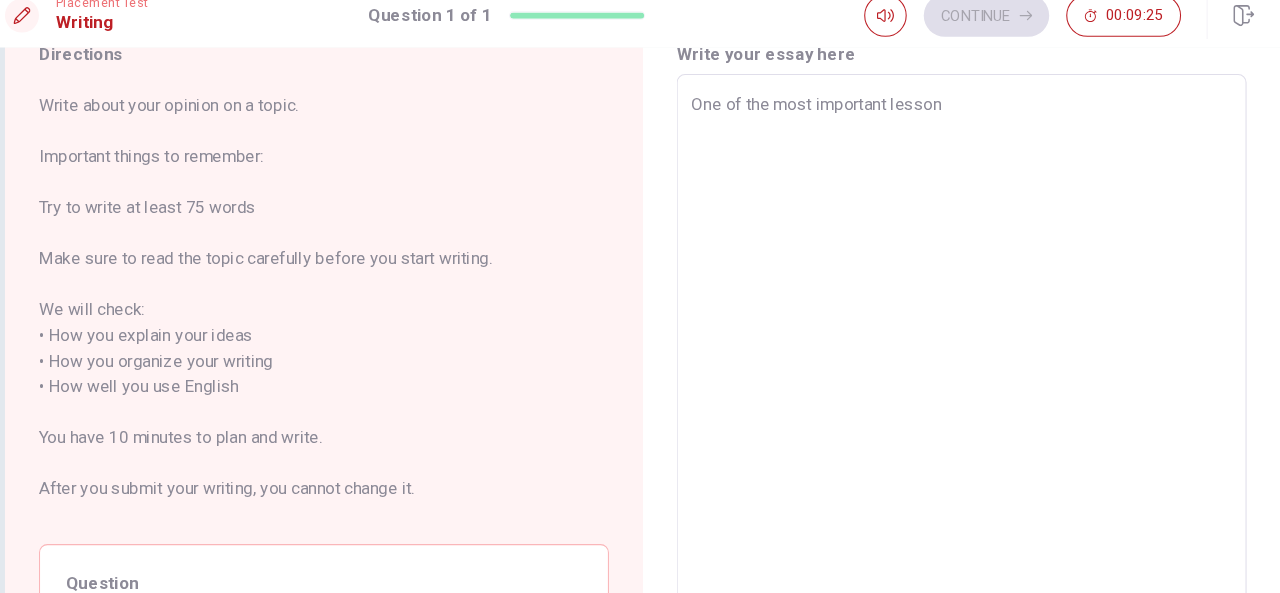 type on "x" 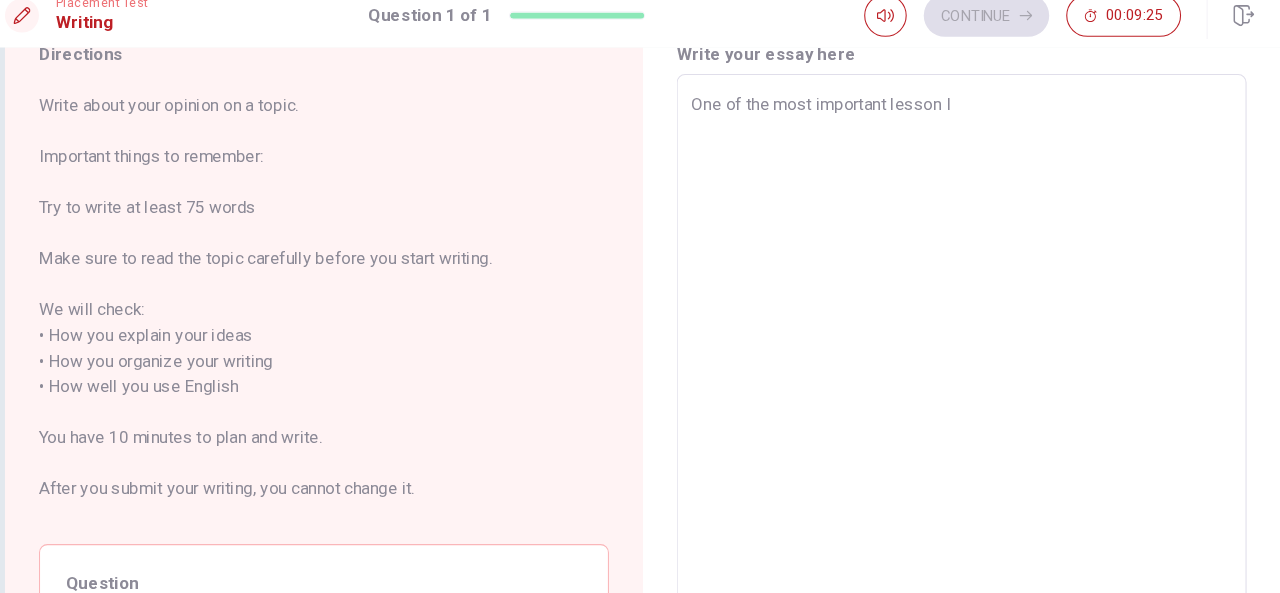 type on "x" 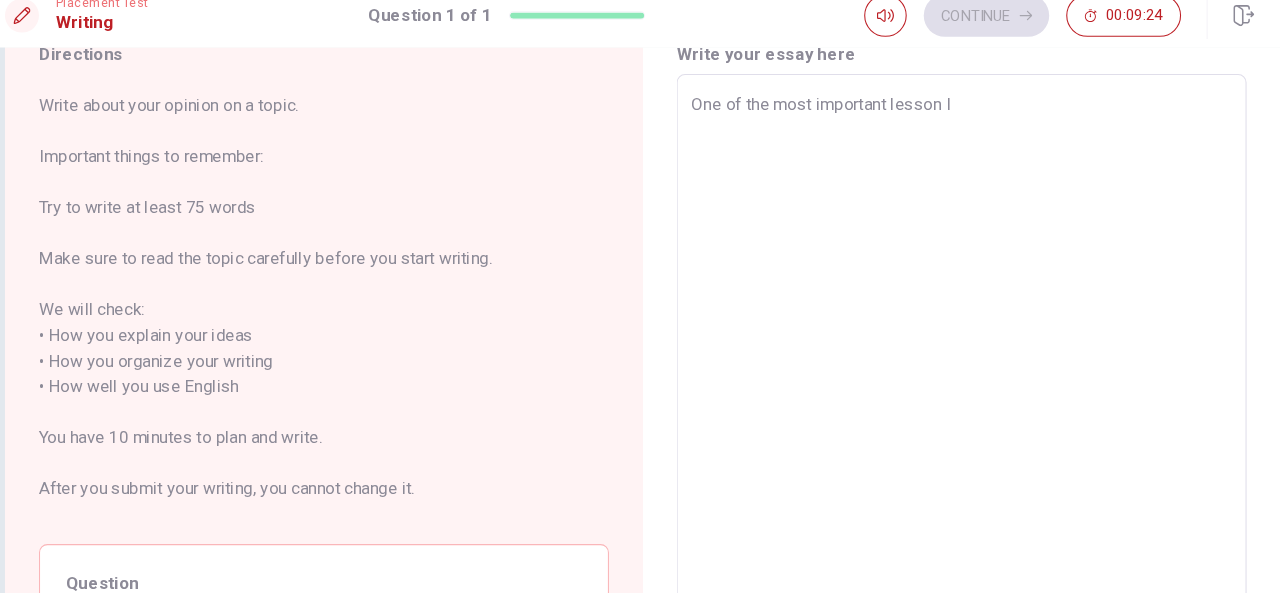 type on "One of the most important lesson I" 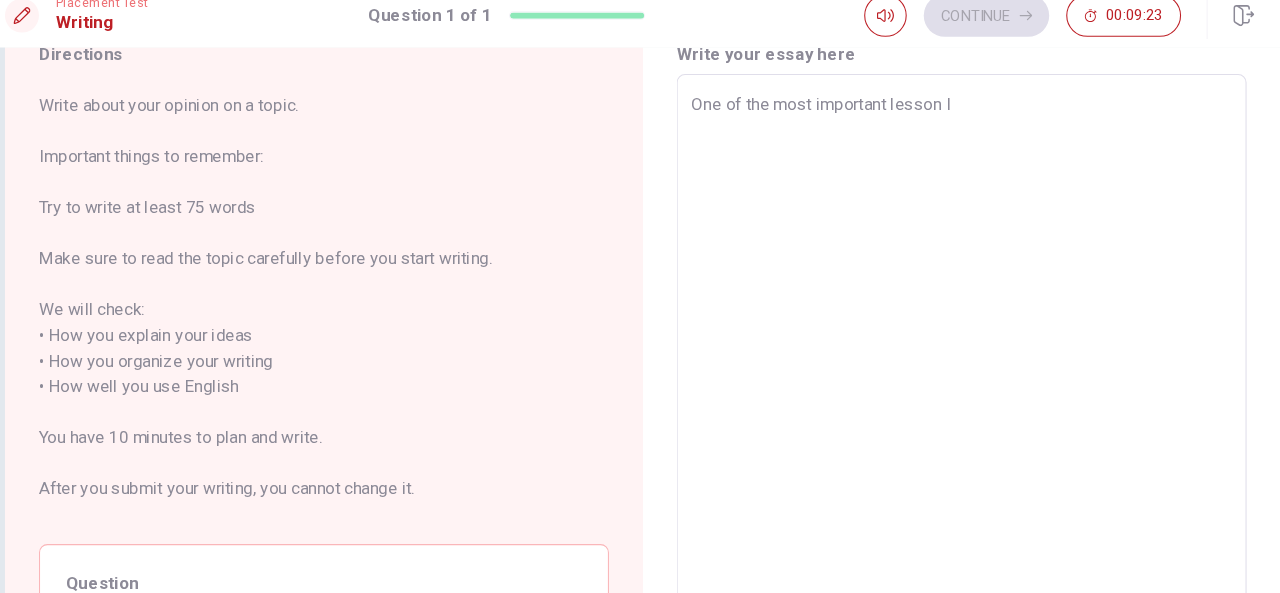type on "One of the most important lesson I h" 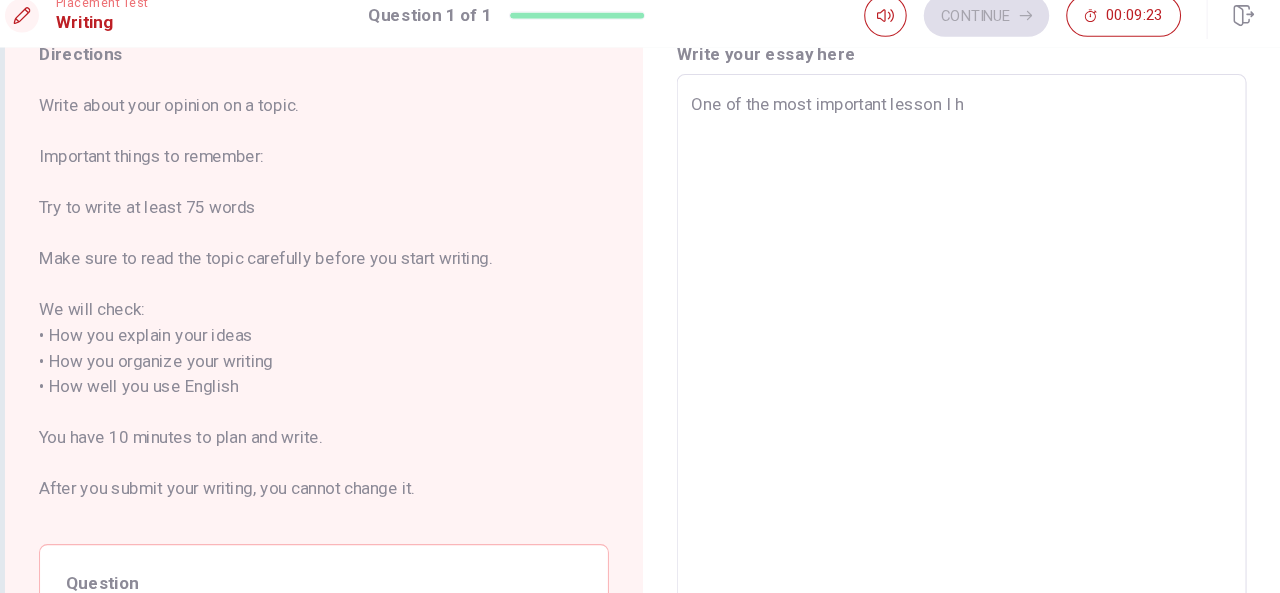type on "x" 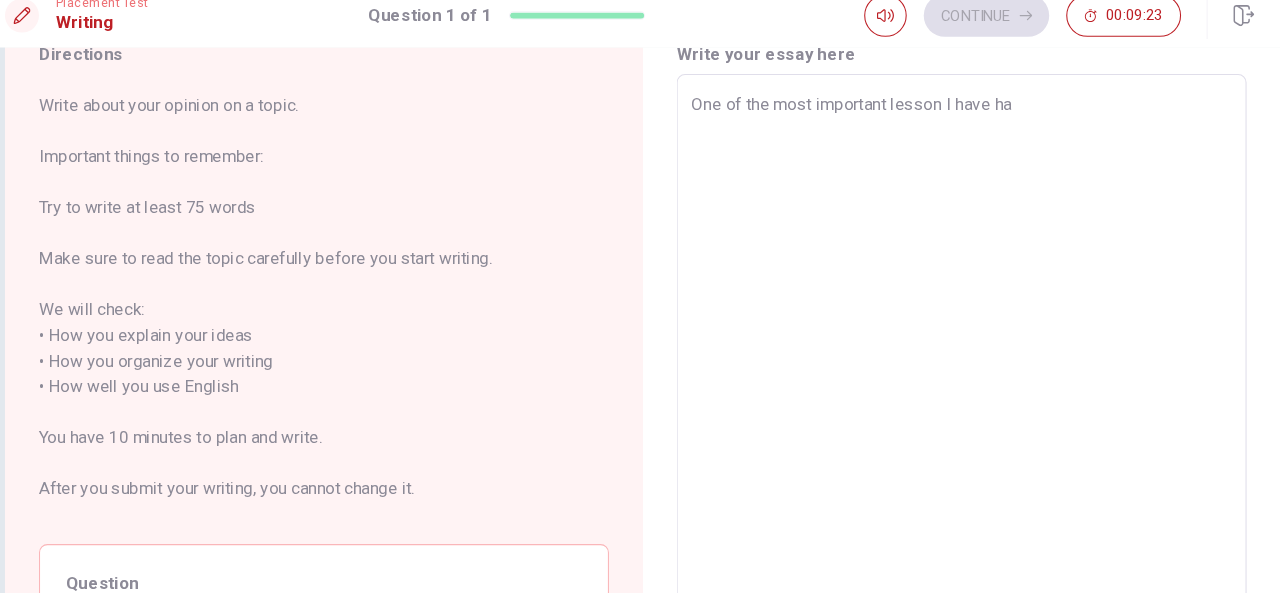 type on "x" 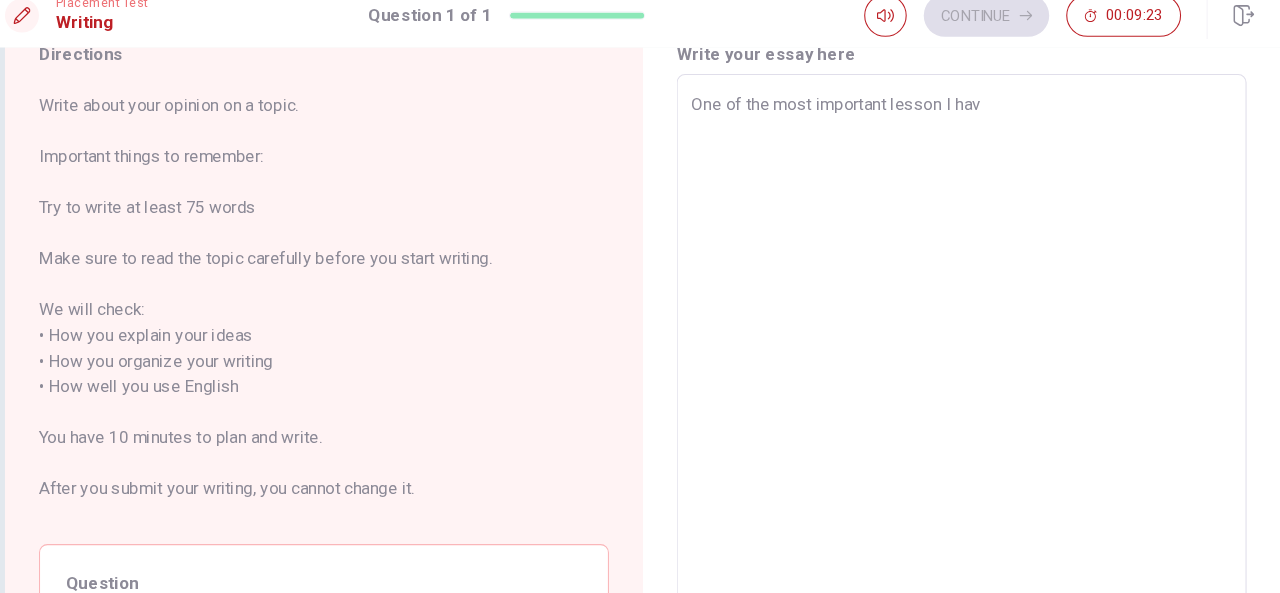 type on "x" 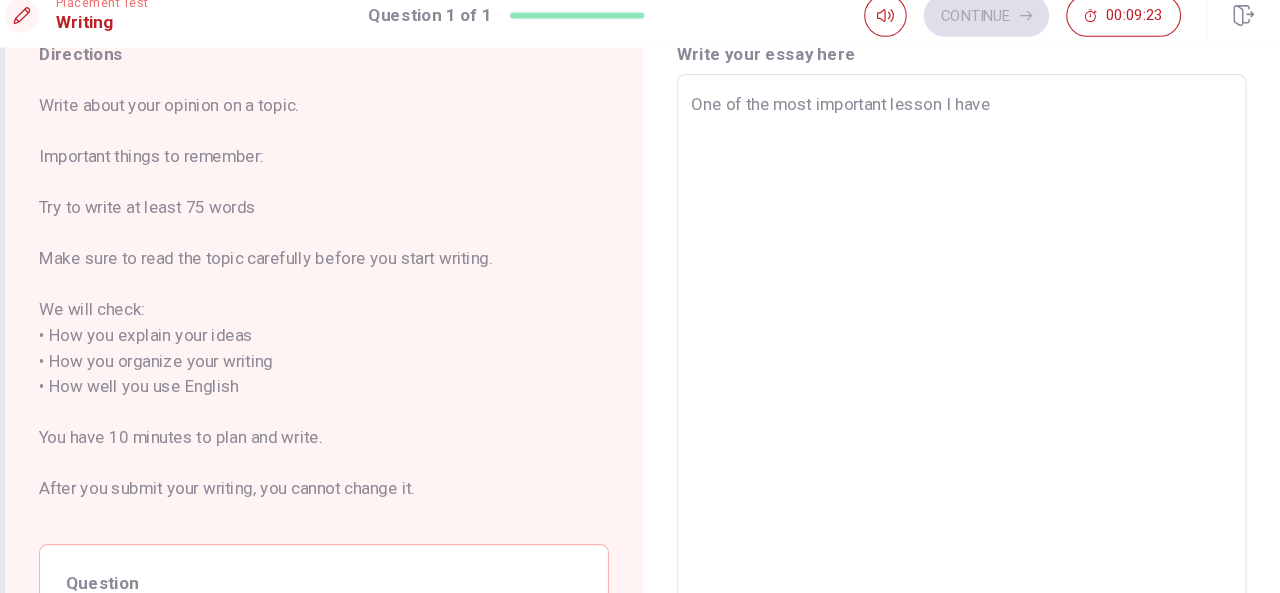 type on "x" 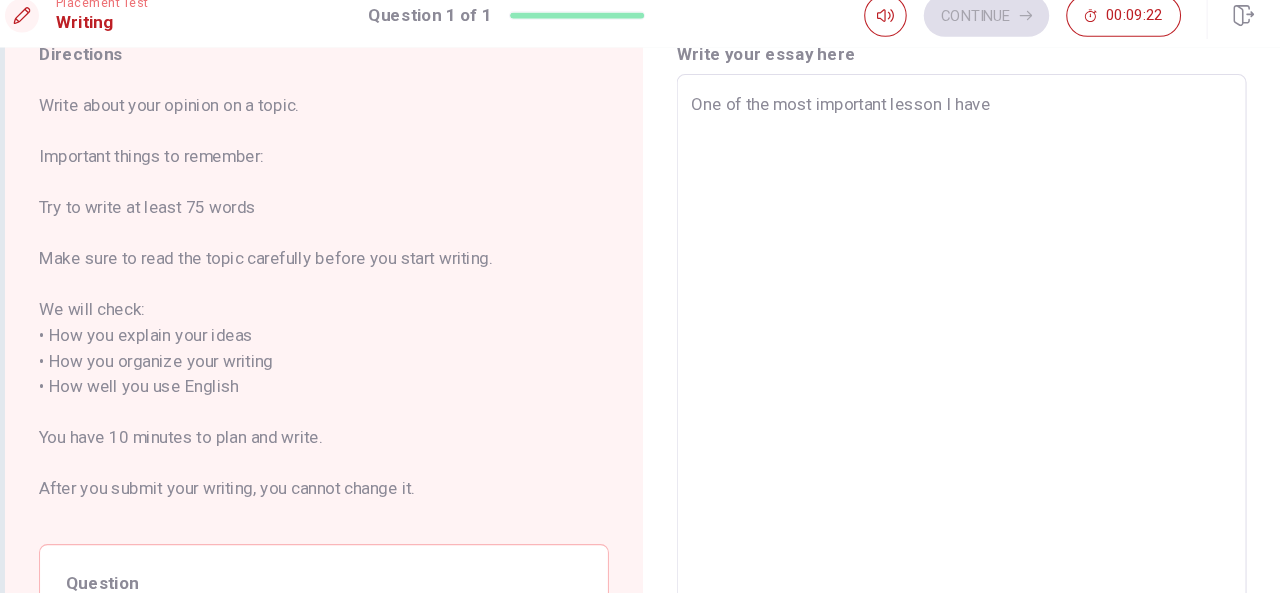 type on "One of the most important lesson I have l" 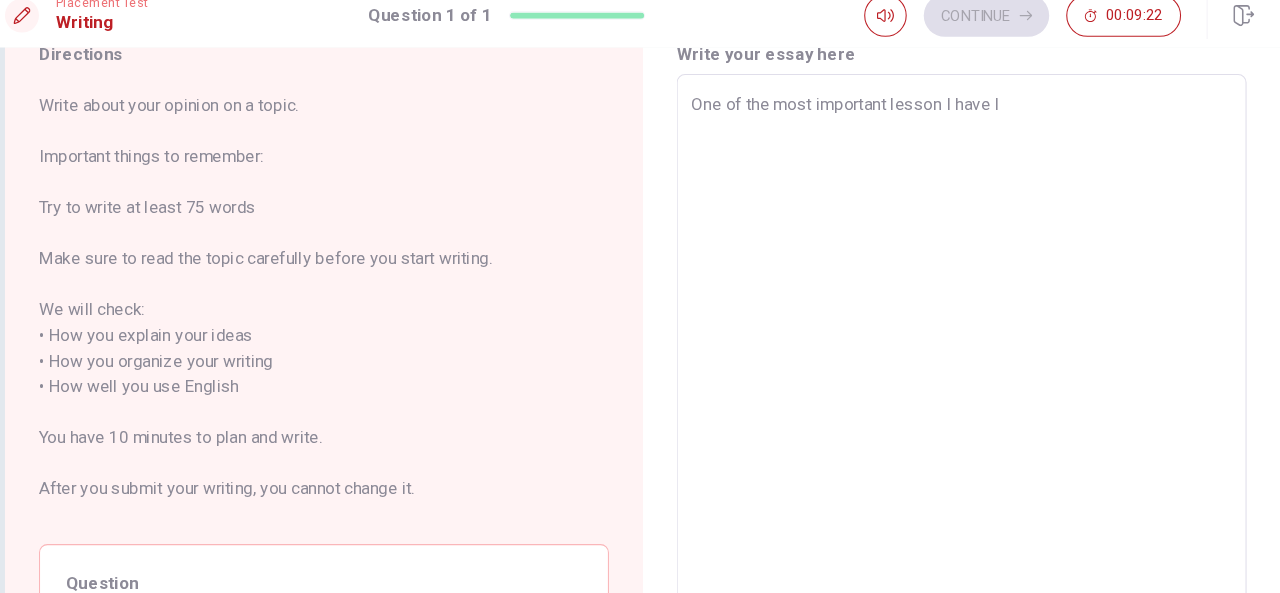 type on "x" 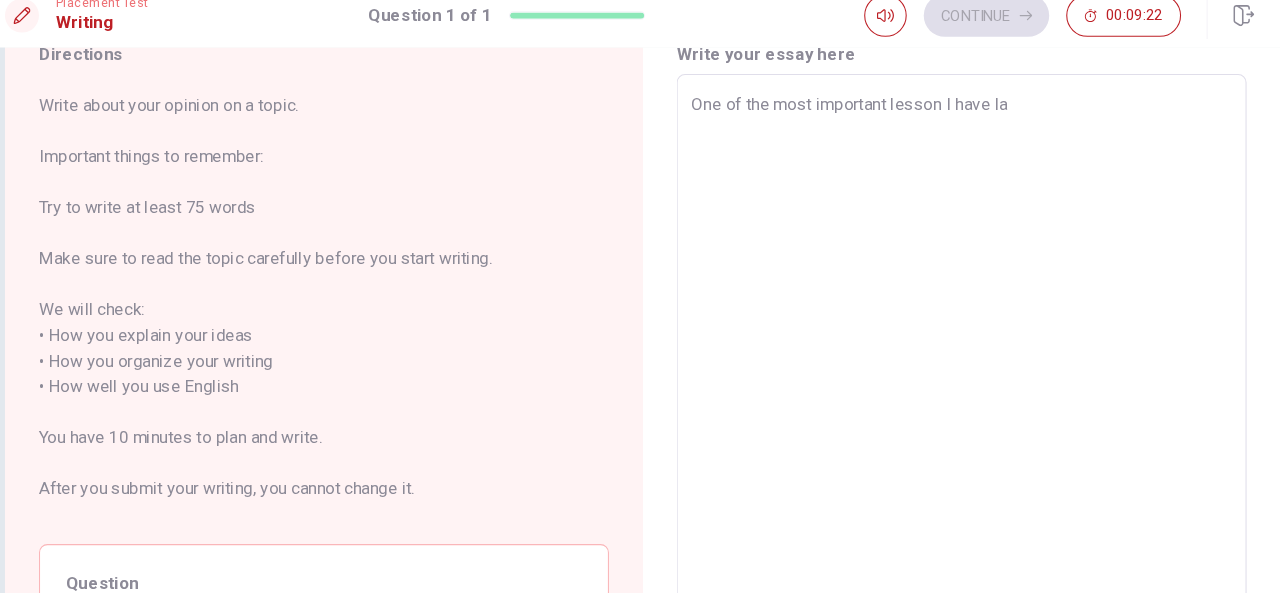 type on "x" 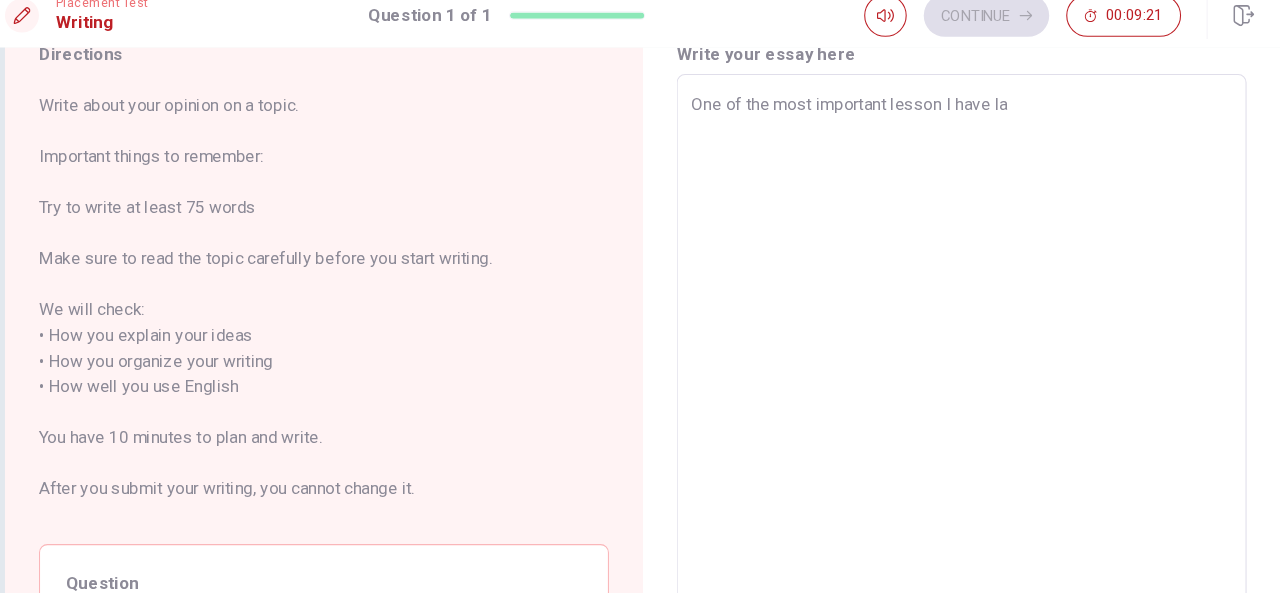 type on "One of the most important lesson I have l" 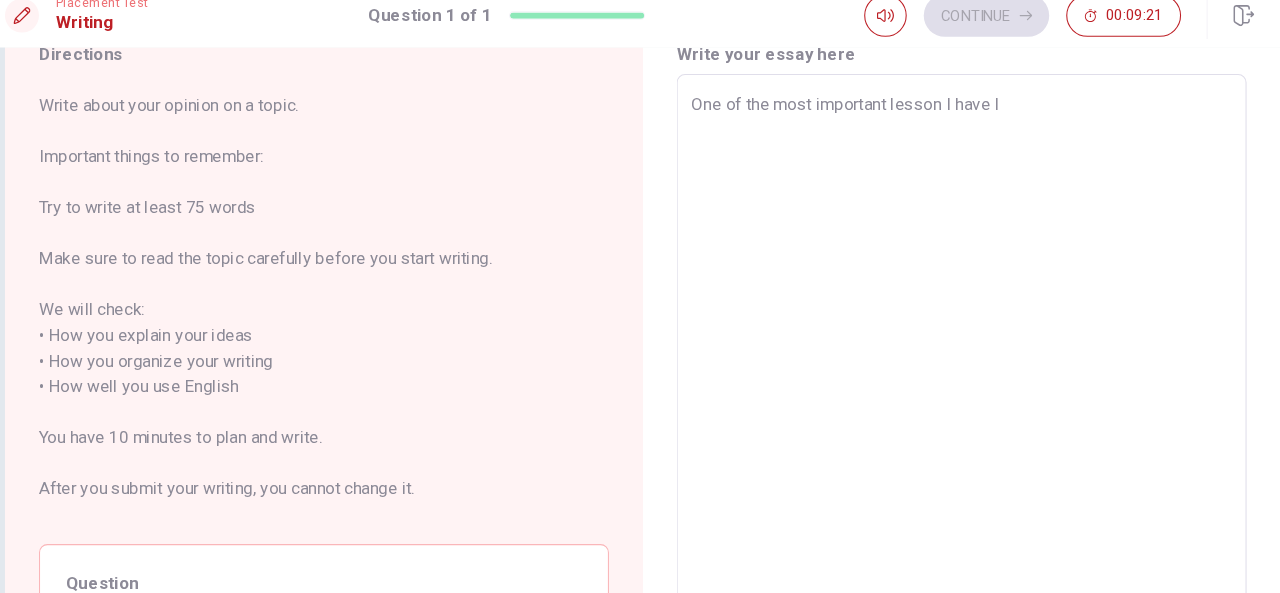 type on "x" 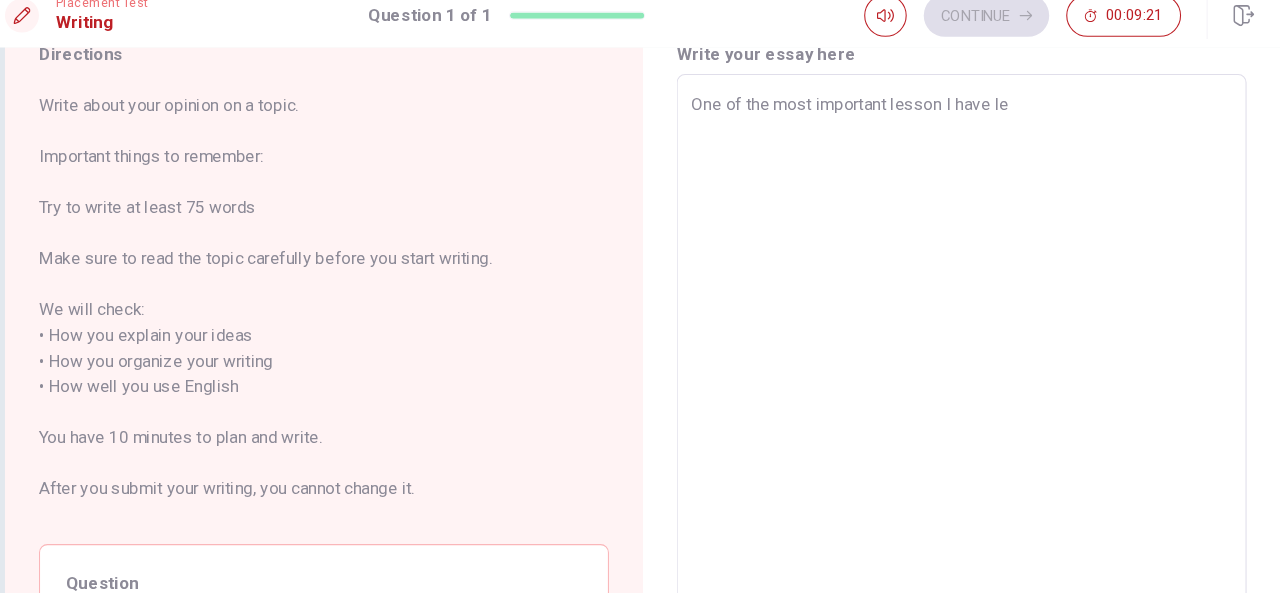 type on "x" 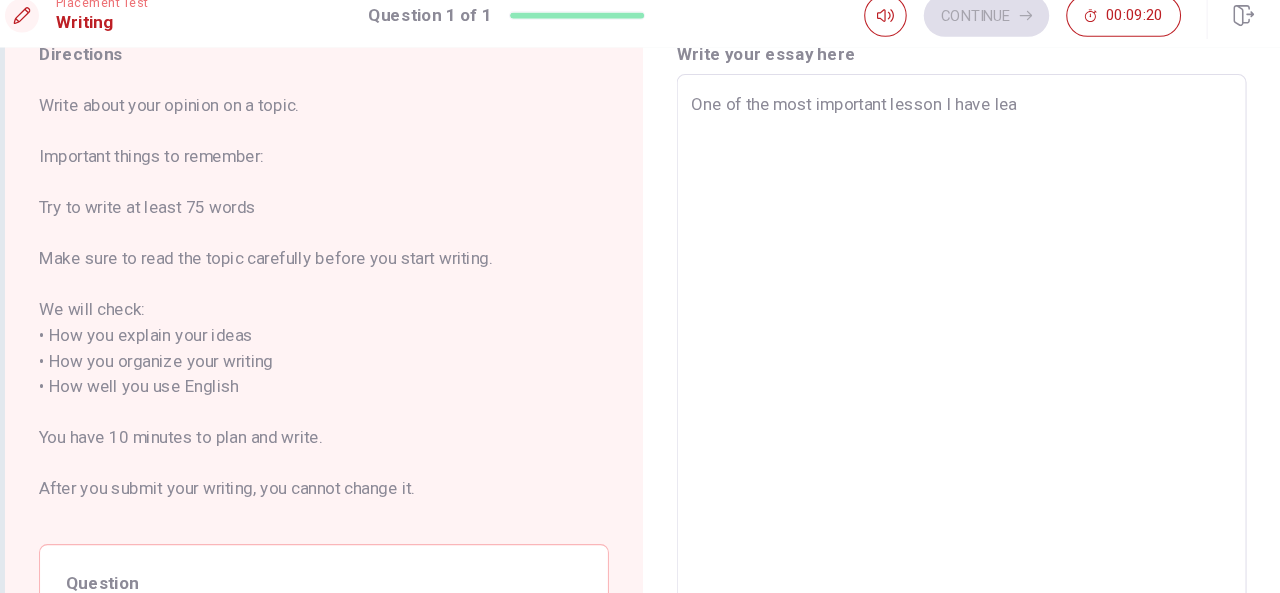 type on "x" 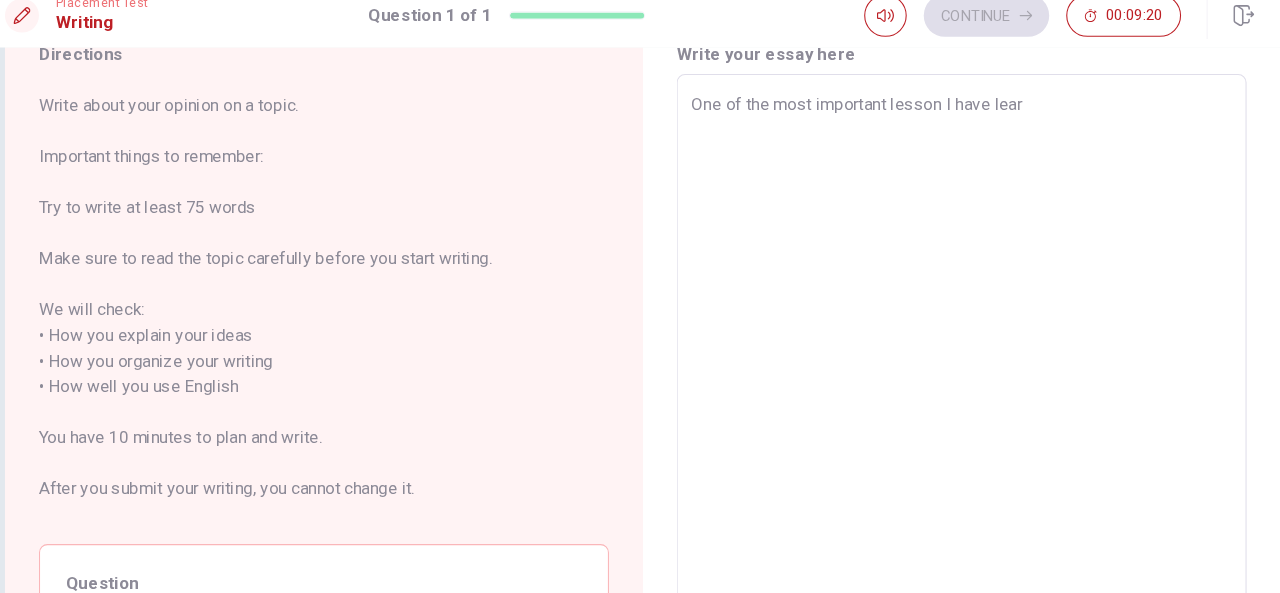 type on "One of the most important lesson I have learn" 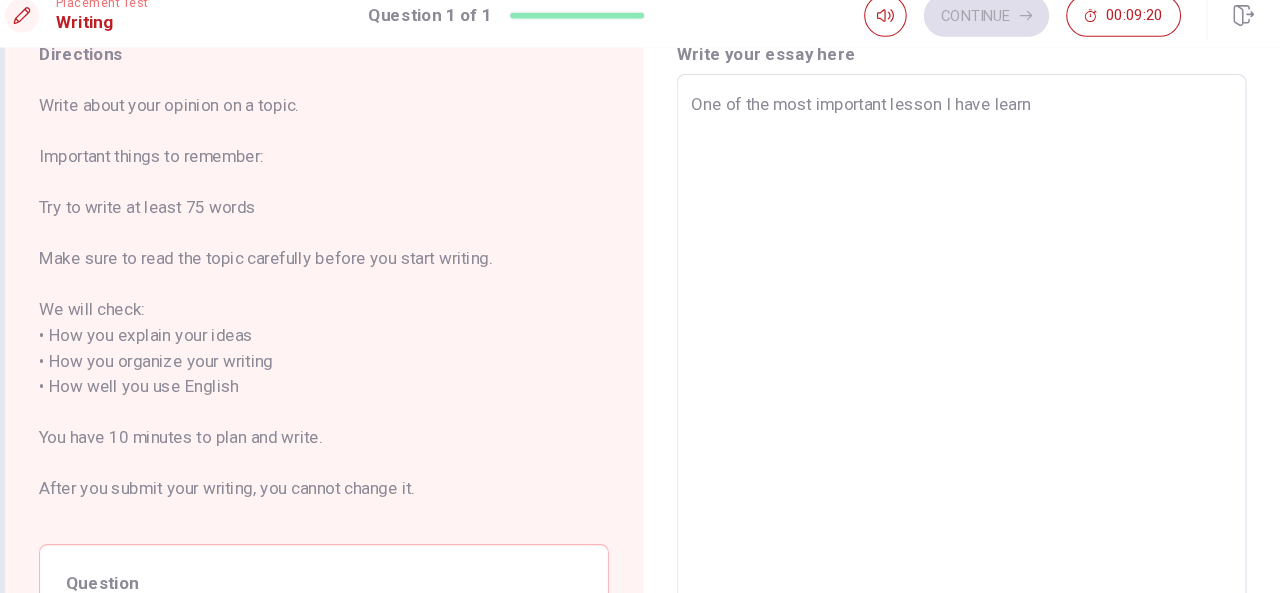 type on "x" 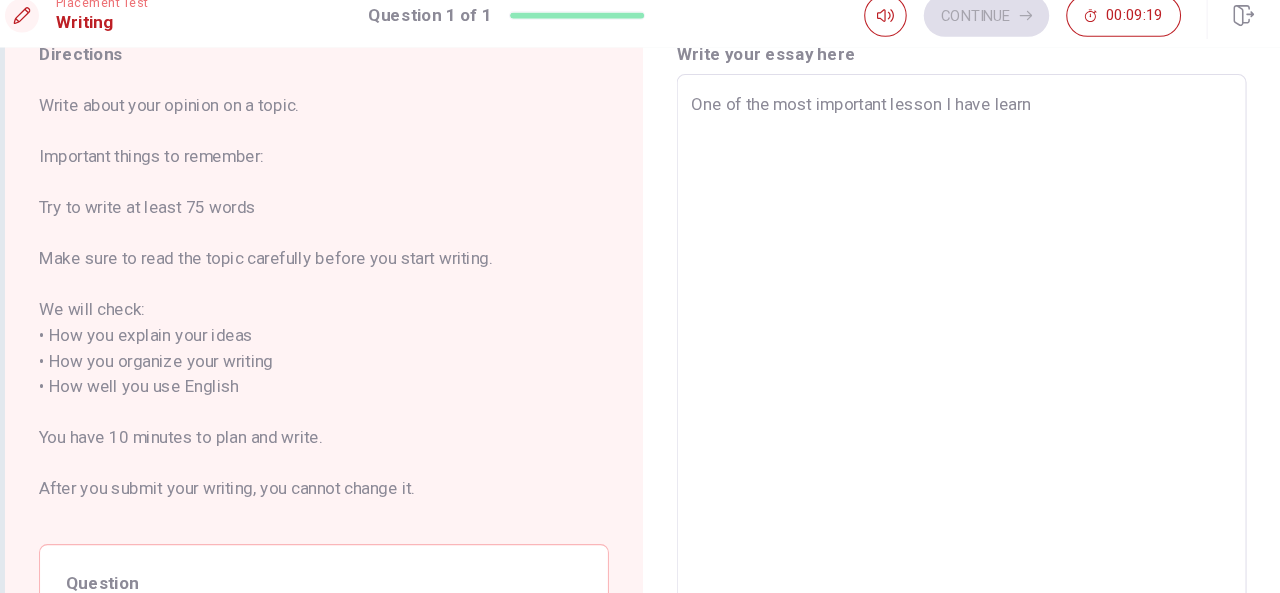 type on "One of the most important lesson I have learnt" 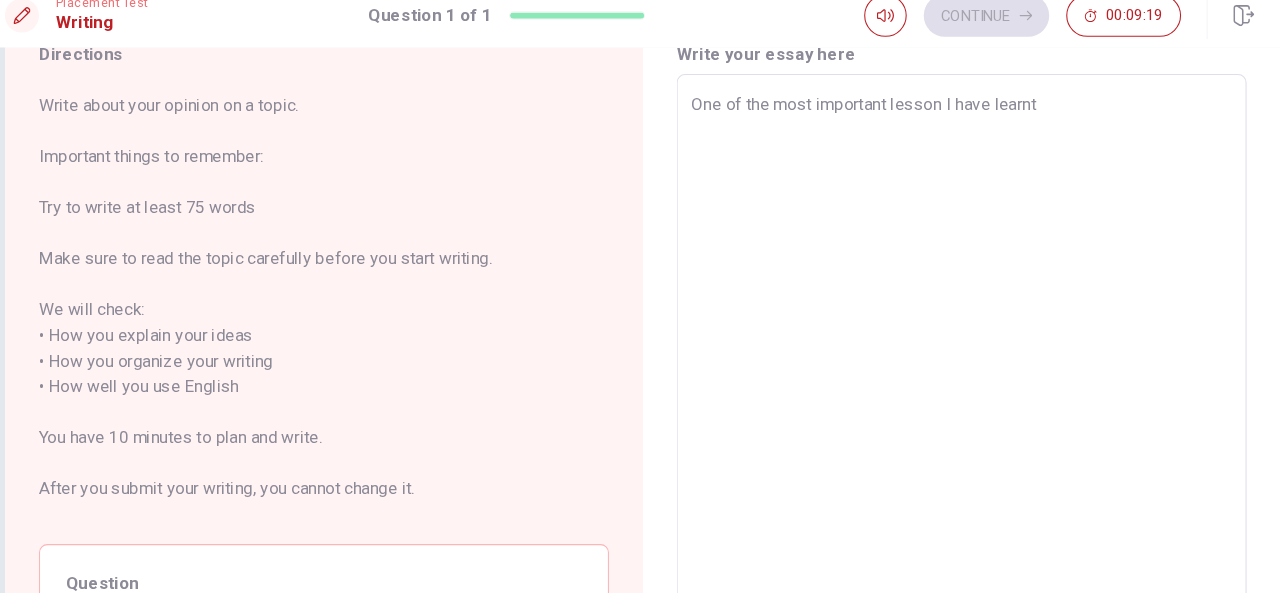 type on "x" 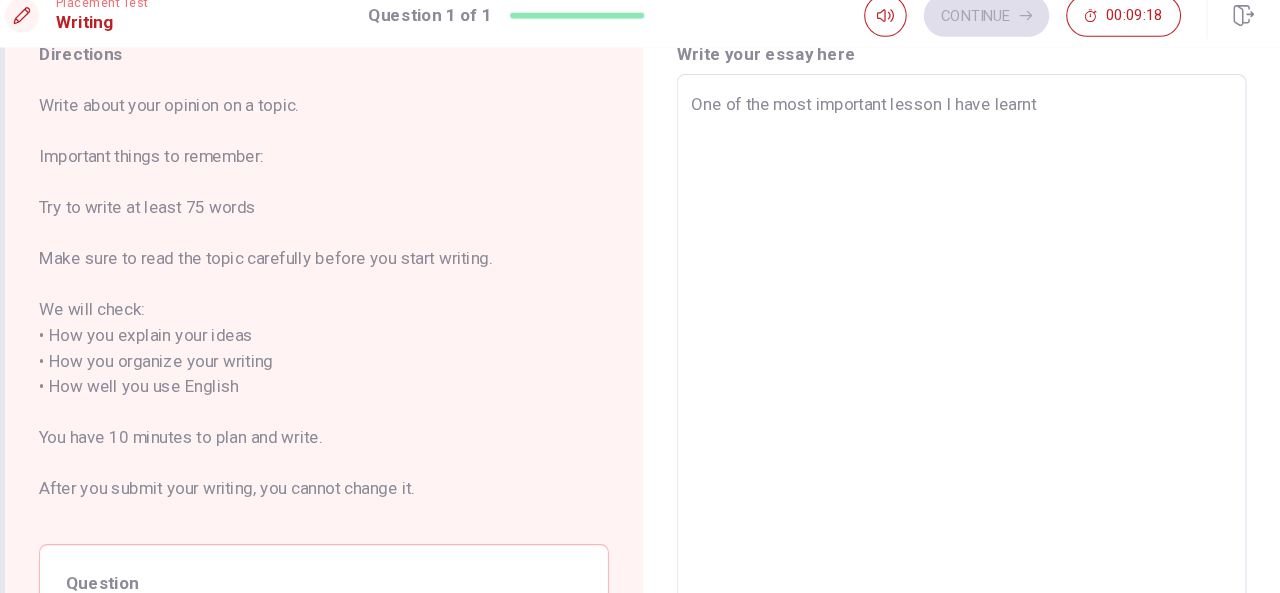 type on "One of the most important lesson I have learnt i" 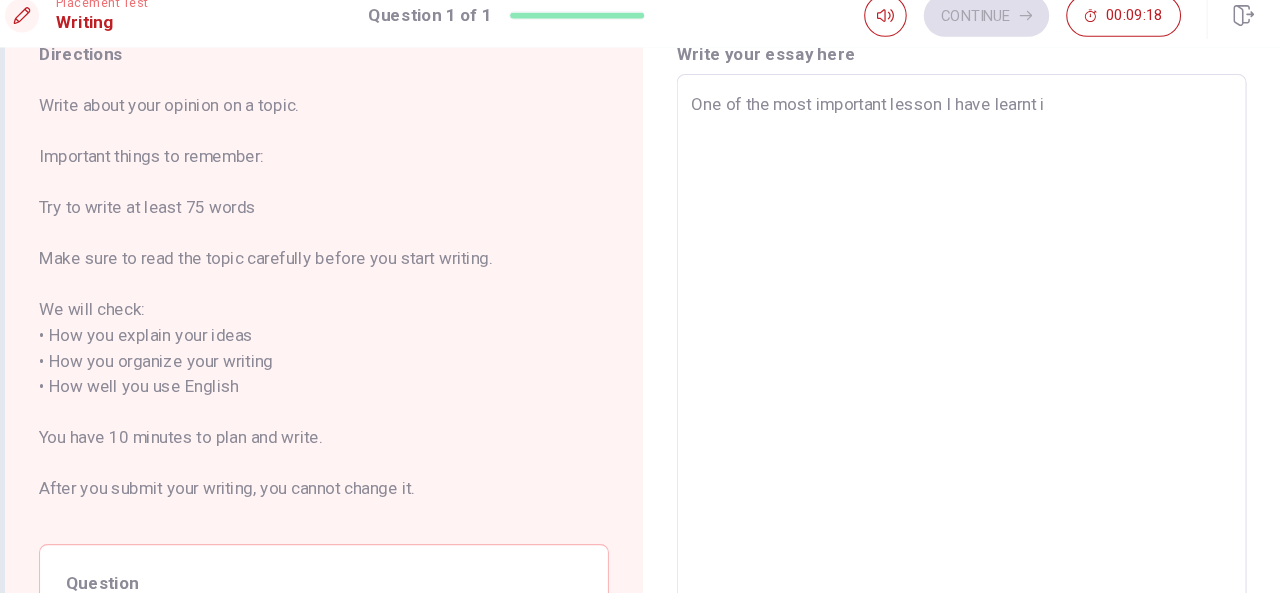 type on "x" 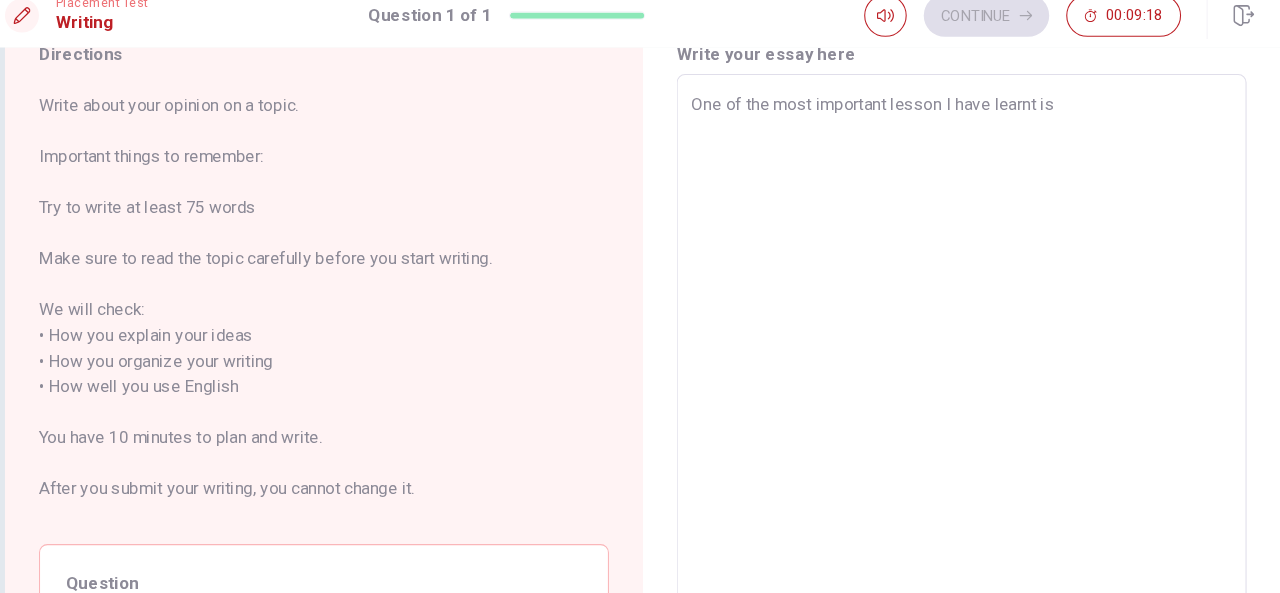 type on "x" 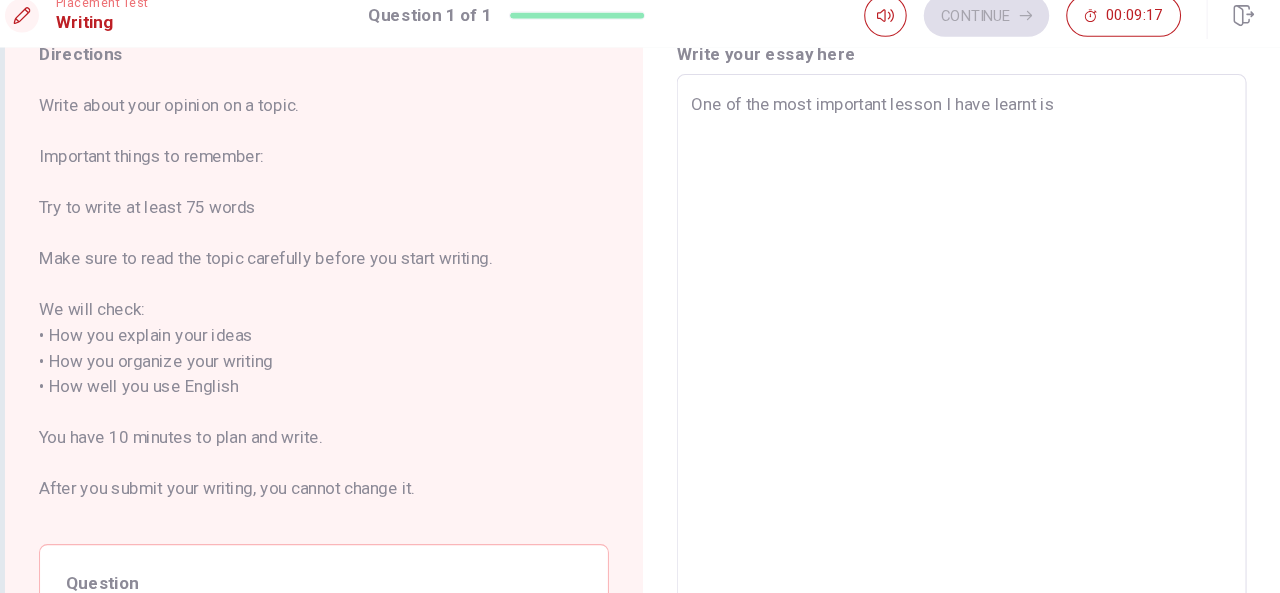 type on "One of the most important lesson I have learnt is" 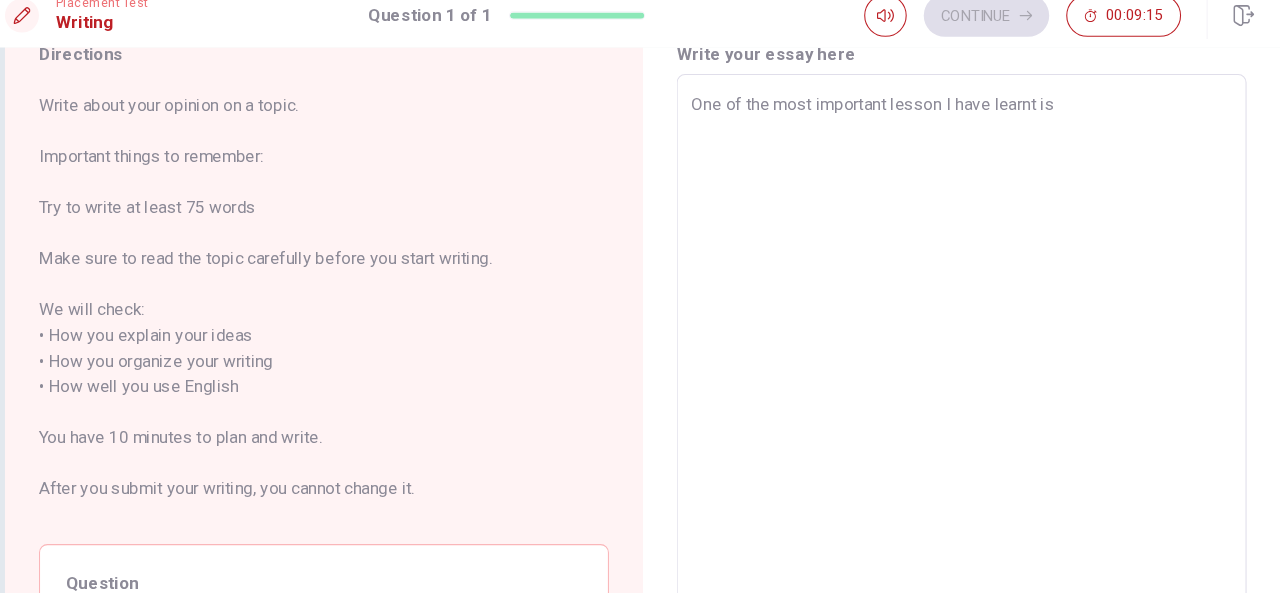 type on "x" 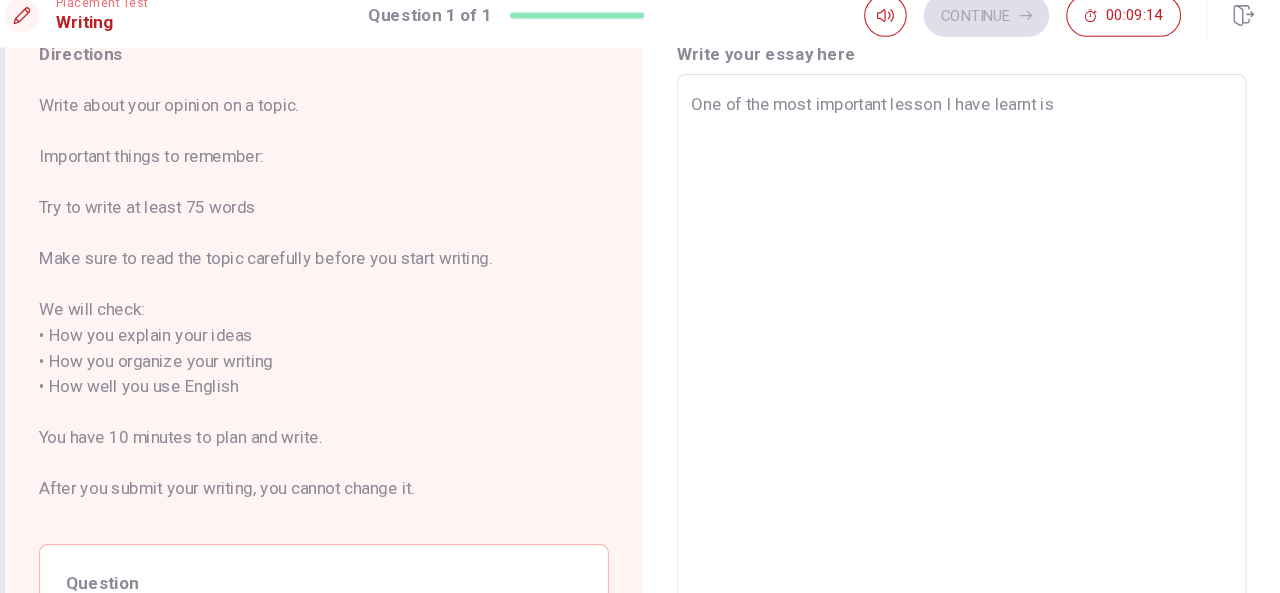 type on "One of the most important lesson I have learnt is t" 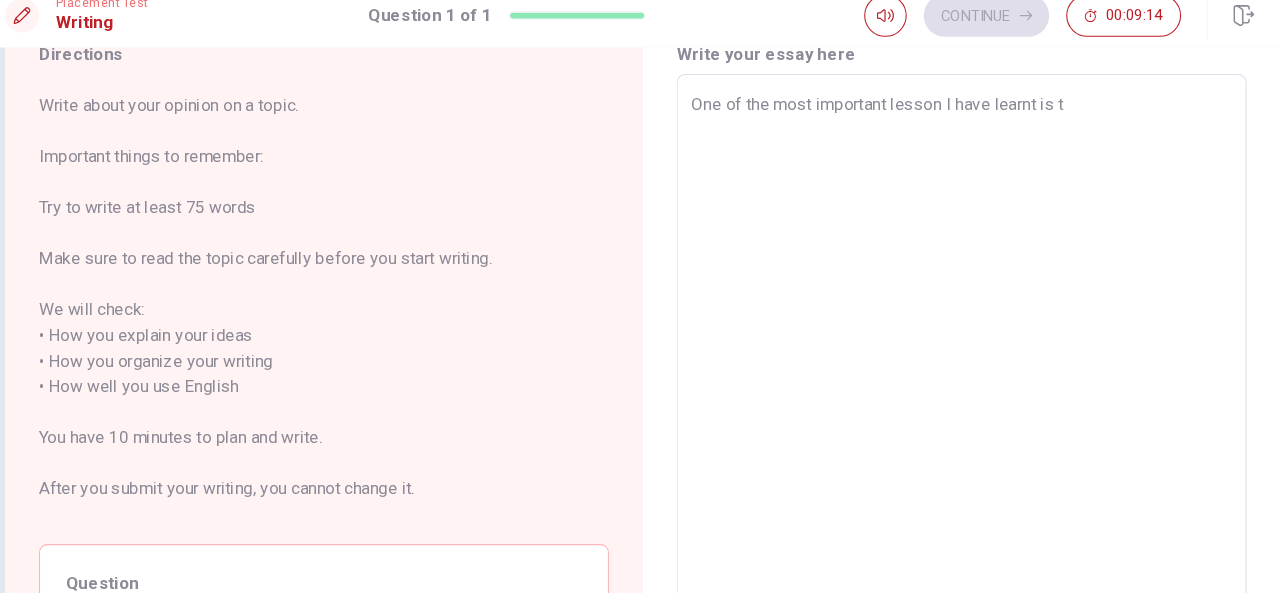 type on "x" 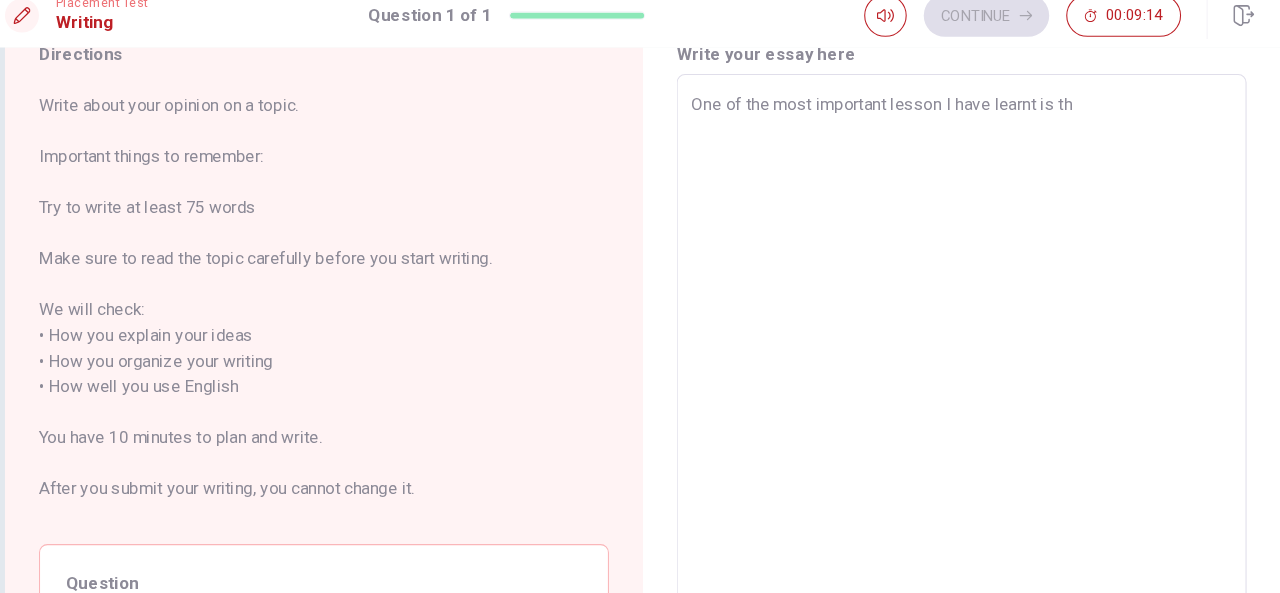 type on "x" 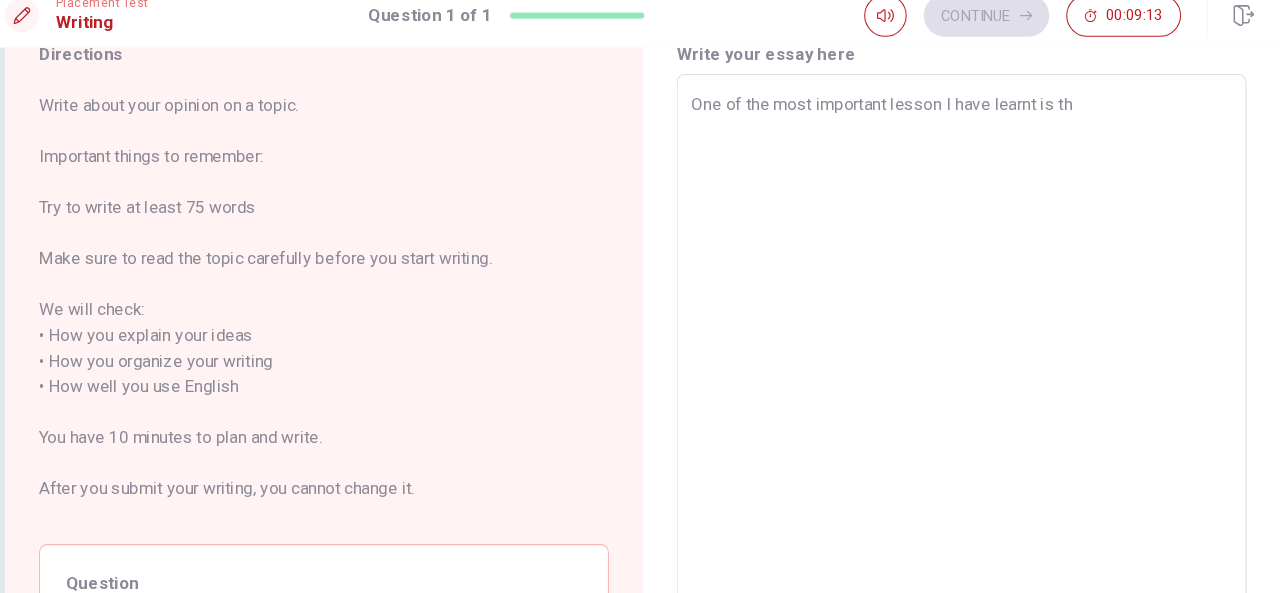 type on "One of the most important lesson I have learnt is the" 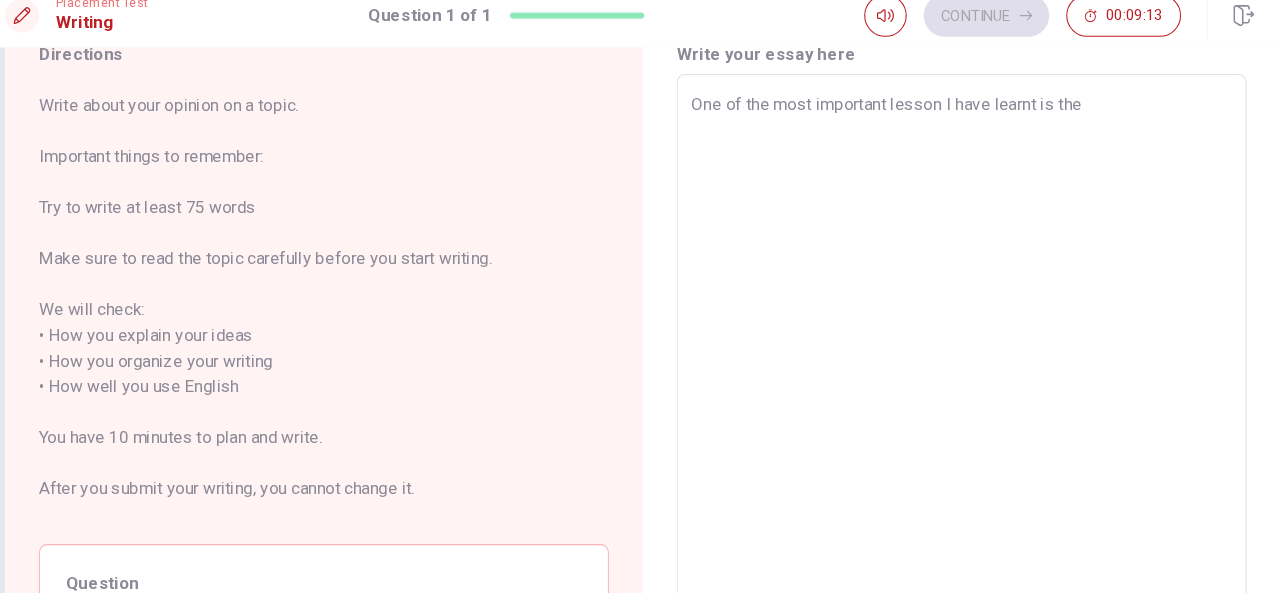 type on "x" 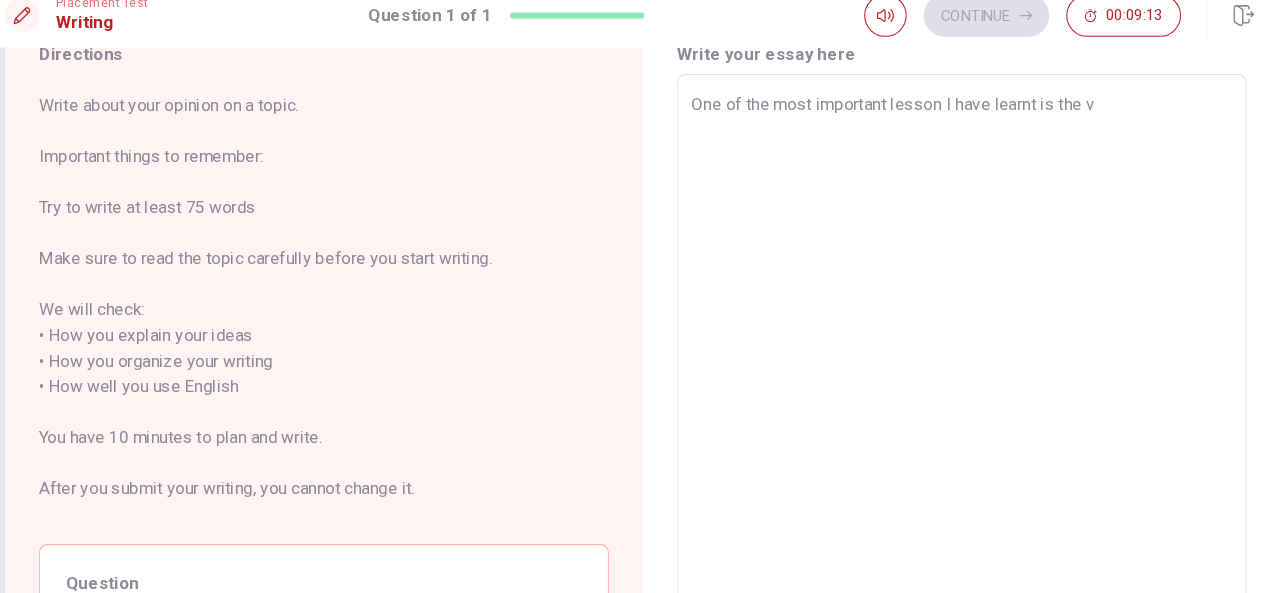 type on "x" 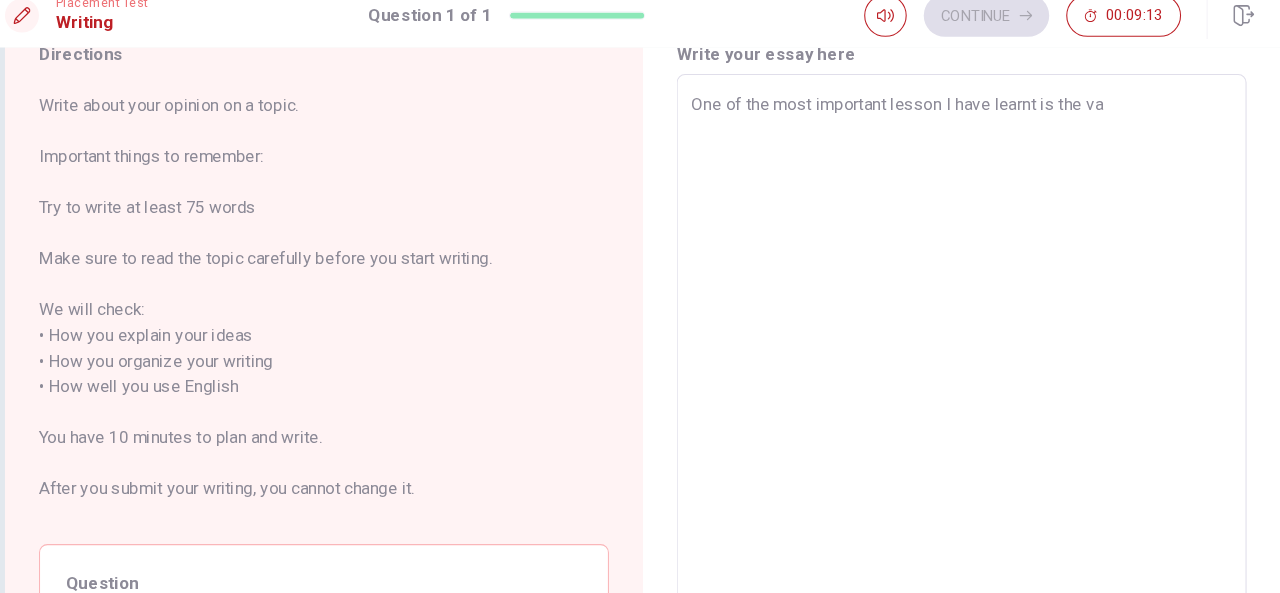 type on "x" 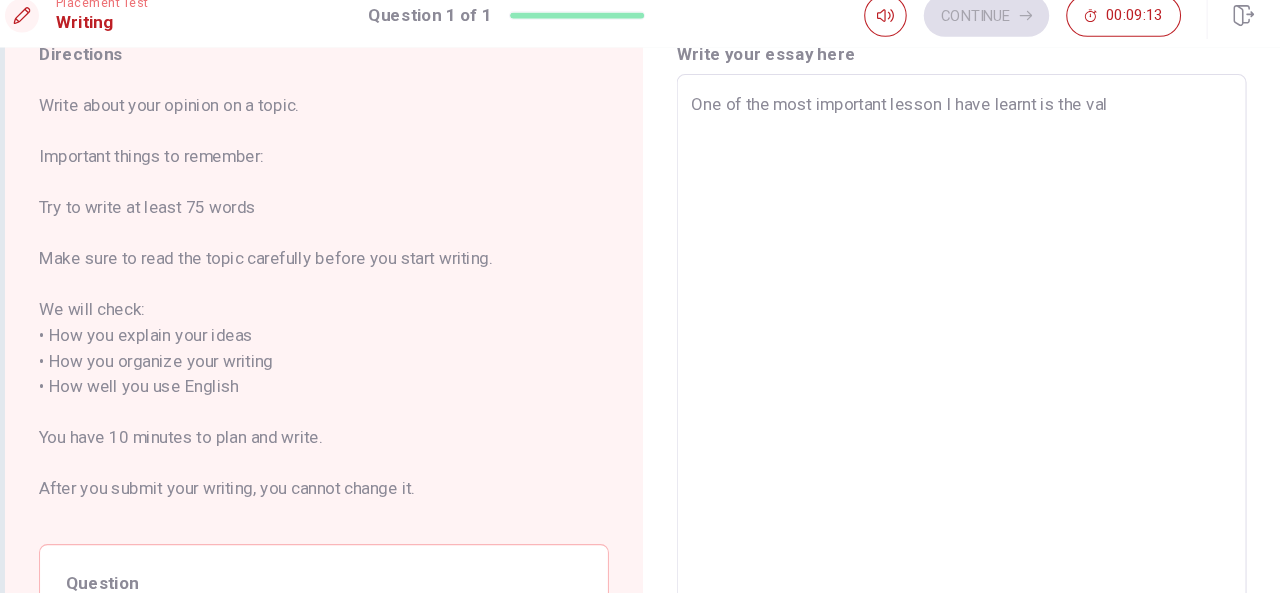 type on "x" 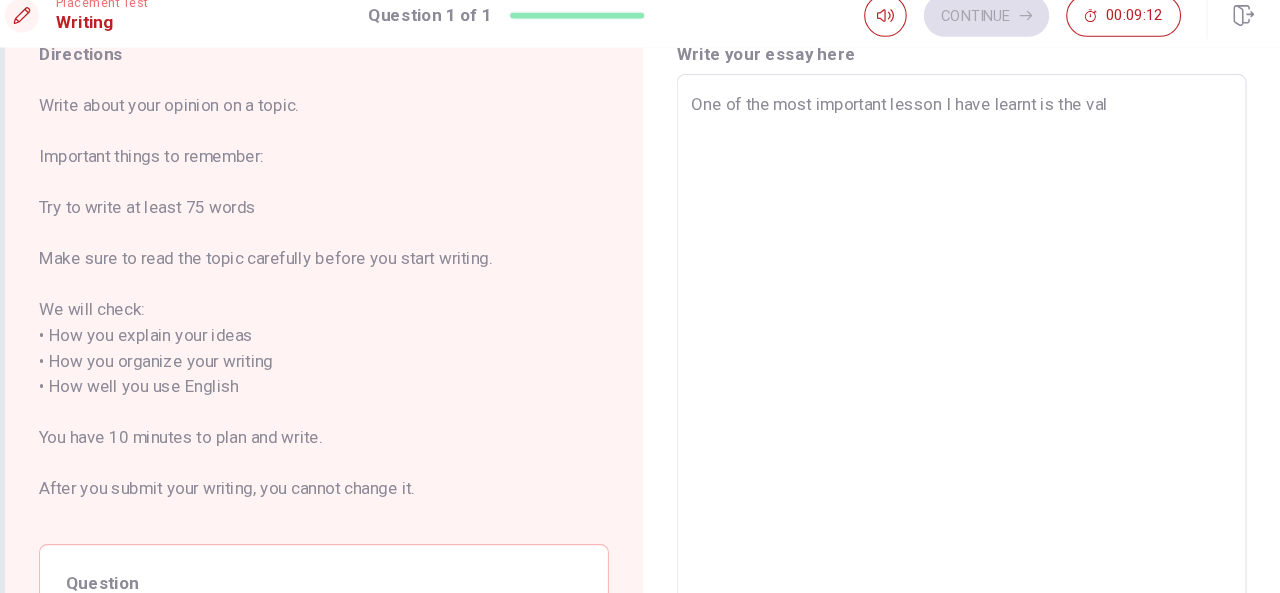 type on "One of the most important lesson I have learnt is the valu" 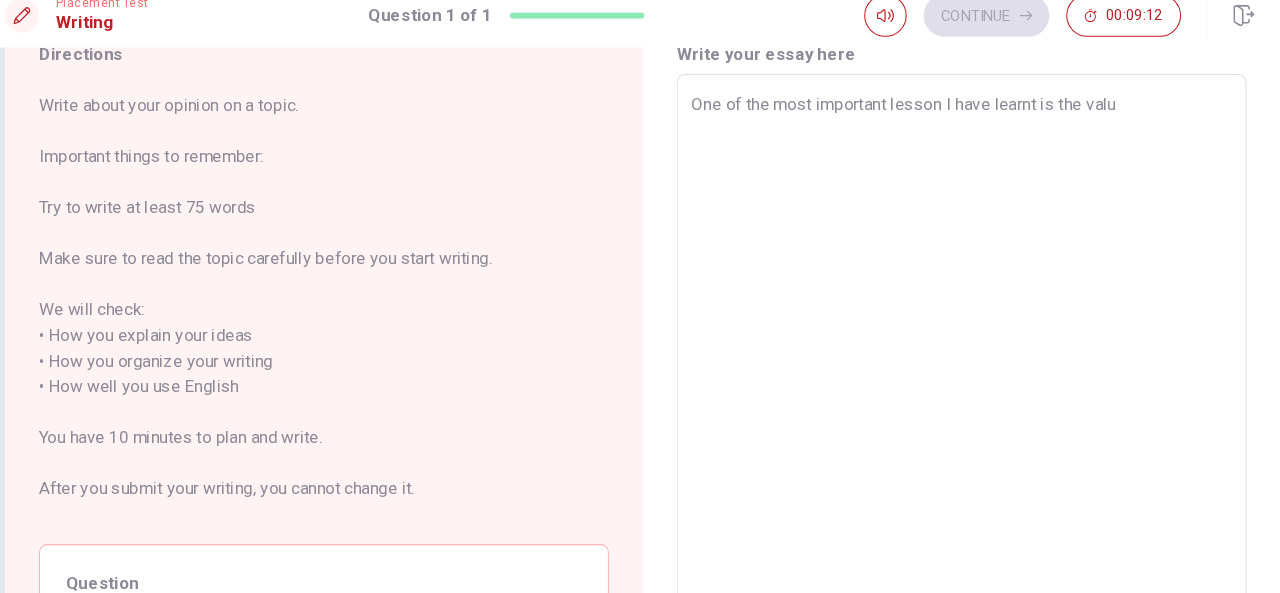 type on "x" 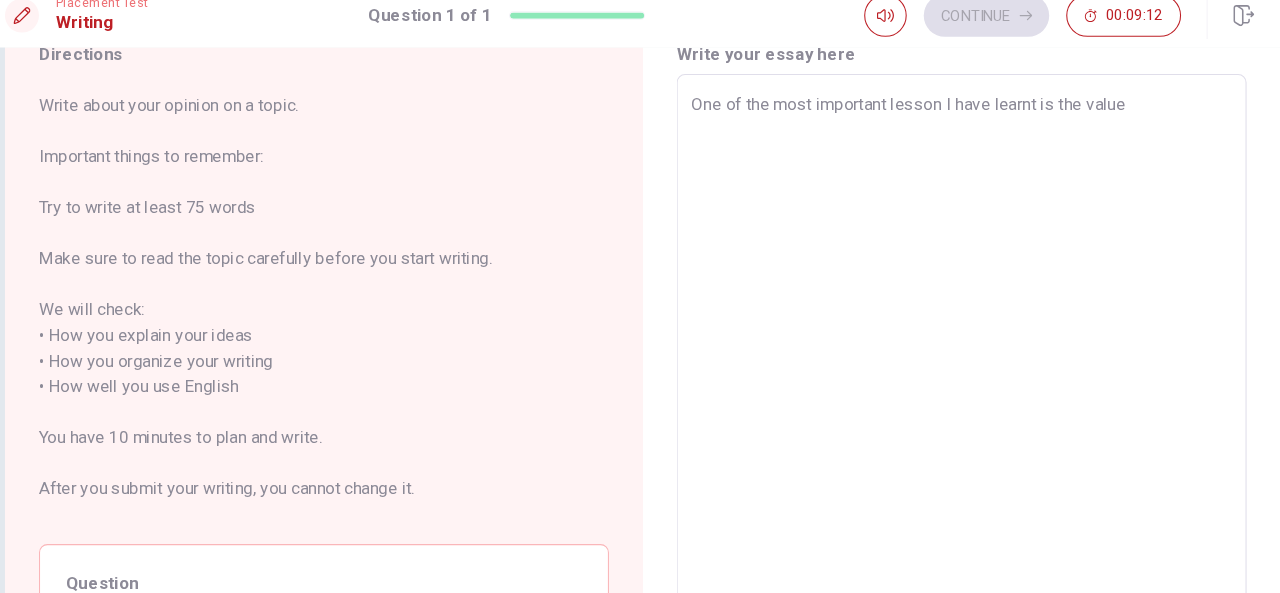 type on "x" 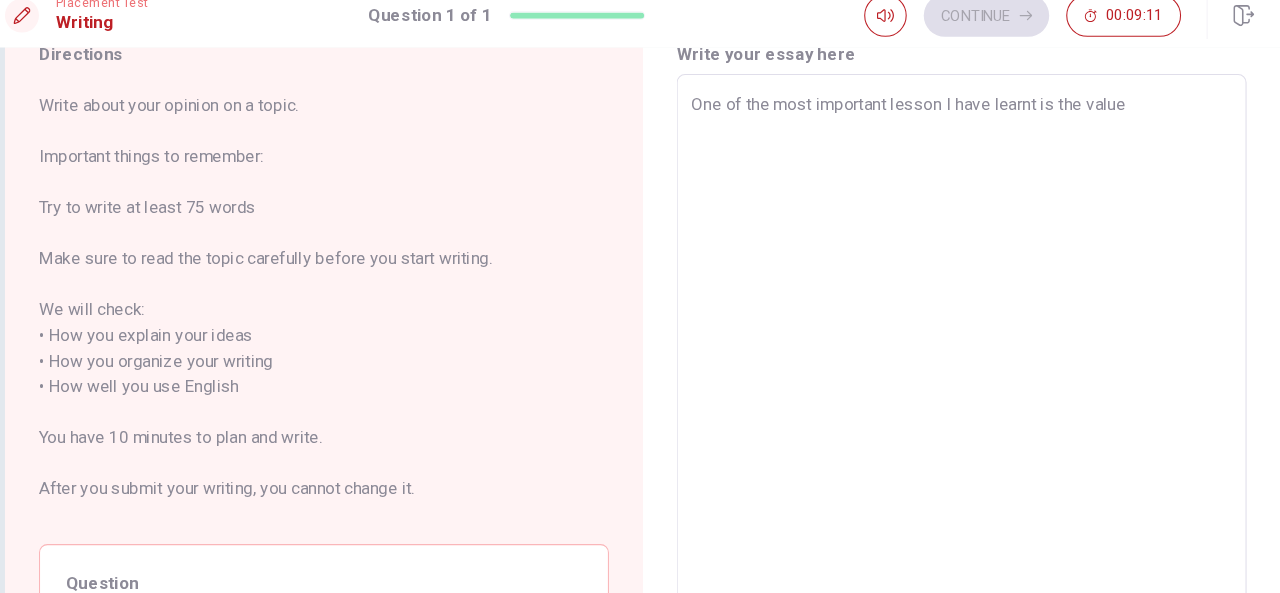 type on "One of the most important lesson I have learnt is the value o" 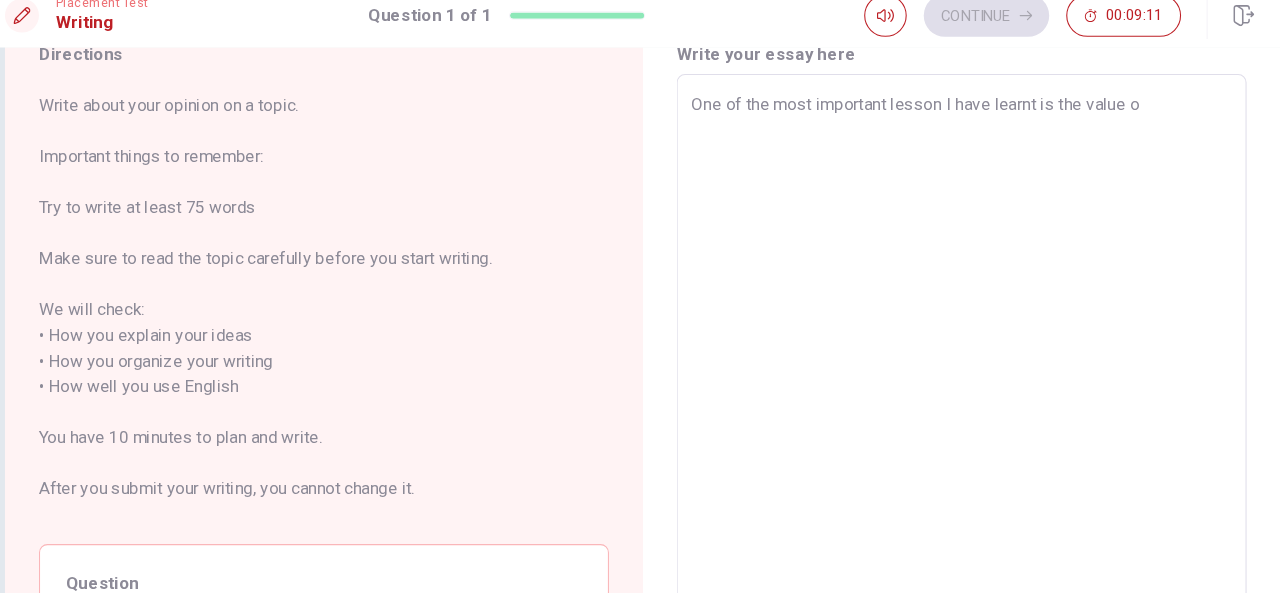 type on "x" 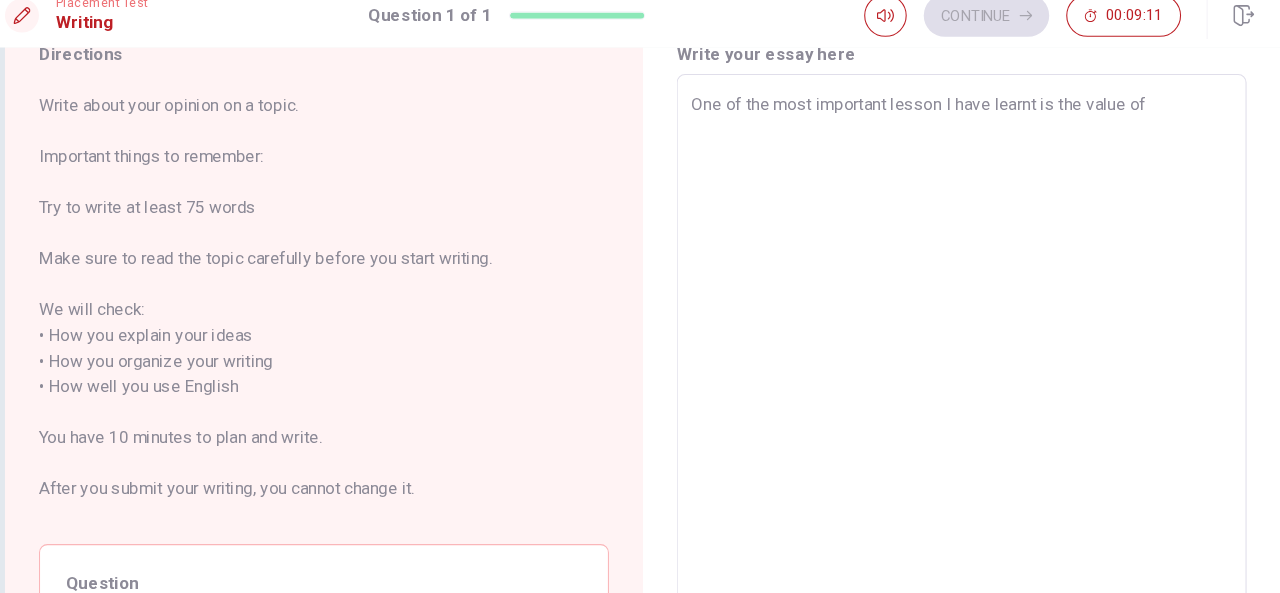 type on "x" 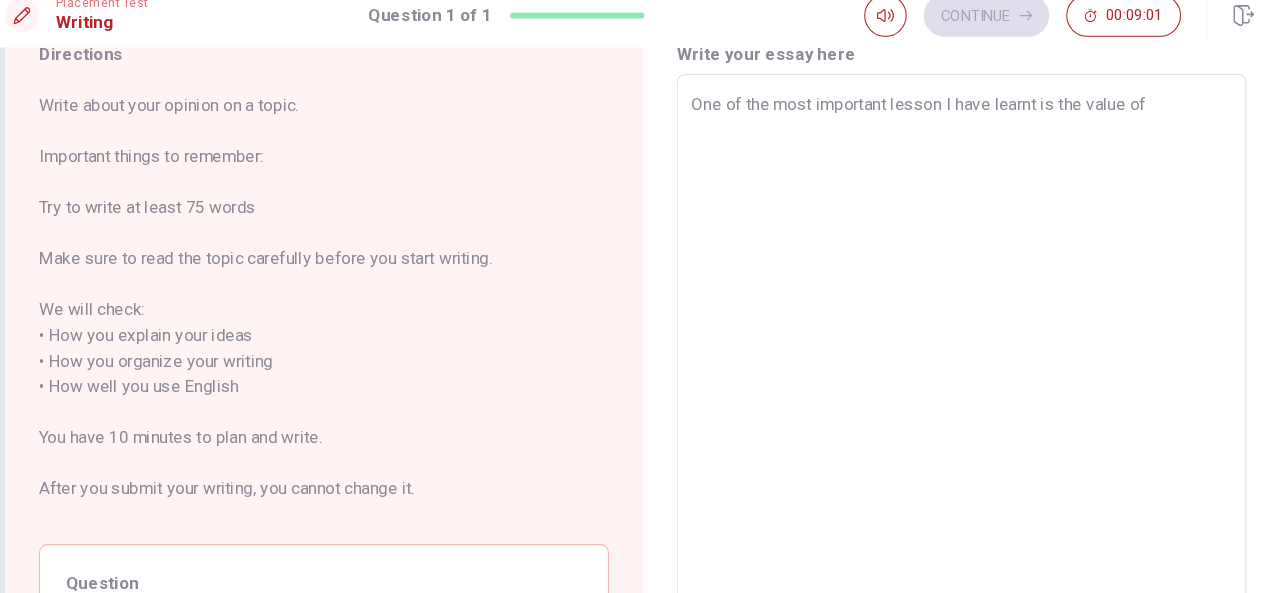 type on "x" 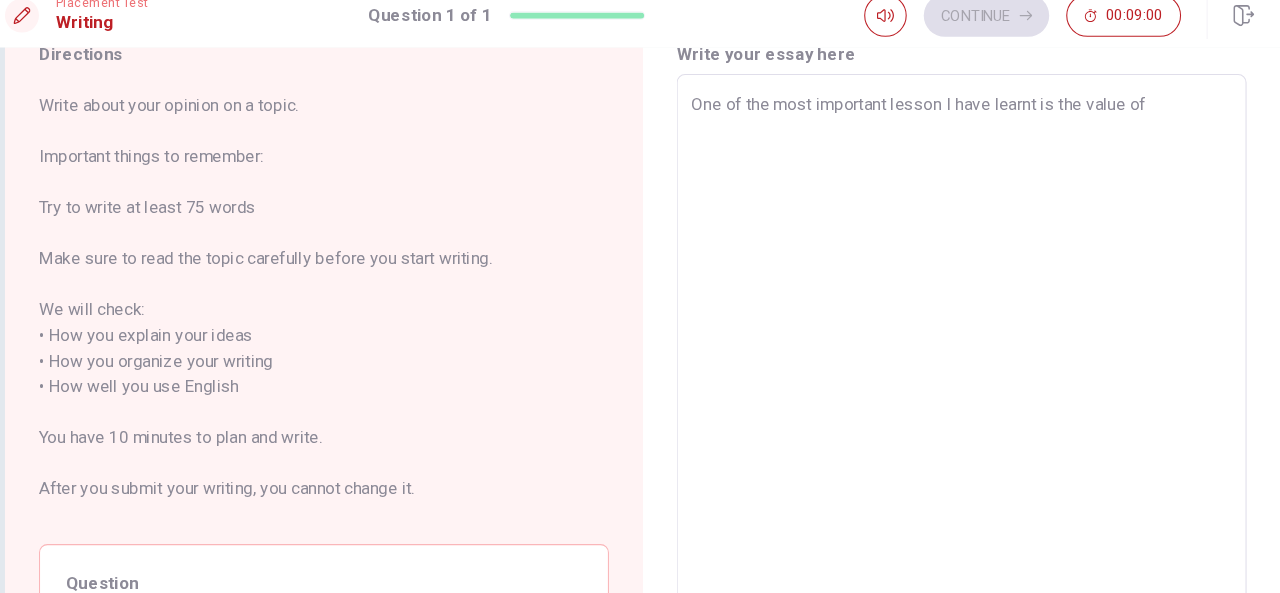 type on "One of the most important lesson I have learnt is the value of t" 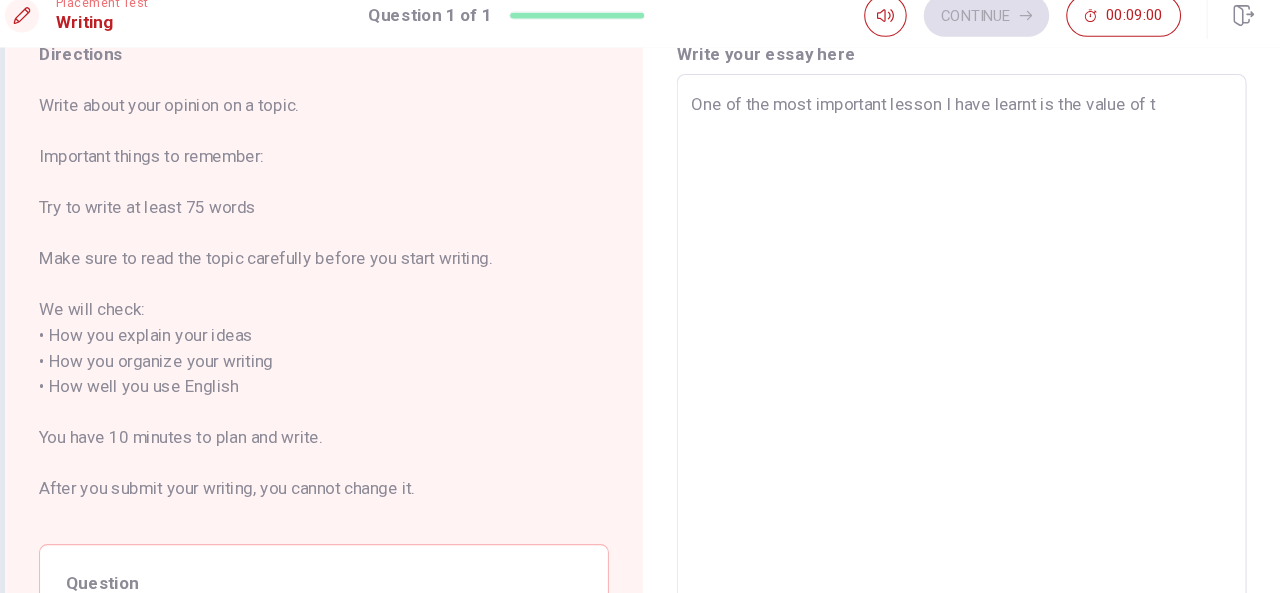 type on "x" 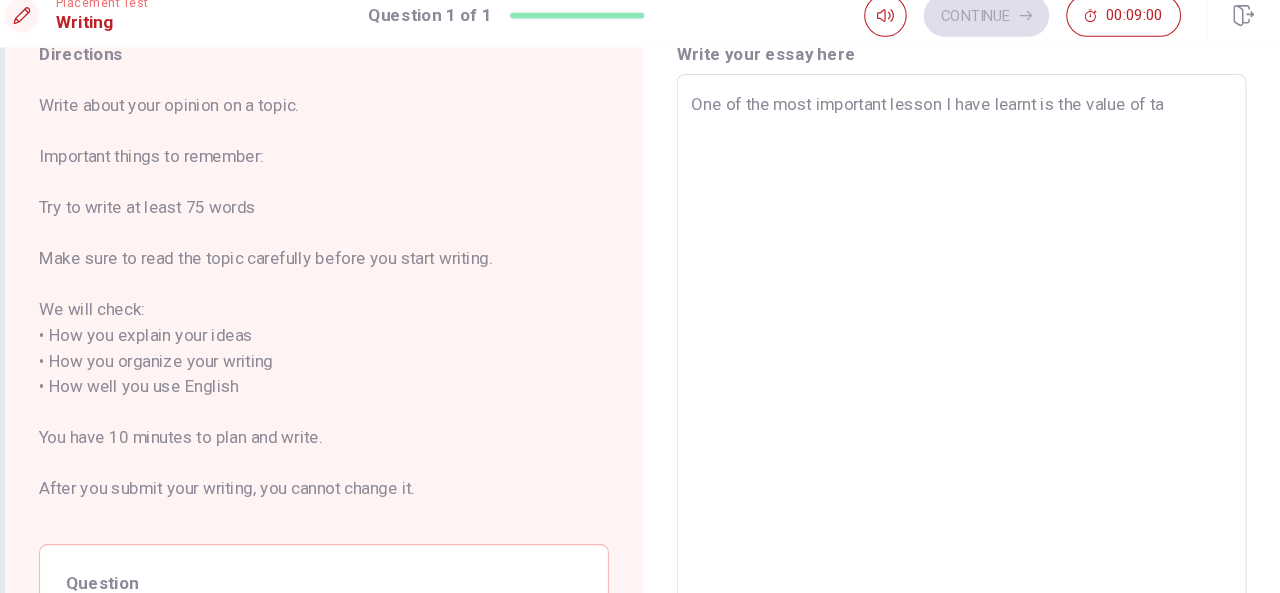 type on "x" 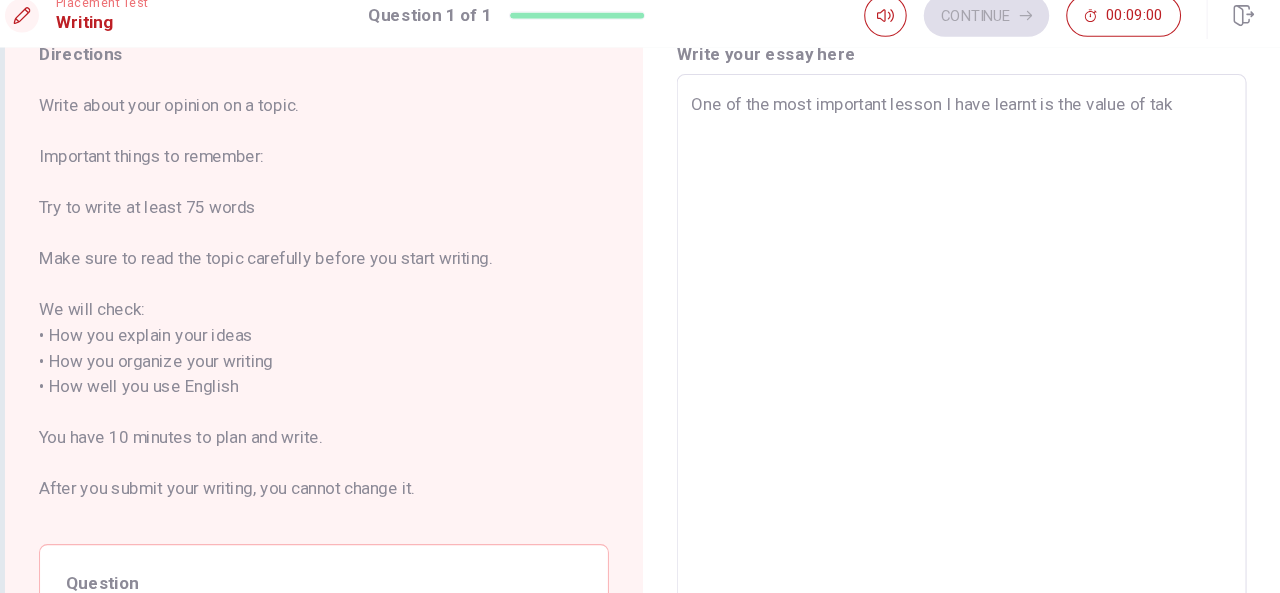 type on "x" 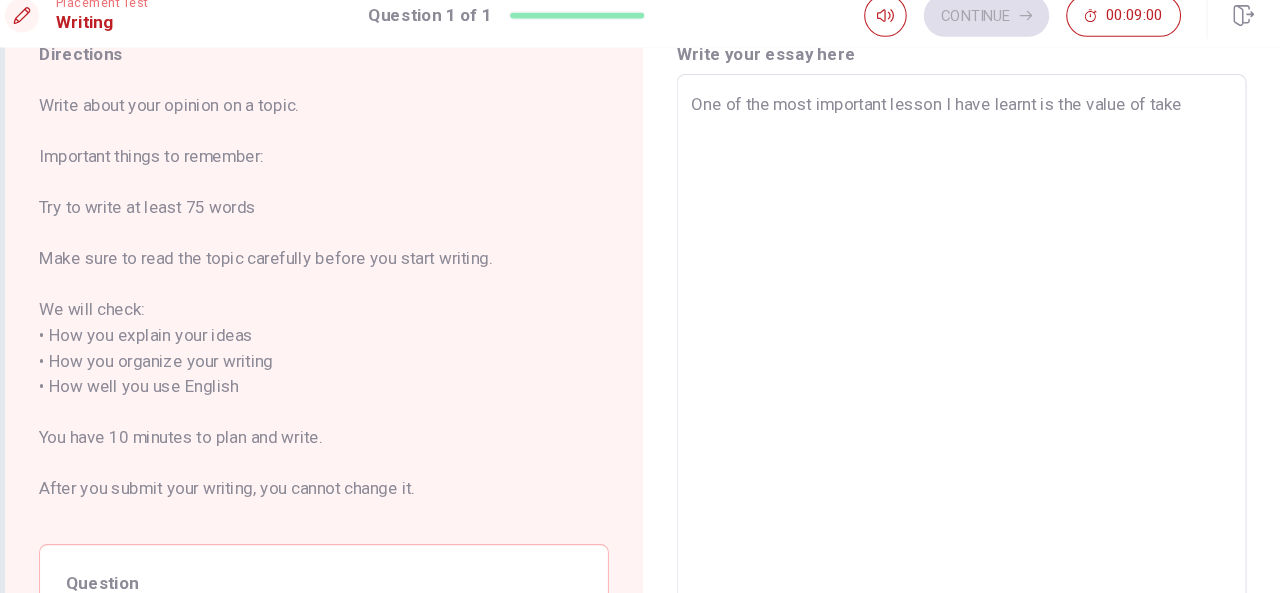 type on "x" 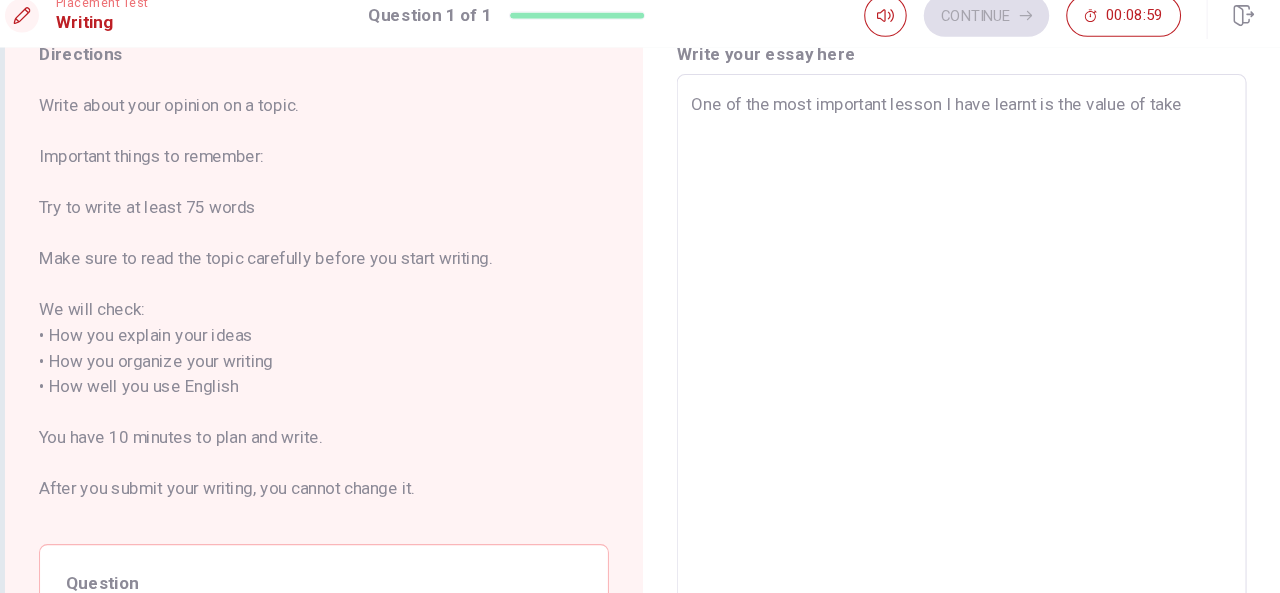type on "One of the most important lesson I have learnt is the value of take c" 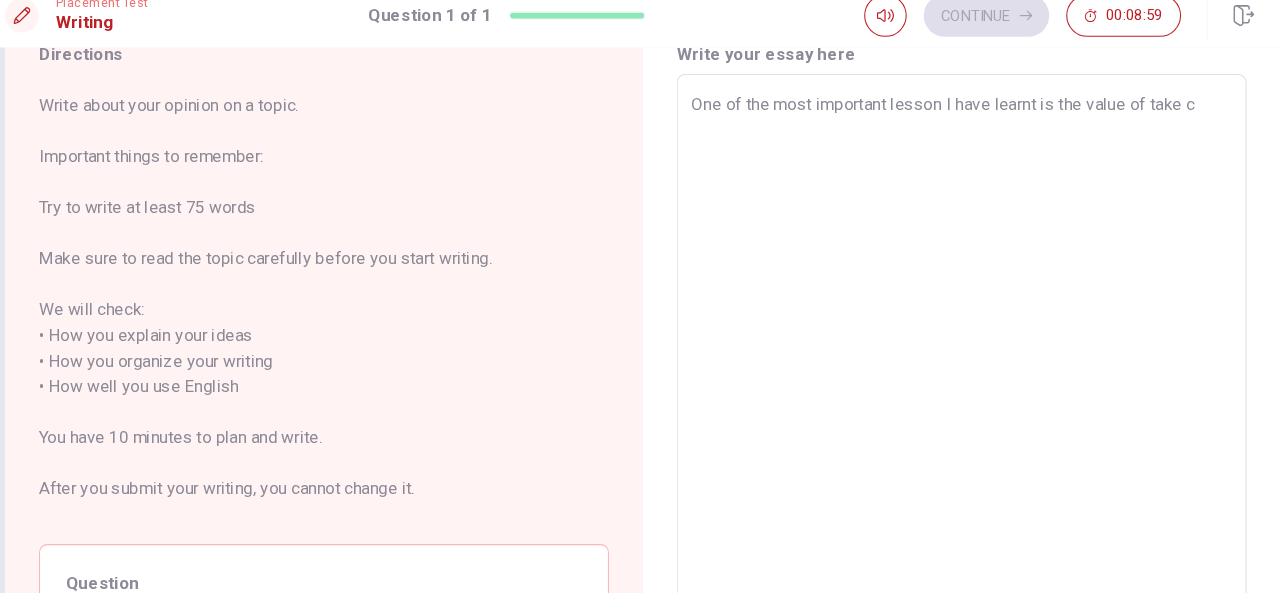 type on "x" 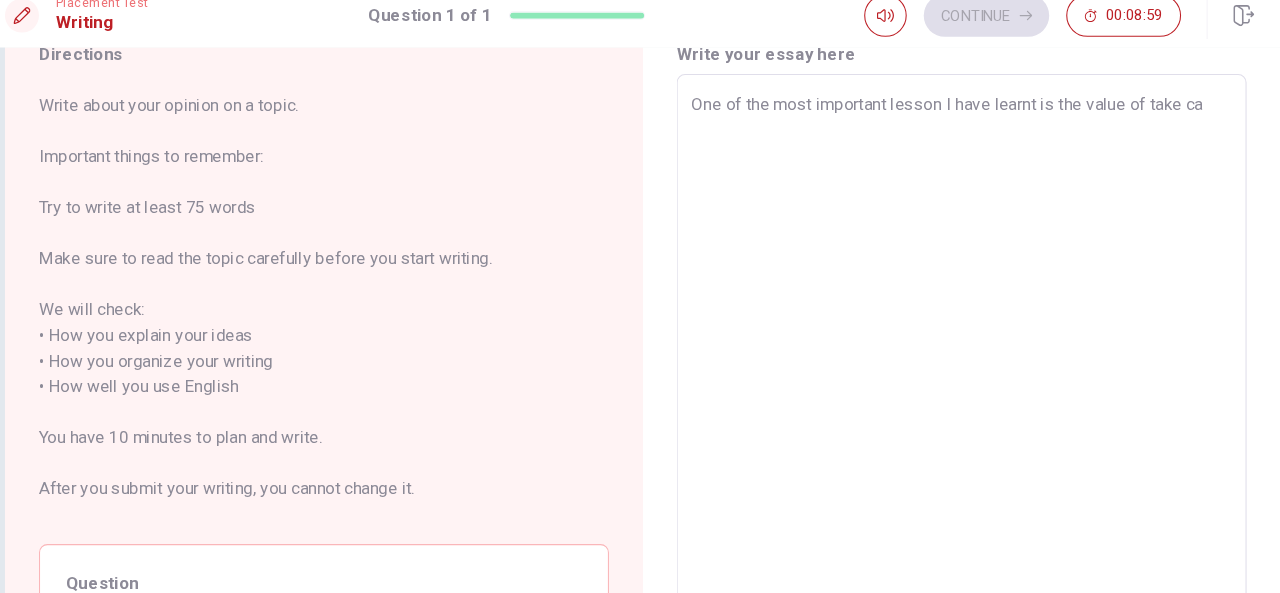 type on "x" 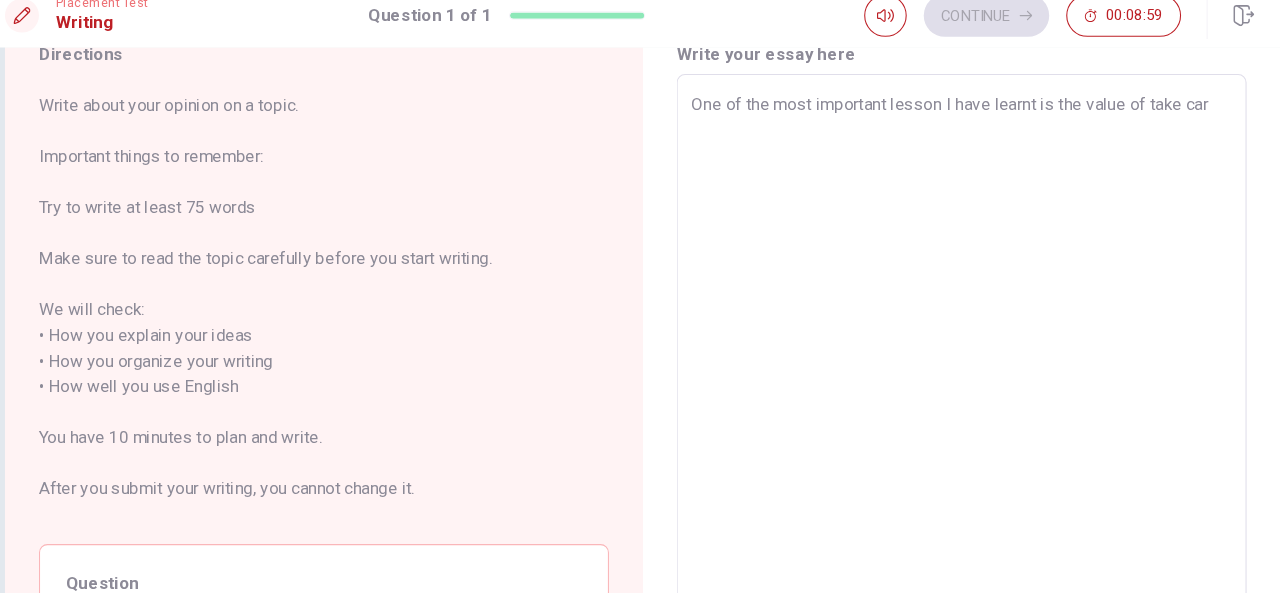 type on "x" 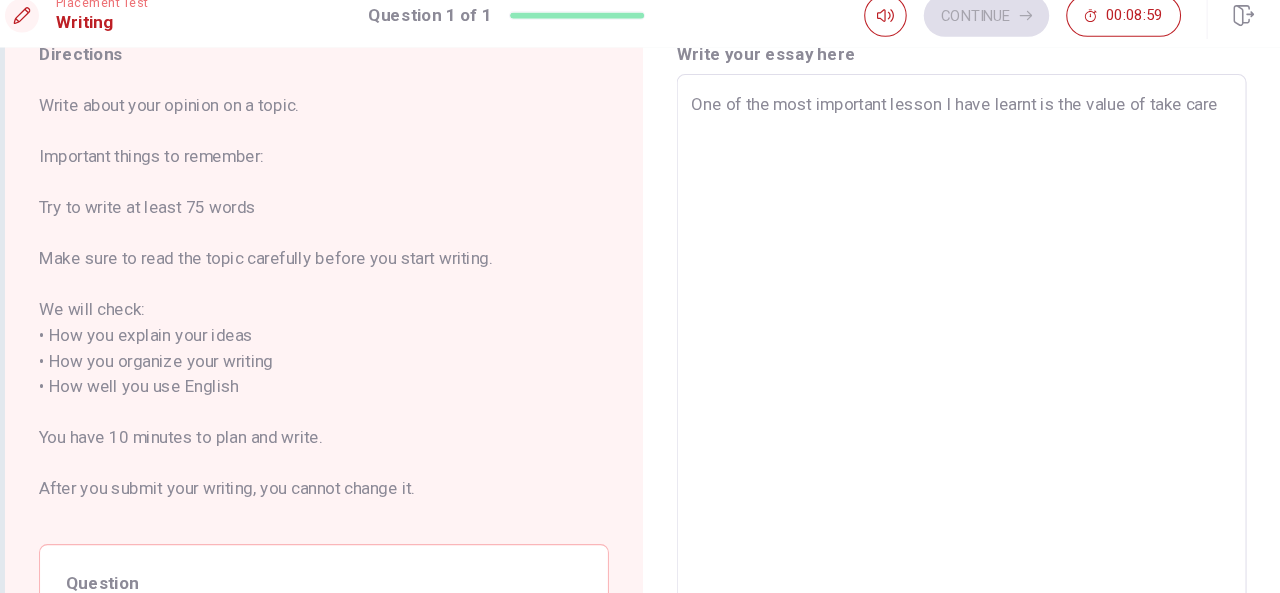 type on "x" 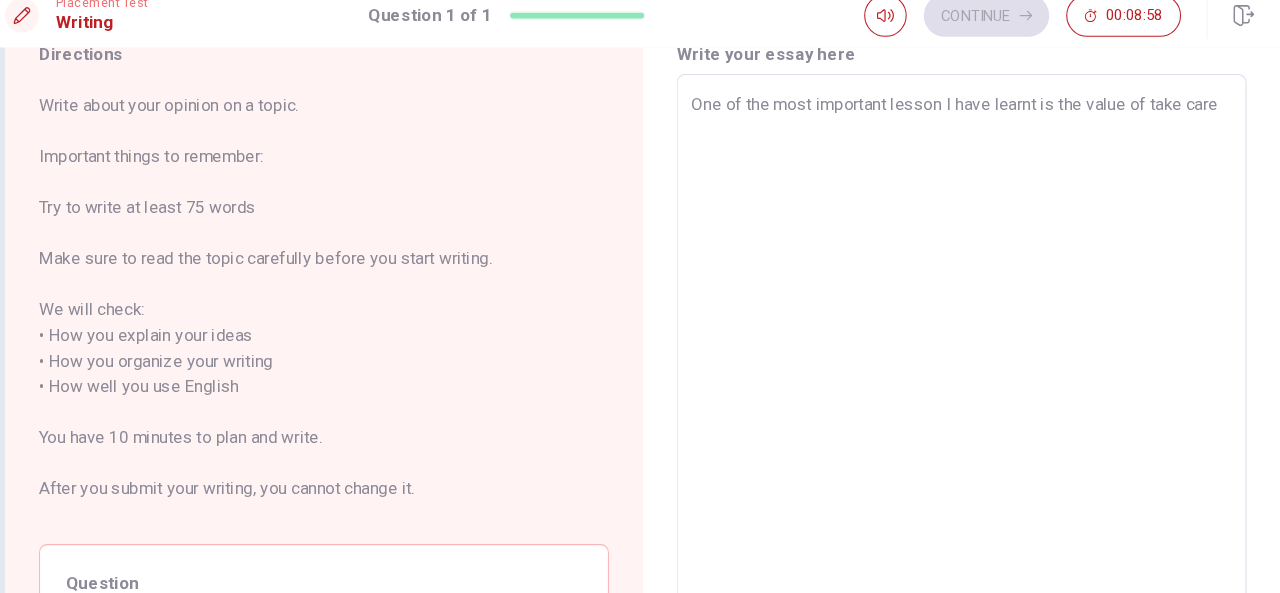 type on "One of the most important lesson I have learnt is the value of take care" 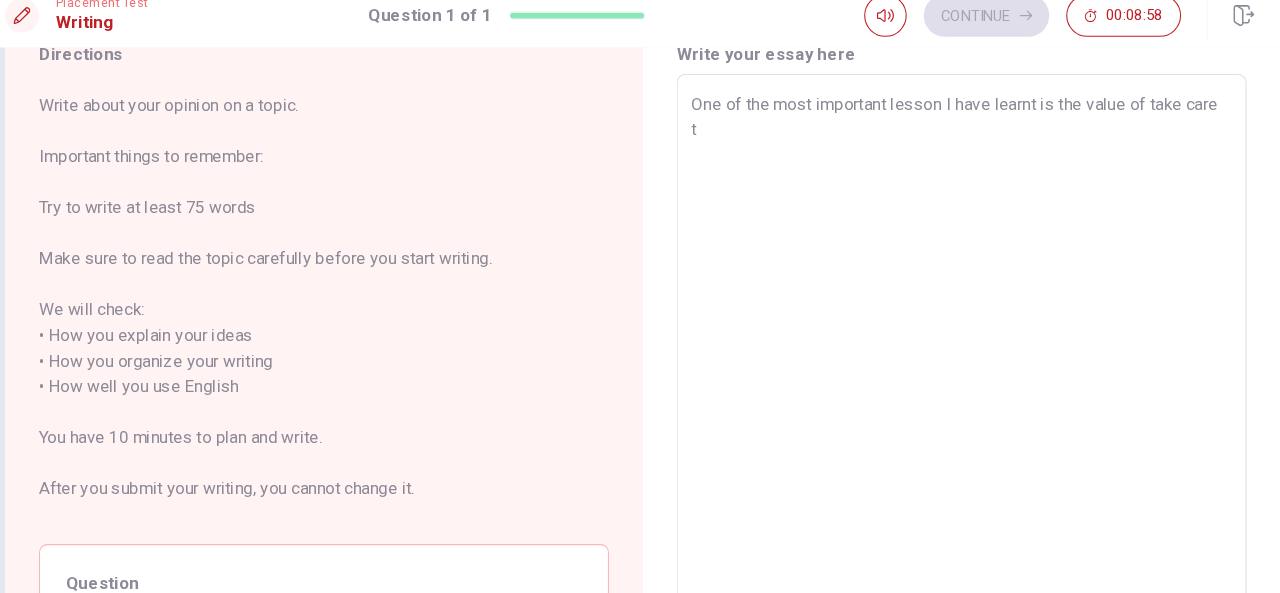 type on "x" 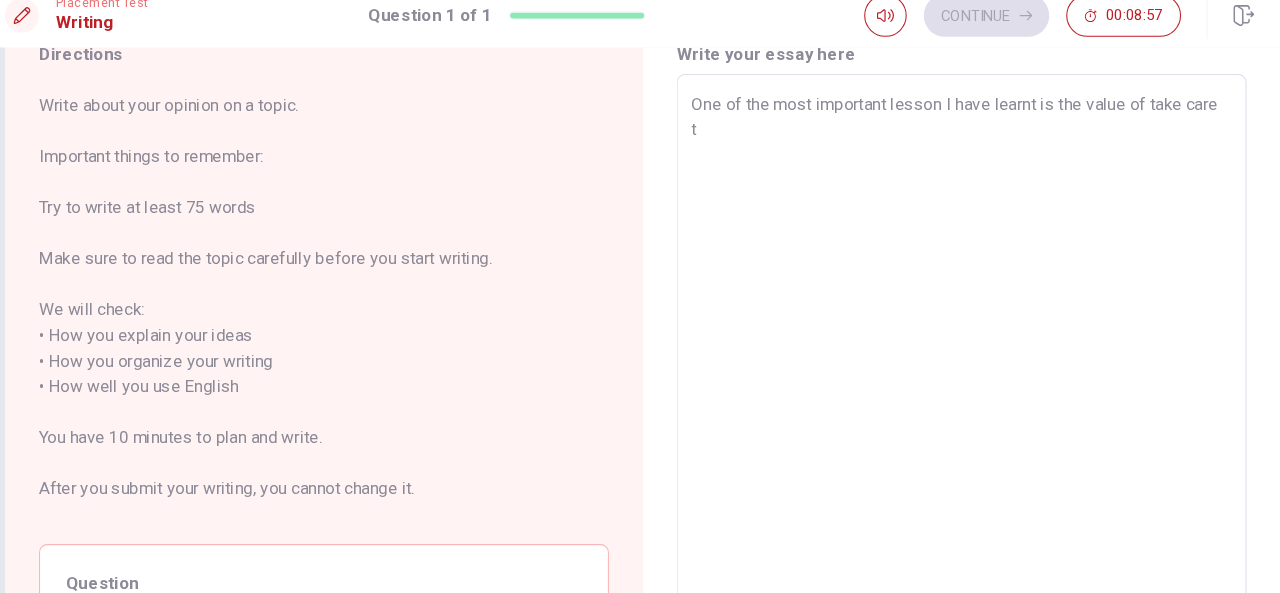 type on "One of the most important lesson I have learnt is the value of take care th" 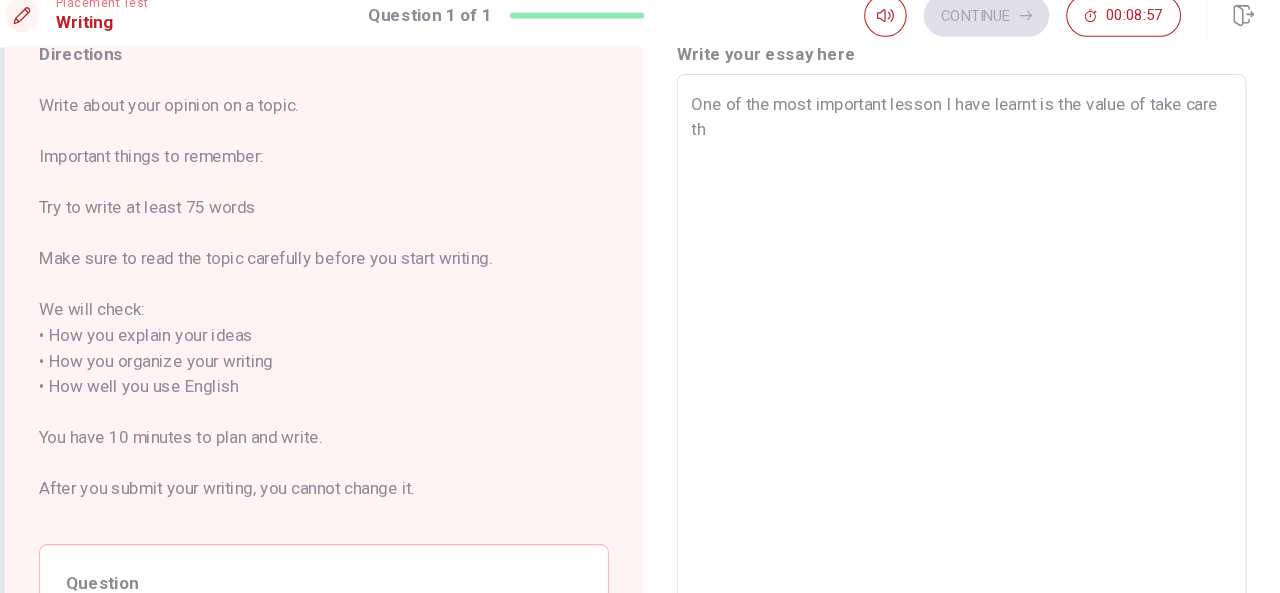 type on "x" 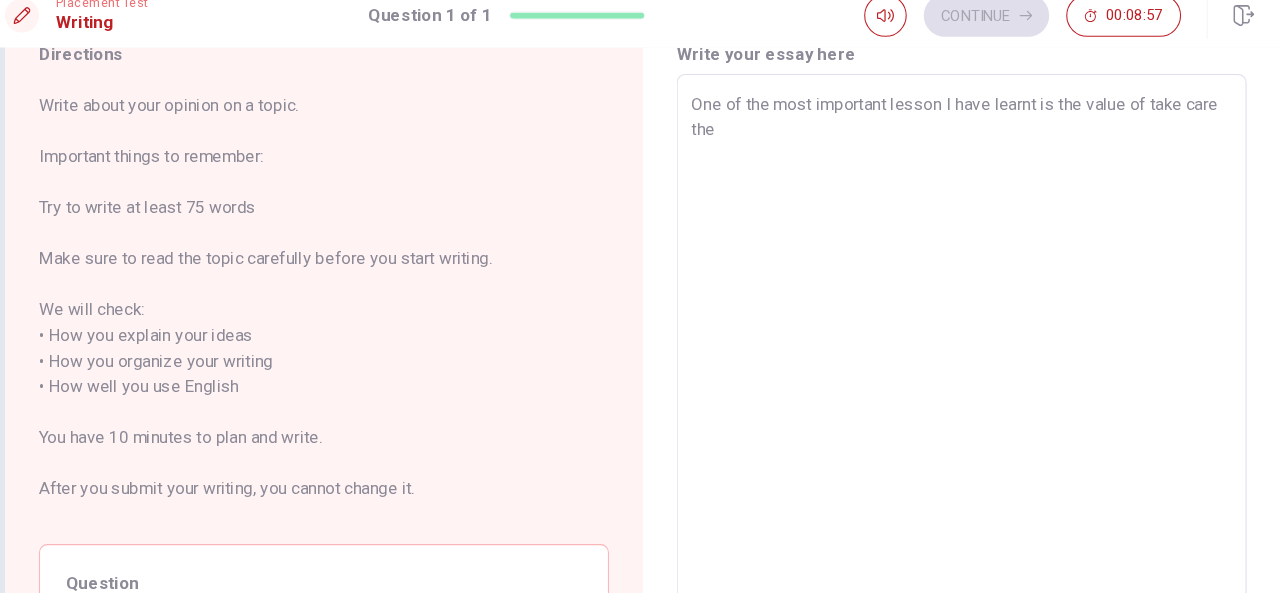 type on "x" 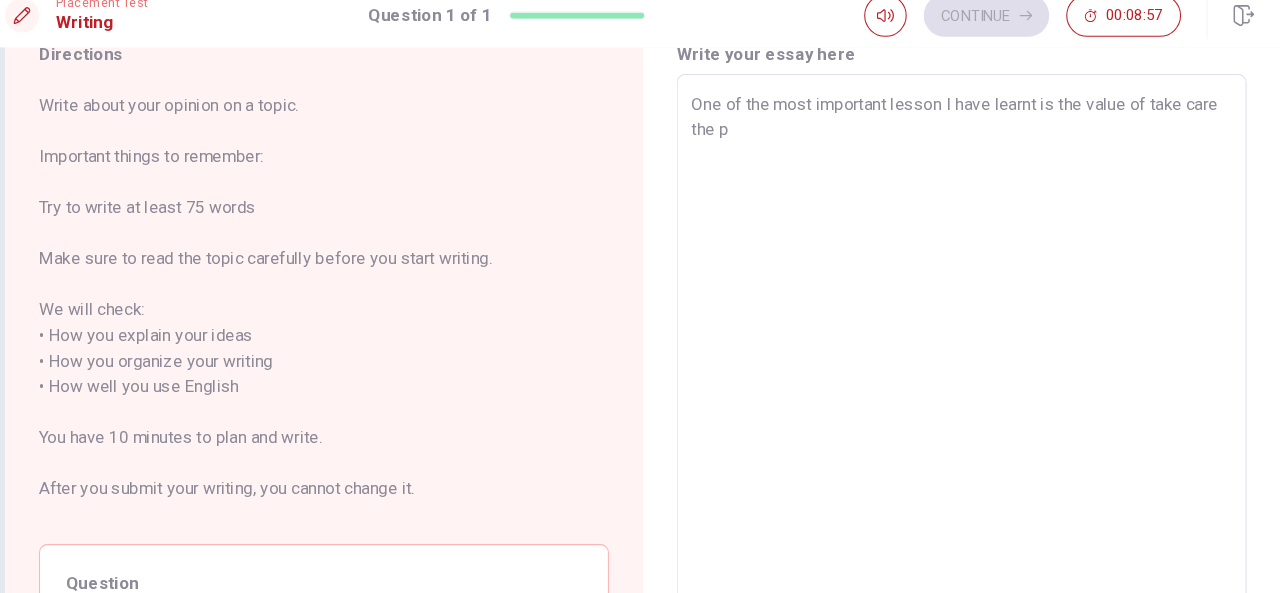 type on "x" 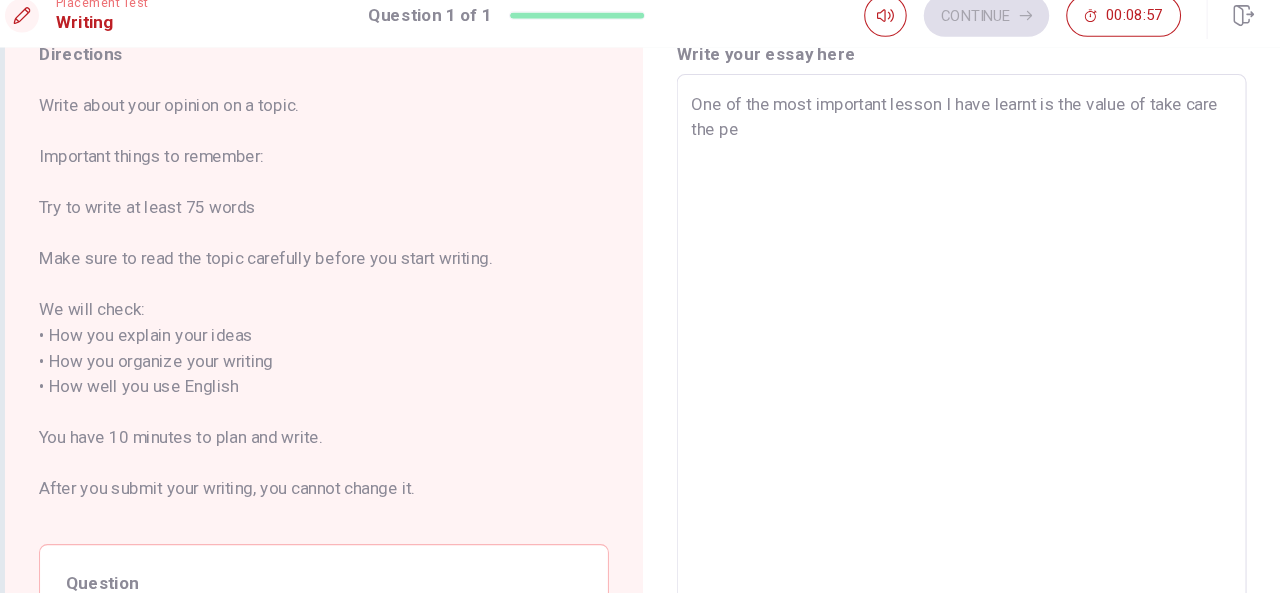 type on "x" 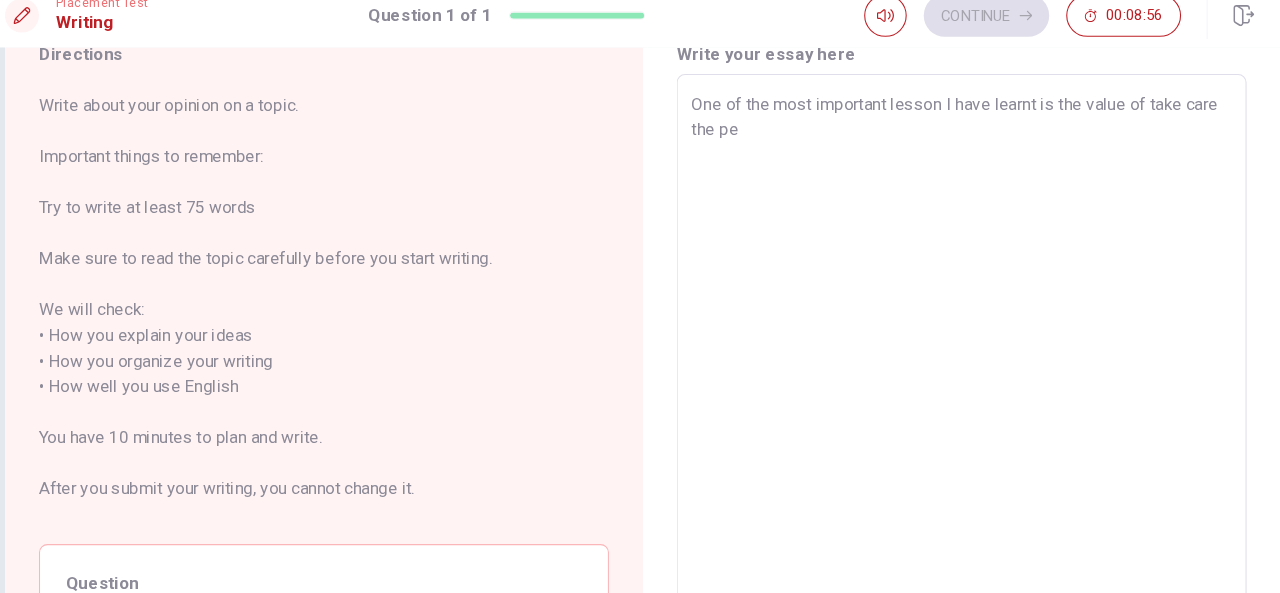 type on "One of the most important lesson I have learnt is the value of take care the peo" 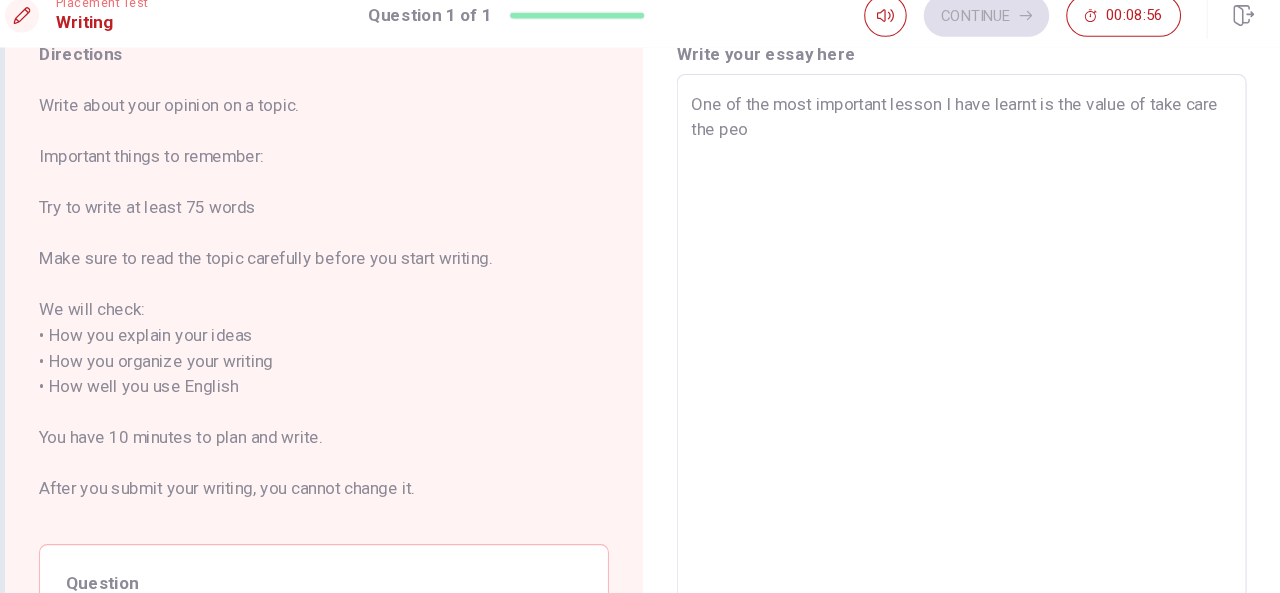 type on "x" 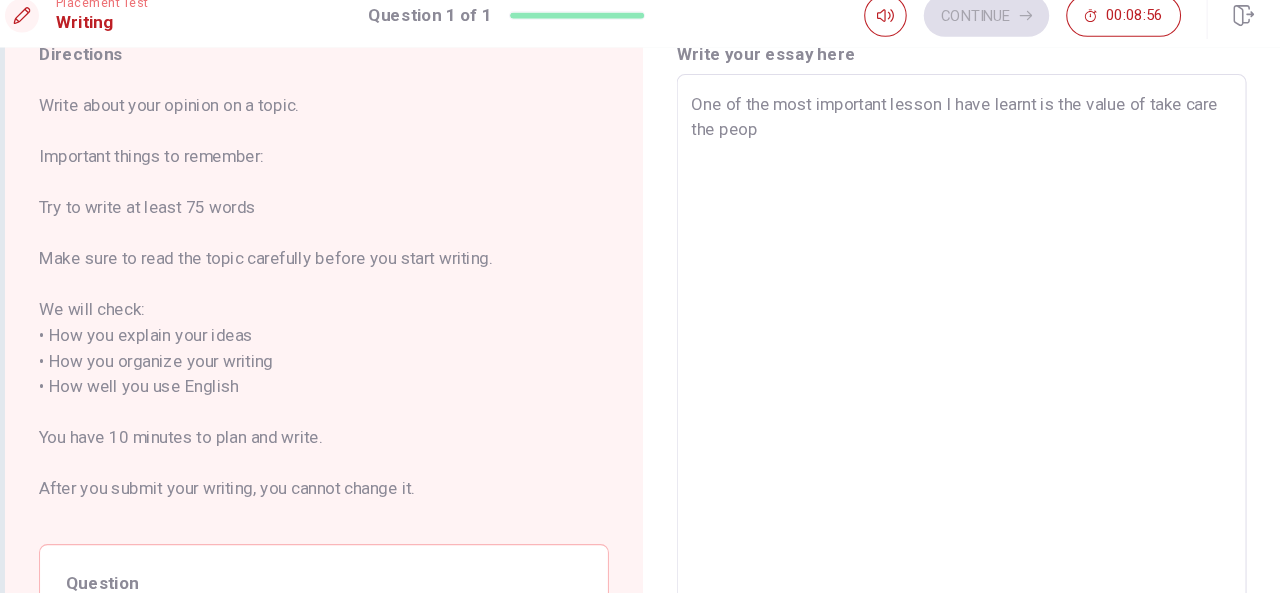 type on "x" 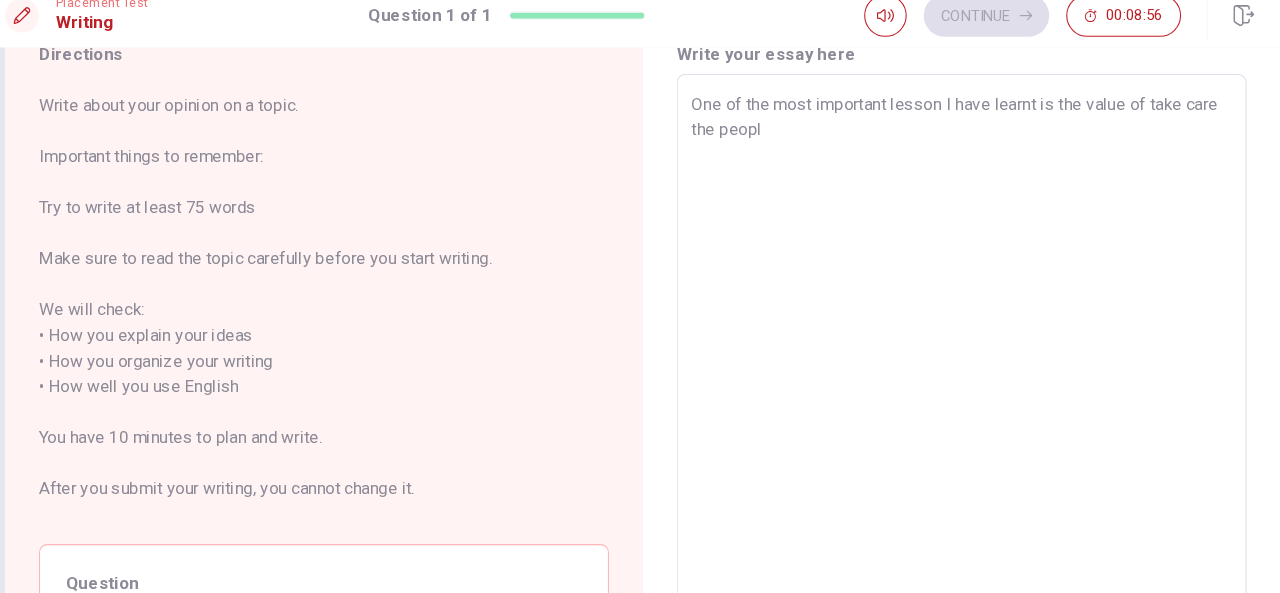 type on "x" 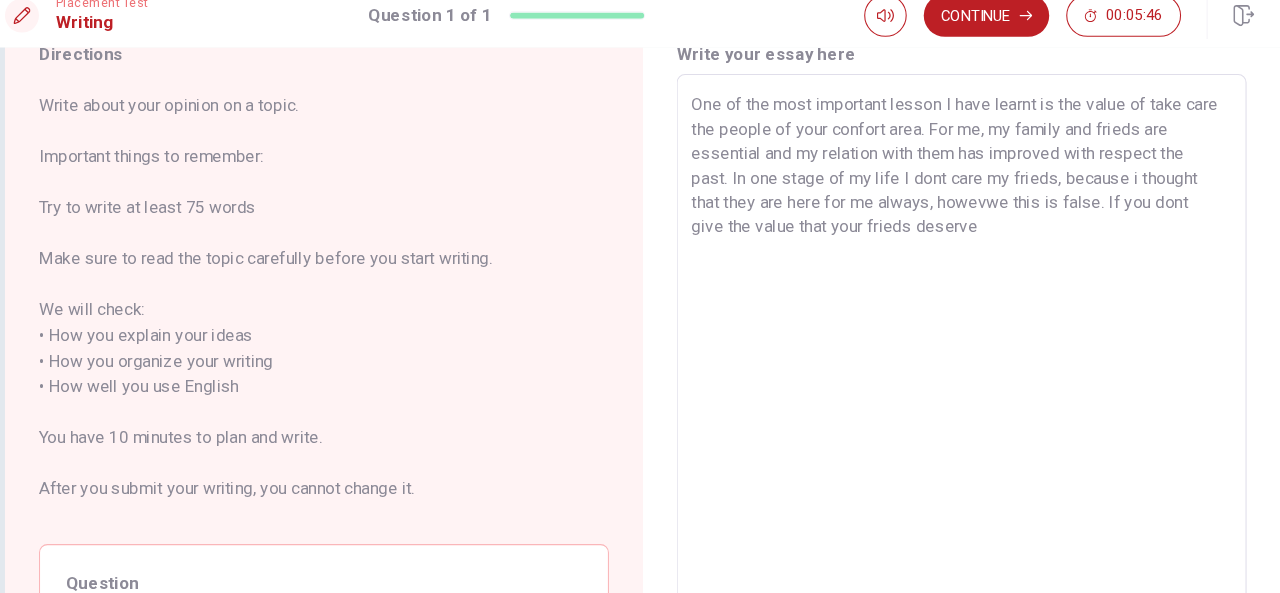click on "One of the most important lesson I have learnt is the value of take care the people of your confort area. For me, my family and frieds are essential and my relation with them has improved with respect the past. In one stage of my life I dont care my frieds, because i thought that they are here for me always, howevwe this is false. If you dont give the value that your frieds deserve" at bounding box center [940, 383] 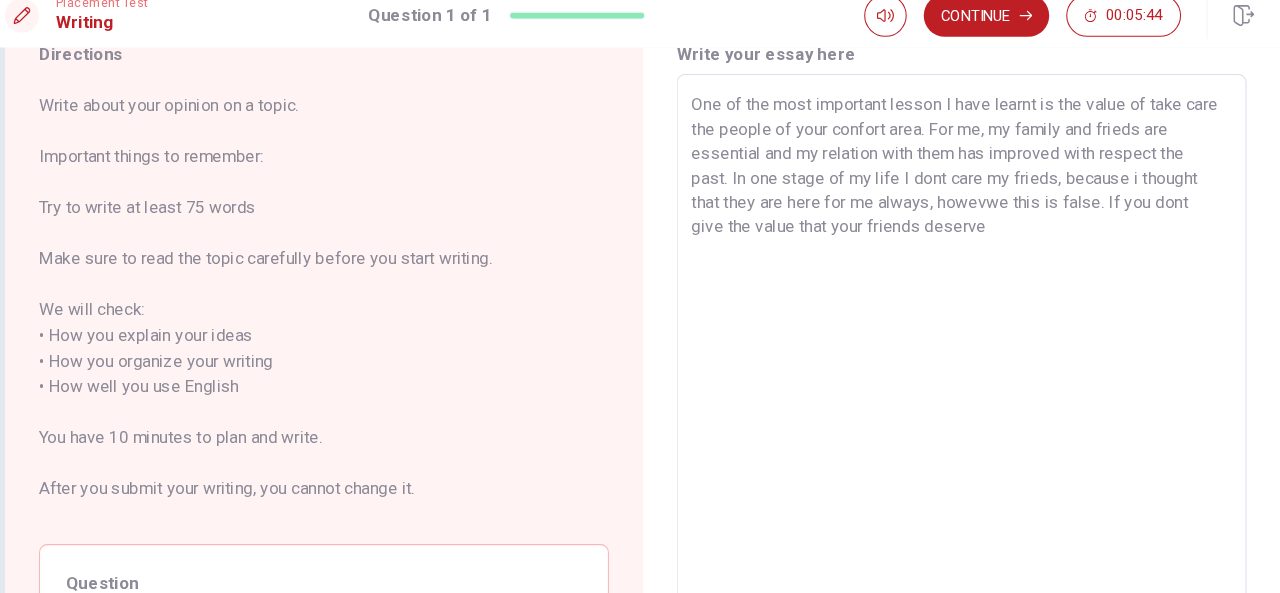 click on "One of the most important lesson I have learnt is the value of take care the people of your confort area. For me, my family and frieds are essential and my relation with them has improved with respect the past. In one stage of my life I dont care my frieds, because i thought that they are here for me always, howevwe this is false. If you dont give the value that your friends deserve" at bounding box center [940, 383] 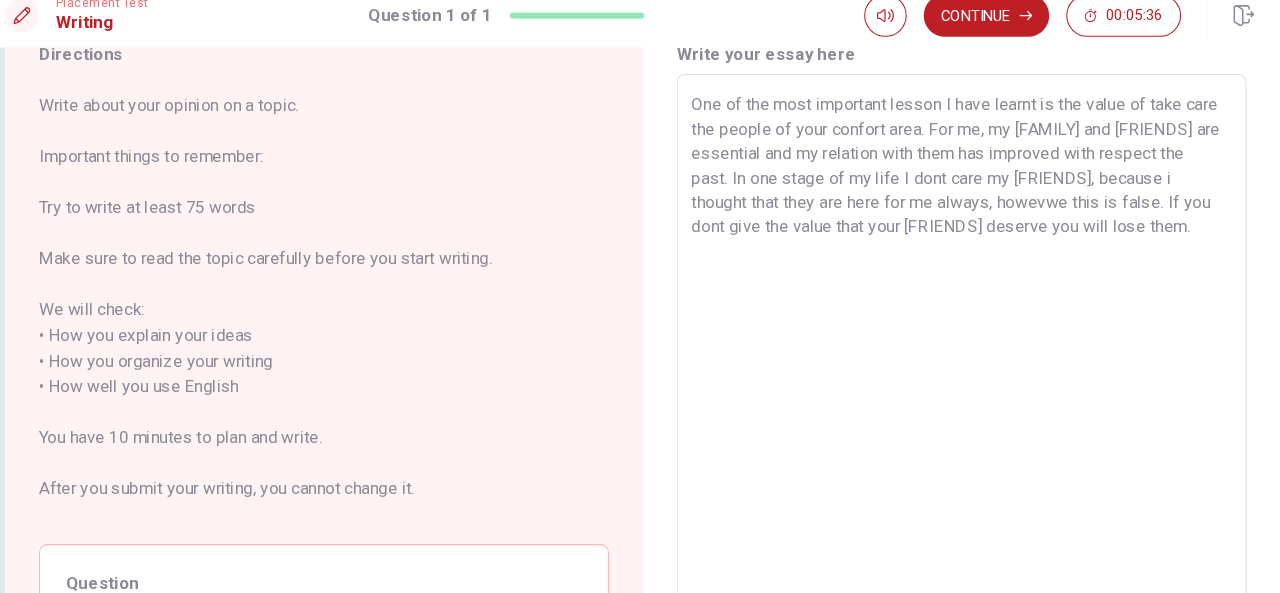 click on "One of the most important lesson I have learnt is the value of take care the people of your confort area. For me, my [FAMILY] and [FRIENDS] are essential and my relation with them has improved with respect the past. In one stage of my life I dont care my [FRIENDS], because i thought that they are here for me always, howevwe this is false. If you dont give the value that your [FRIENDS] deserve you will lose them." at bounding box center [940, 383] 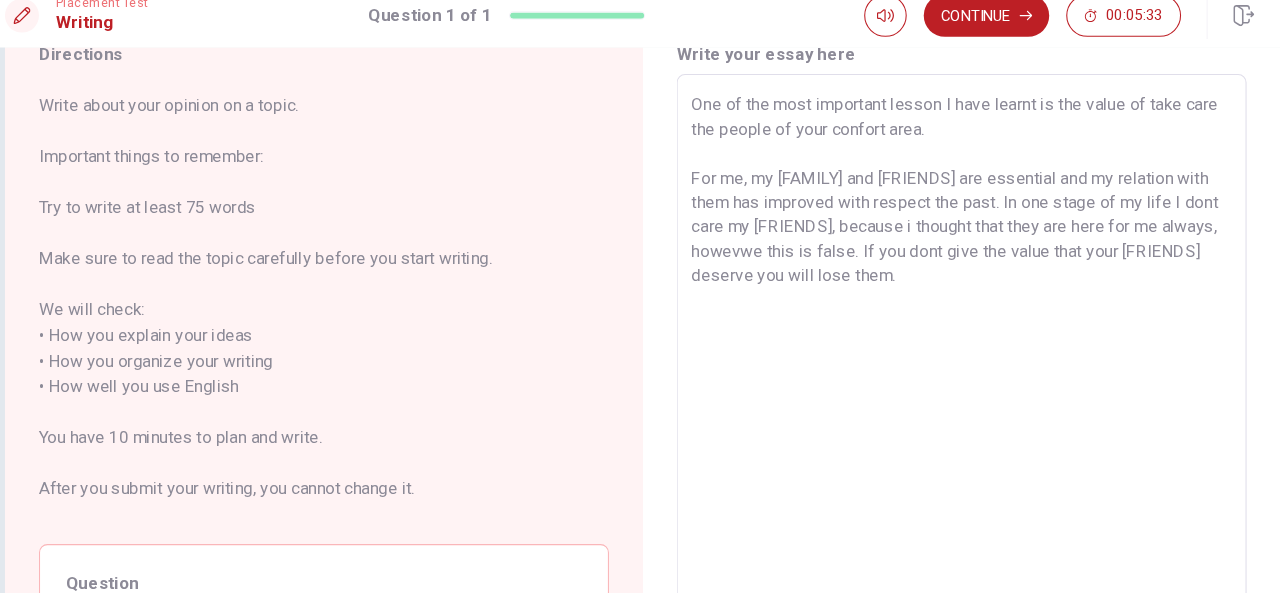 click on "One of the most important lesson I have learnt is the value of take care the people of your confort area.
For me, my [FAMILY] and [FRIENDS] are essential and my relation with them has improved with respect the past. In one stage of my life I dont care my [FRIENDS], because i thought that they are here for me always, howevwe this is false. If you dont give the value that your [FRIENDS] deserve you will lose them." at bounding box center [940, 383] 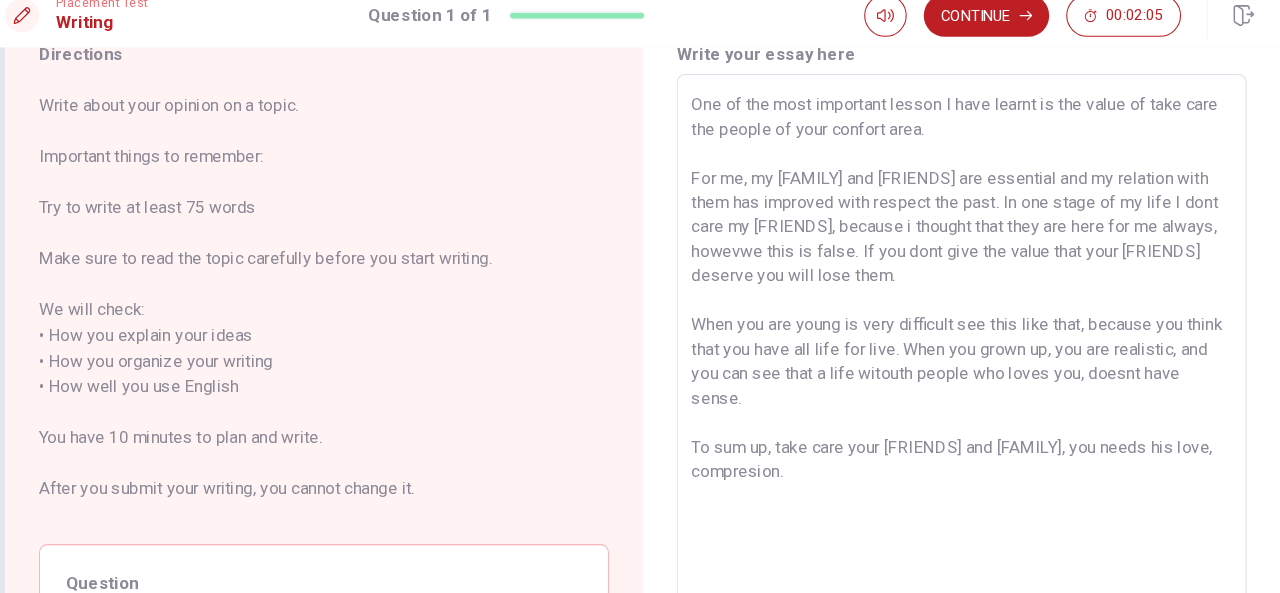 click on "One of the most important lesson I have learnt is the value of take care the people of your confort area.
For me, my [FAMILY] and [FRIENDS] are essential and my relation with them has improved with respect the past. In one stage of my life I dont care my [FRIENDS], because i thought that they are here for me always, howevwe this is false. If you dont give the value that your [FRIENDS] deserve you will lose them.
When you are young is very difficult see this like that, because you think that you have all life for live. When you grown up, you are realistic, and you can see that a life witouth people who loves you, doesnt have sense.
To sum up, take care your [FRIENDS] and [FAMILY], you needs his love, compresion." at bounding box center (940, 383) 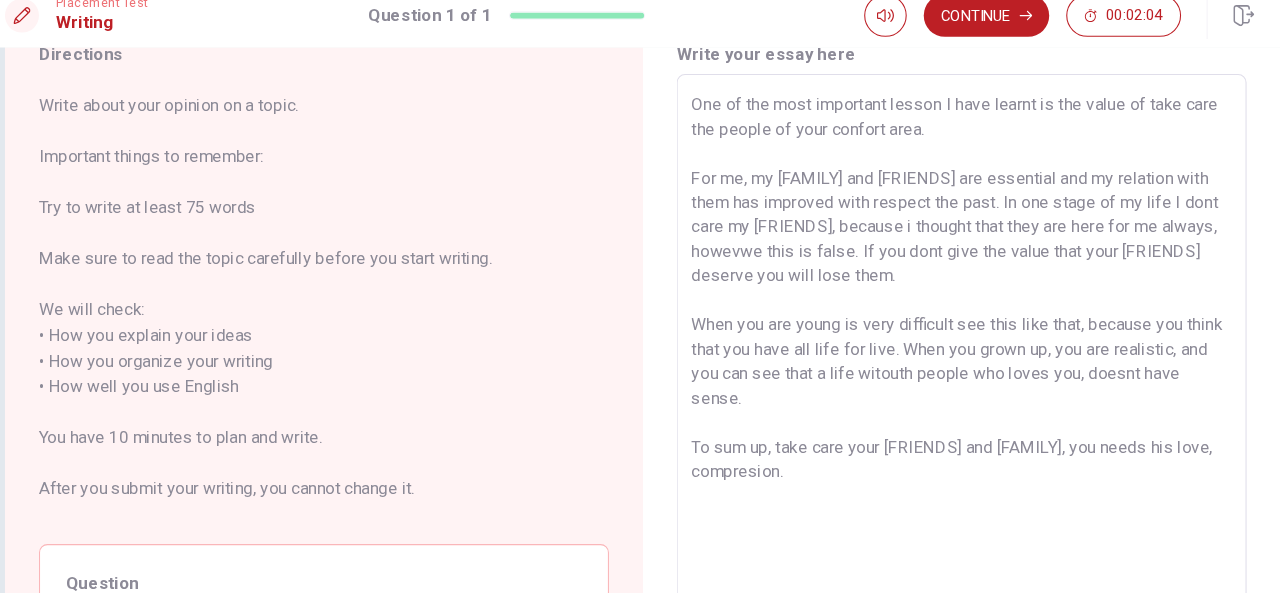 click on "One of the most important lesson I have learnt is the value of take care the people of your confort area.
For me, my [FAMILY] and [FRIENDS] are essential and my relation with them has improved with respect the past. In one stage of my life I dont care my [FRIENDS], because i thought that they are here for me always, howevwe this is false. If you dont give the value that your [FRIENDS] deserve you will lose them.
When you are young is very difficult see this like that, because you think that you have all life for live. When you grown up, you are realistic, and you can see that a life witouth people who loves you, doesnt have sense.
To sum up, take care your [FRIENDS] and [FAMILY], you needs his love, compresion." at bounding box center [940, 383] 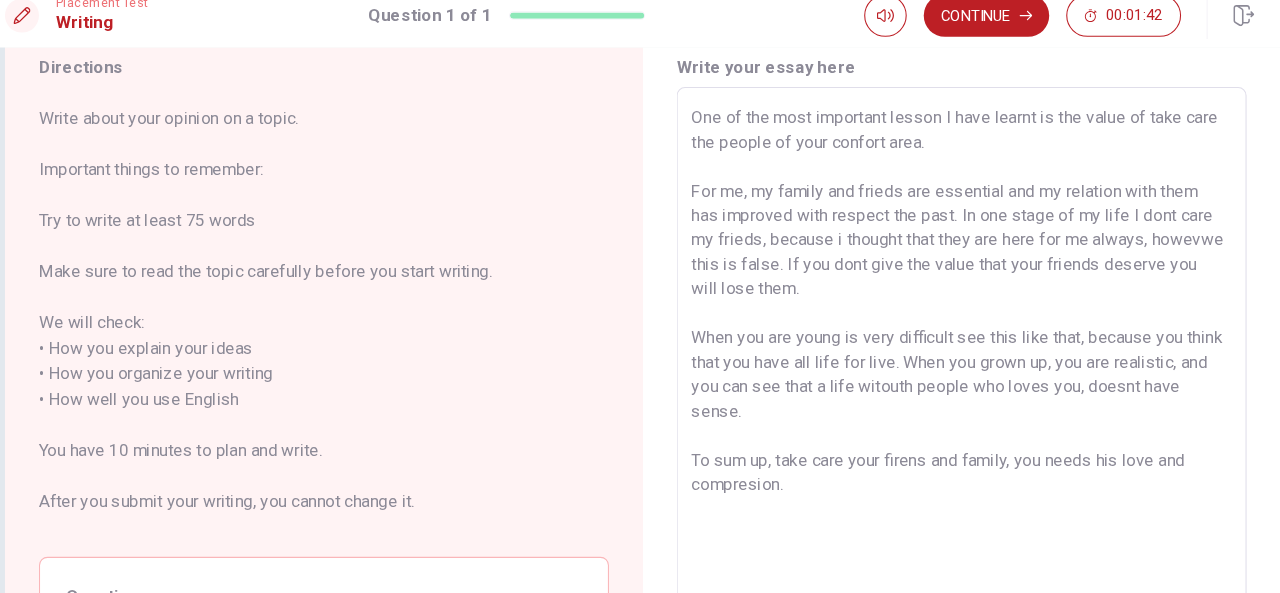 scroll, scrollTop: 74, scrollLeft: 0, axis: vertical 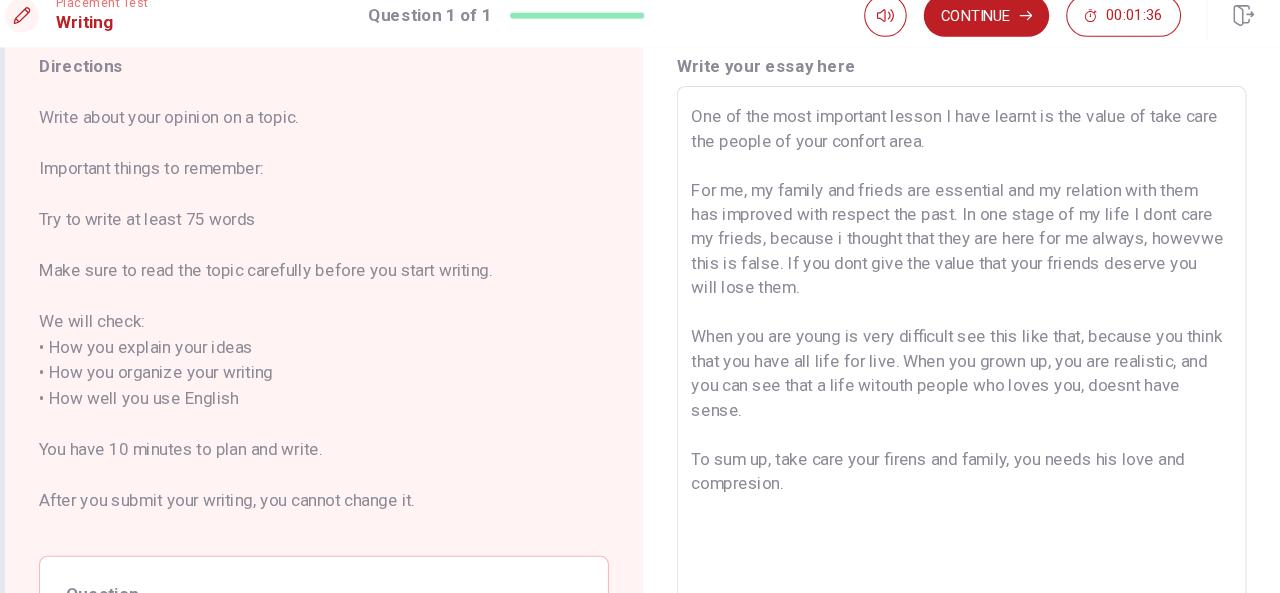 click on "One of the most important lesson I have learnt is the value of take care the people of your confort area.
For me, my family and frieds are essential and my relation with them has improved with respect the past. In one stage of my life I dont care my frieds, because i thought that they are here for me always, howevwe this is false. If you dont give the value that your friends deserve you will lose them.
When you are young is very difficult see this like that, because you think that you have all life for live. When you grown up, you are realistic, and you can see that a life witouth people who loves you, doesnt have sense.
To sum up, take care your firens and family, you needs his love and compresion." at bounding box center (940, 394) 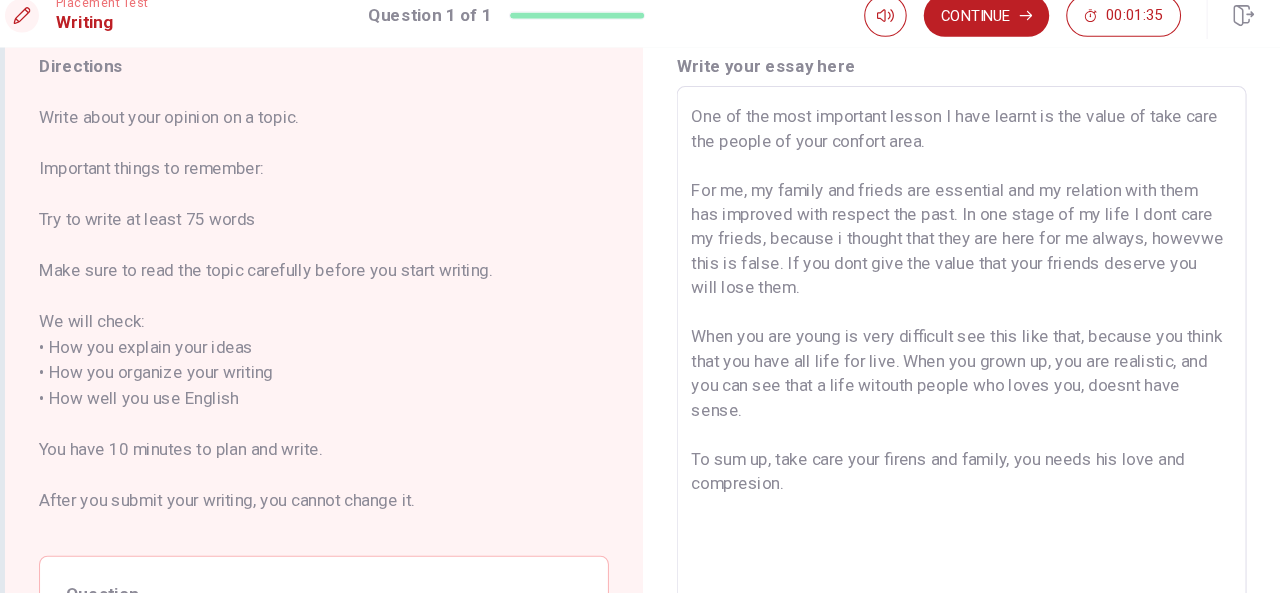 click on "One of the most important lesson I have learnt is the value of take care the people of your confort area.
For me, my family and frieds are essential and my relation with them has improved with respect the past. In one stage of my life I dont care my frieds, because i thought that they are here for me always, howevwe this is false. If you dont give the value that your friends deserve you will lose them.
When you are young is very difficult see this like that, because you think that you have all life for live. When you grown up, you are realistic, and you can see that a life witouth people who loves you, doesnt have sense.
To sum up, take care your firens and family, you needs his love and compresion." at bounding box center (940, 394) 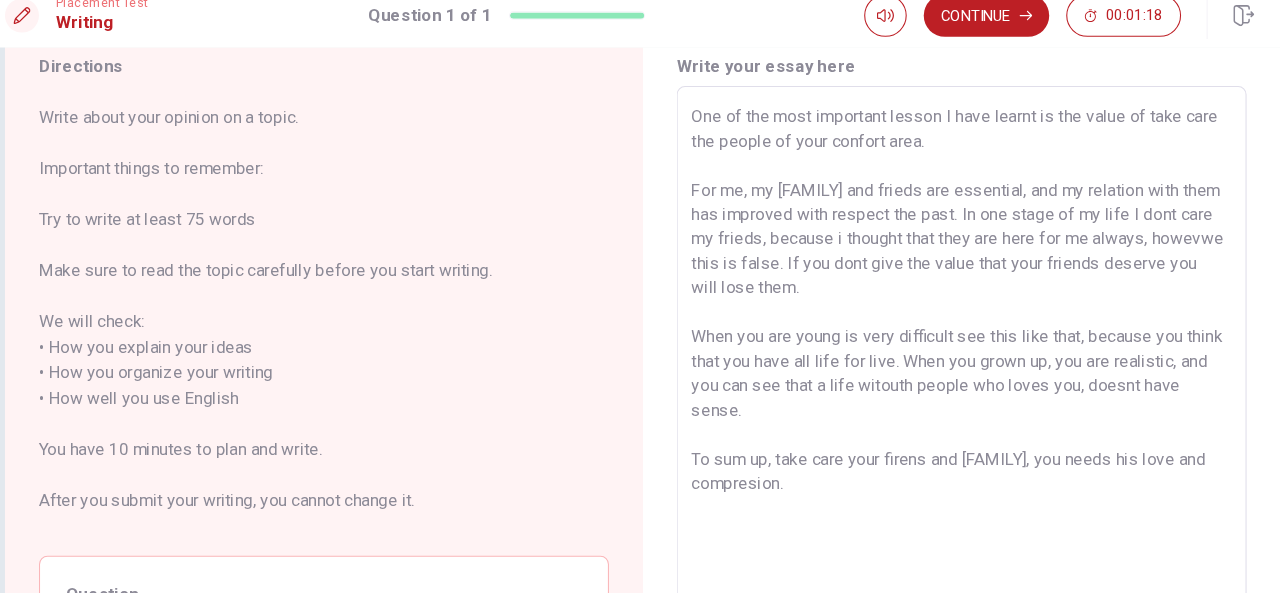 click on "One of the most important lesson I have learnt is the value of take care the people of your confort area.
For me, my [FAMILY] and frieds are essential, and my relation with them has improved with respect the past. In one stage of my life I dont care my frieds, because i thought that they are here for me always, howevwe this is false. If you dont give the value that your friends deserve you will lose them.
When you are young is very difficult see this like that, because you think that you have all life for live. When you grown up, you are realistic, and you can see that a life witouth people who loves you, doesnt have sense.
To sum up, take care your firens and [FAMILY], you needs his love and compresion." at bounding box center [940, 394] 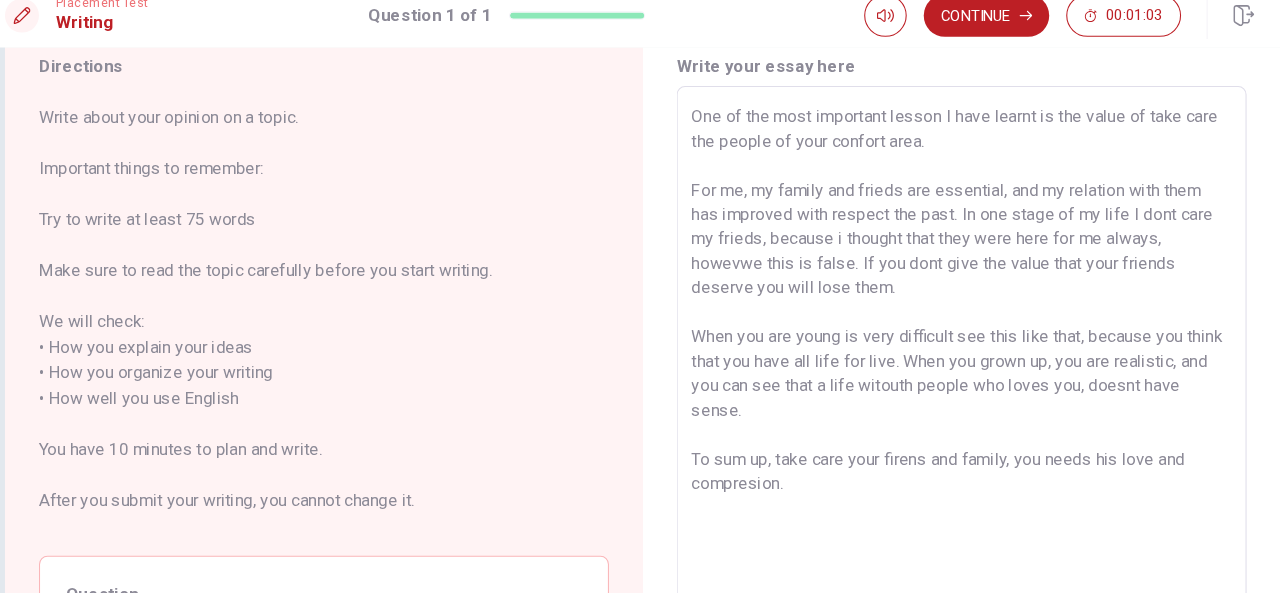 click on "One of the most important lesson I have learnt is the value of take care the people of your confort area.
For me, my family and frieds are essential, and my relation with them has improved with respect the past. In one stage of my life I dont care my frieds, because i thought that they were here for me always, howevwe this is false. If you dont give the value that your friends deserve you will lose them.
When you are young is very difficult see this like that, because you think that you have all life for live. When you grown up, you are realistic, and you can see that a life witouth people who loves you, doesnt have sense.
To sum up, take care your firens and family, you needs his love and compresion." at bounding box center (940, 394) 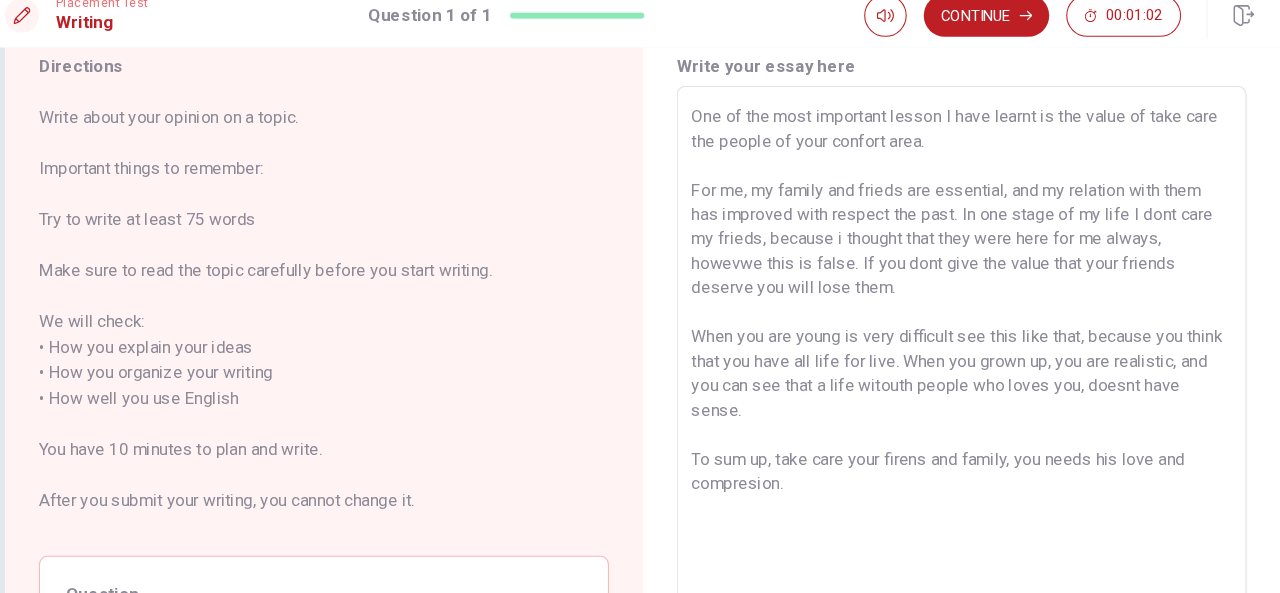 click on "One of the most important lesson I have learnt is the value of take care the people of your confort area.
For me, my family and frieds are essential, and my relation with them has improved with respect the past. In one stage of my life I dont care my frieds, because i thought that they were here for me always, howevwe this is false. If you dont give the value that your friends deserve you will lose them.
When you are young is very difficult see this like that, because you think that you have all life for live. When you grown up, you are realistic, and you can see that a life witouth people who loves you, doesnt have sense.
To sum up, take care your firens and family, you needs his love and compresion." at bounding box center (940, 394) 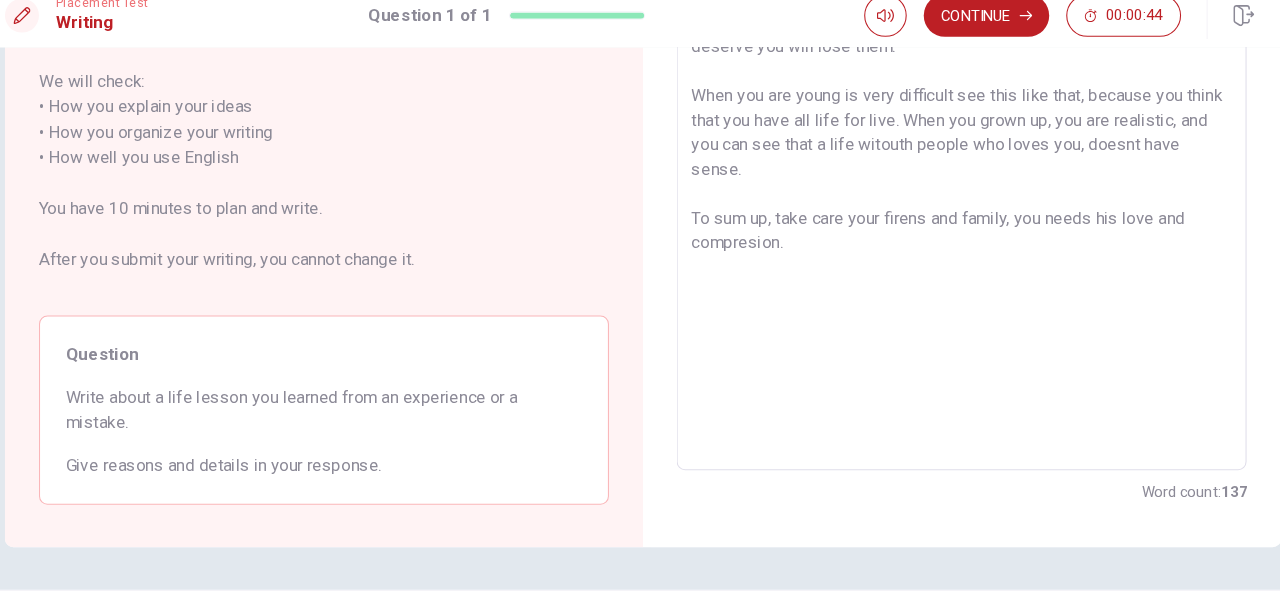 scroll, scrollTop: 344, scrollLeft: 0, axis: vertical 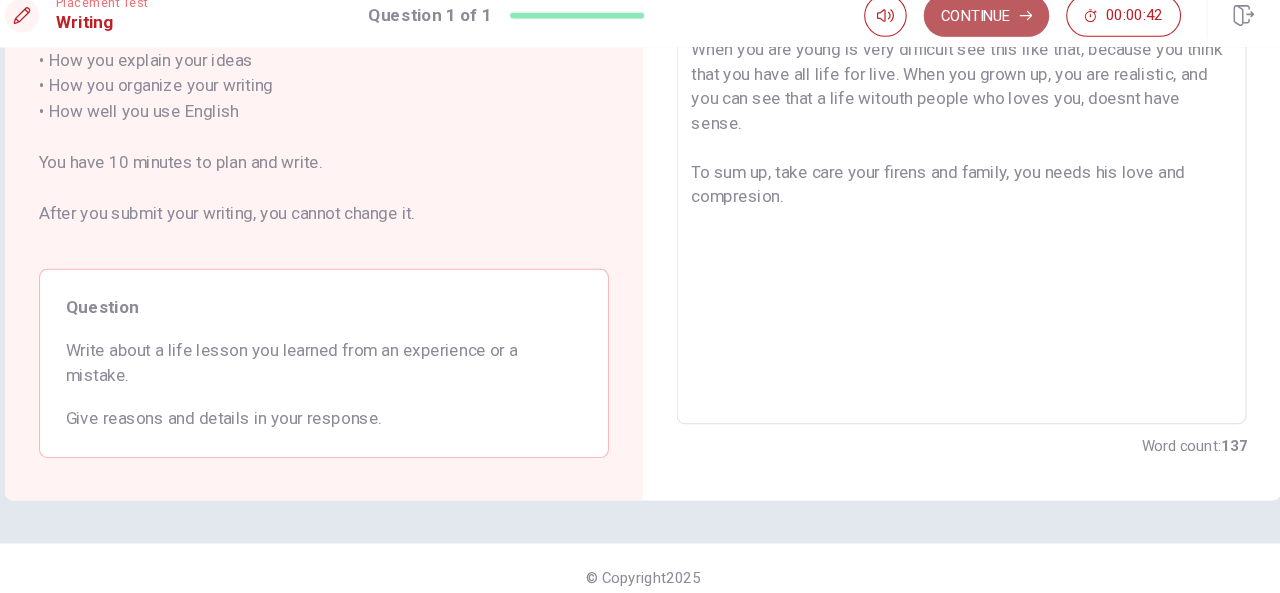 click on "Continue" at bounding box center [963, 34] 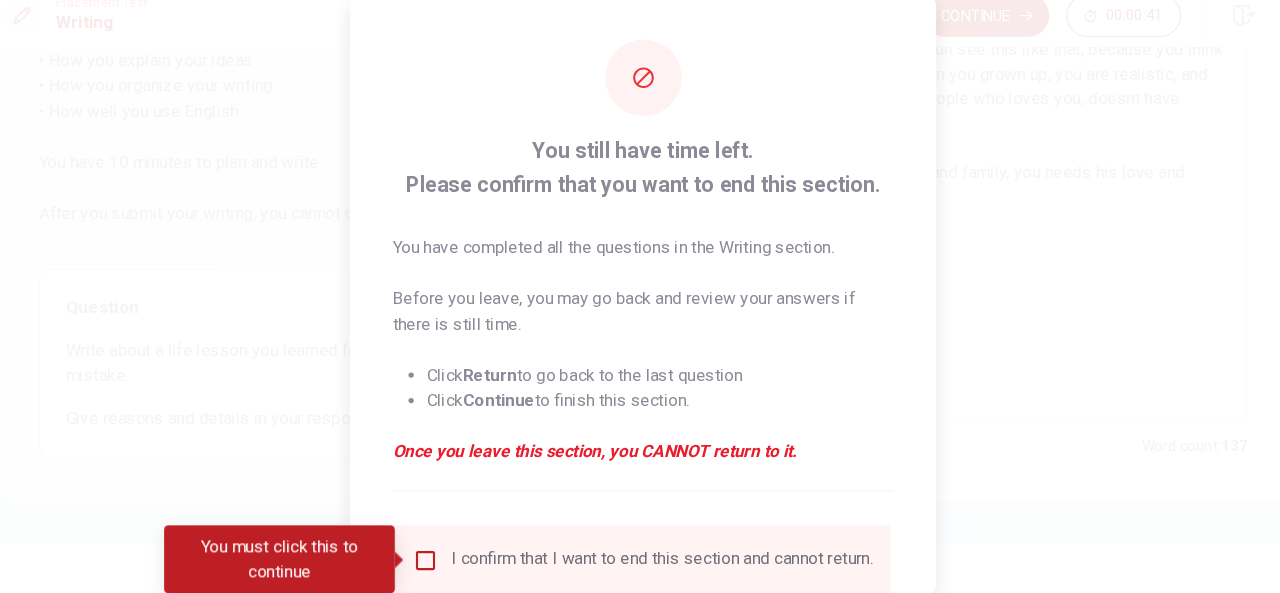 scroll, scrollTop: 152, scrollLeft: 0, axis: vertical 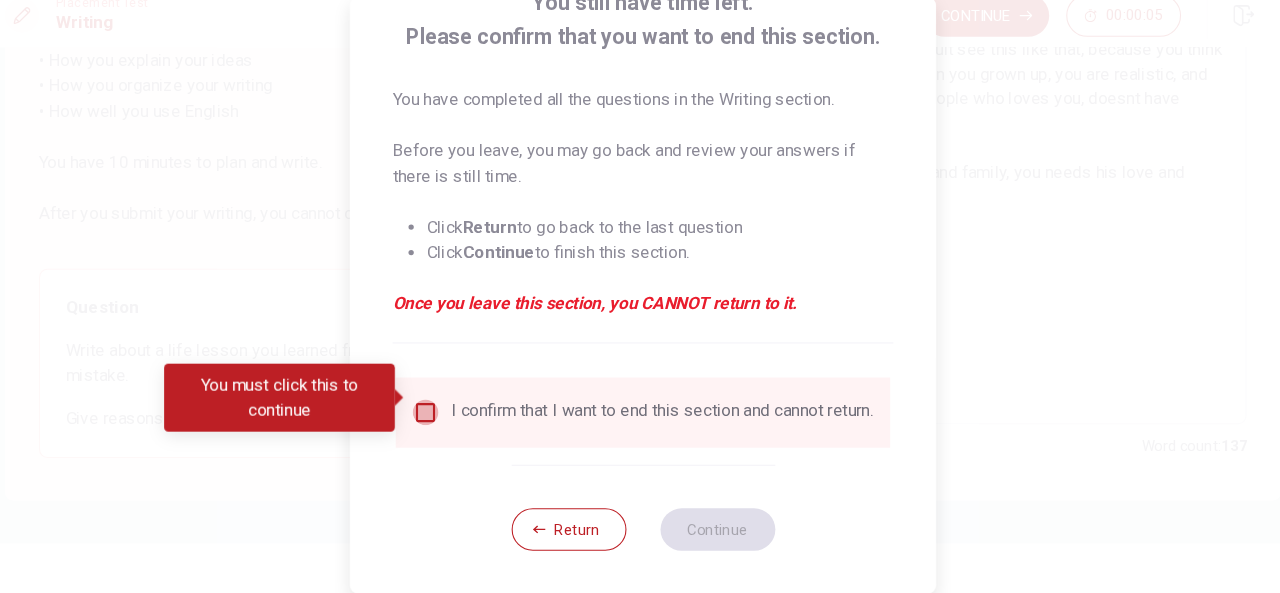 click at bounding box center [436, 407] 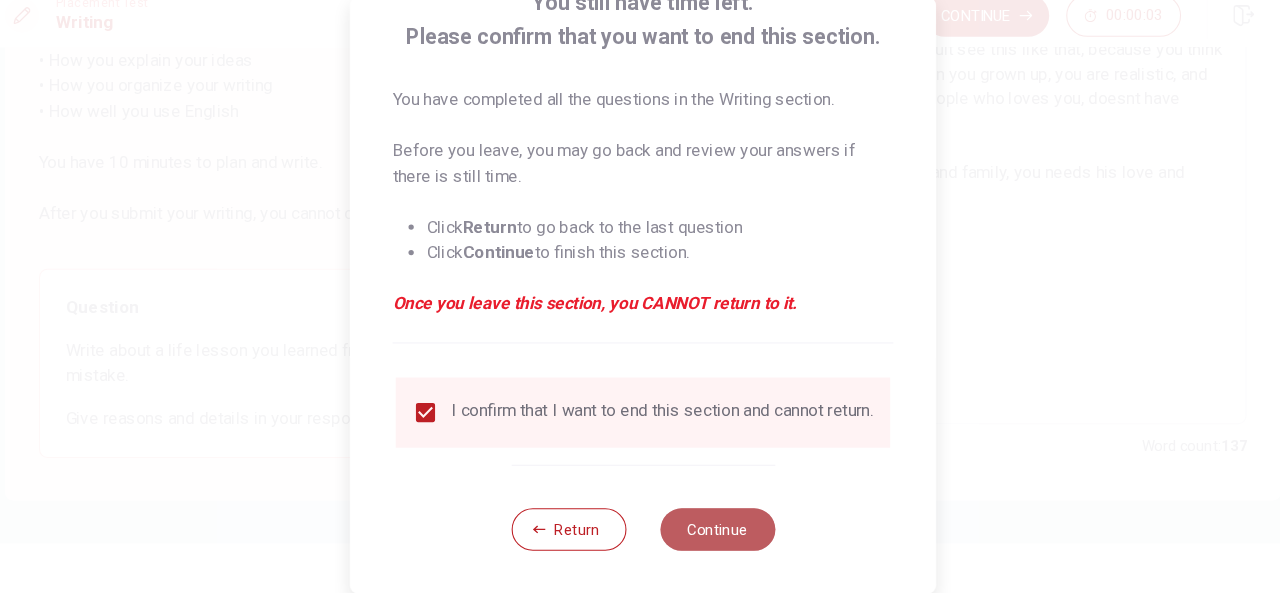 click on "Continue" at bounding box center [710, 517] 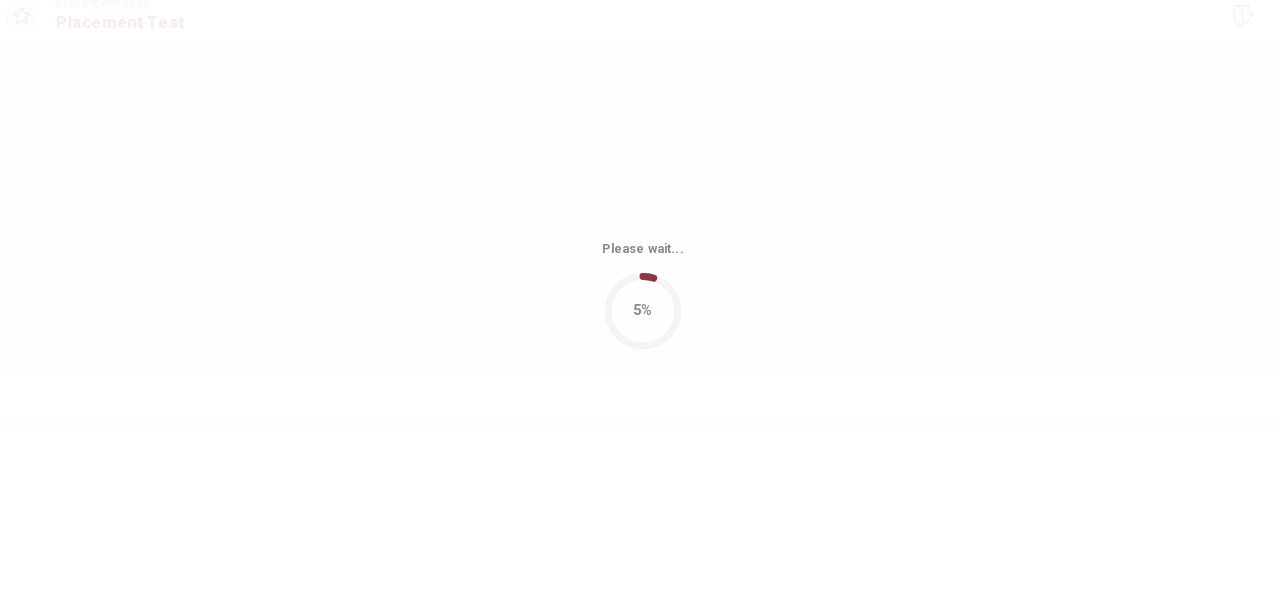 scroll, scrollTop: 0, scrollLeft: 0, axis: both 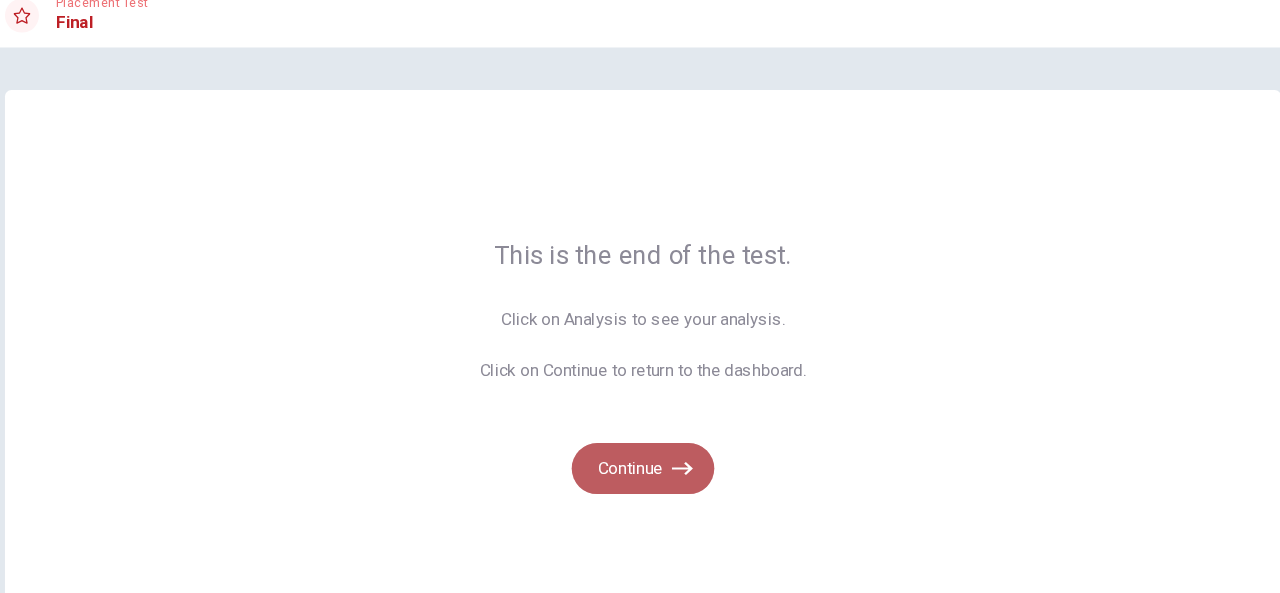 click on "Continue" at bounding box center [640, 460] 